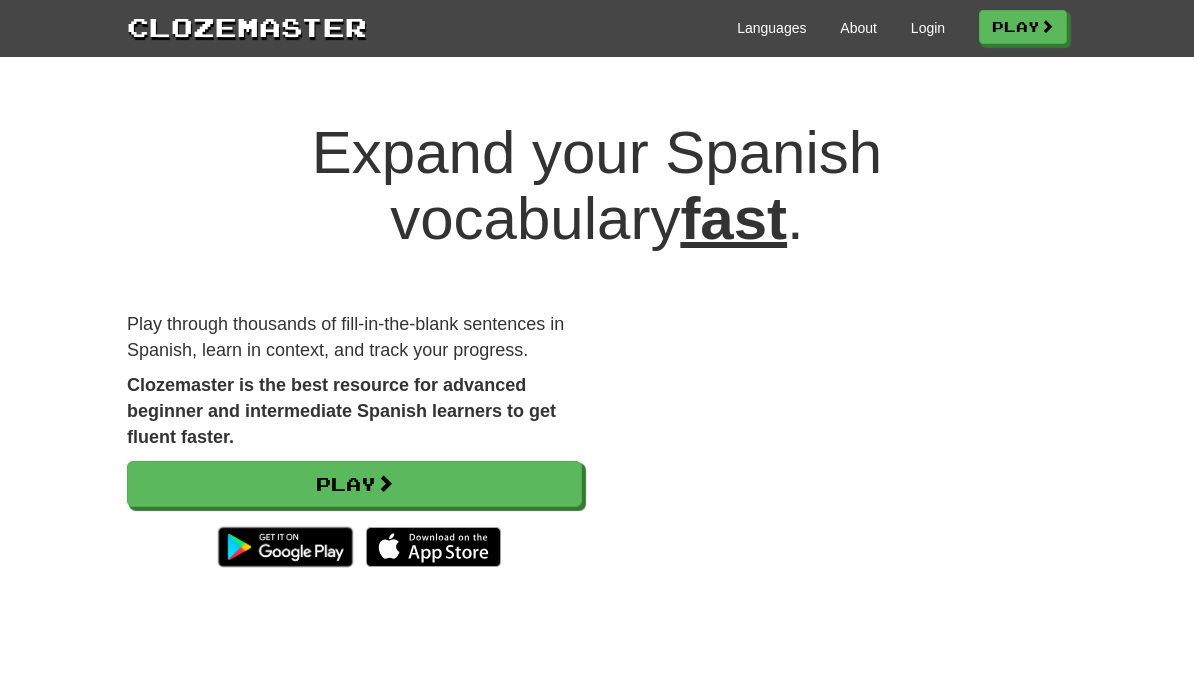 scroll, scrollTop: 0, scrollLeft: 0, axis: both 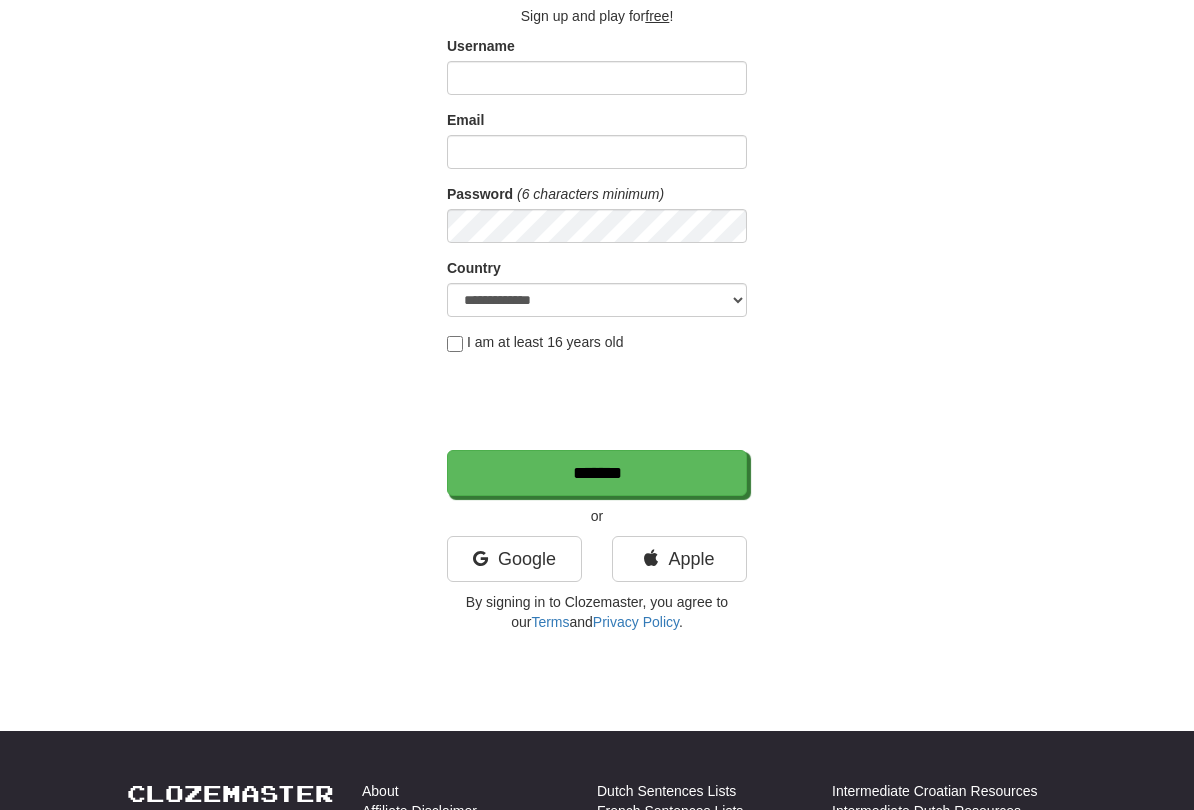 click on "Google" at bounding box center (514, 559) 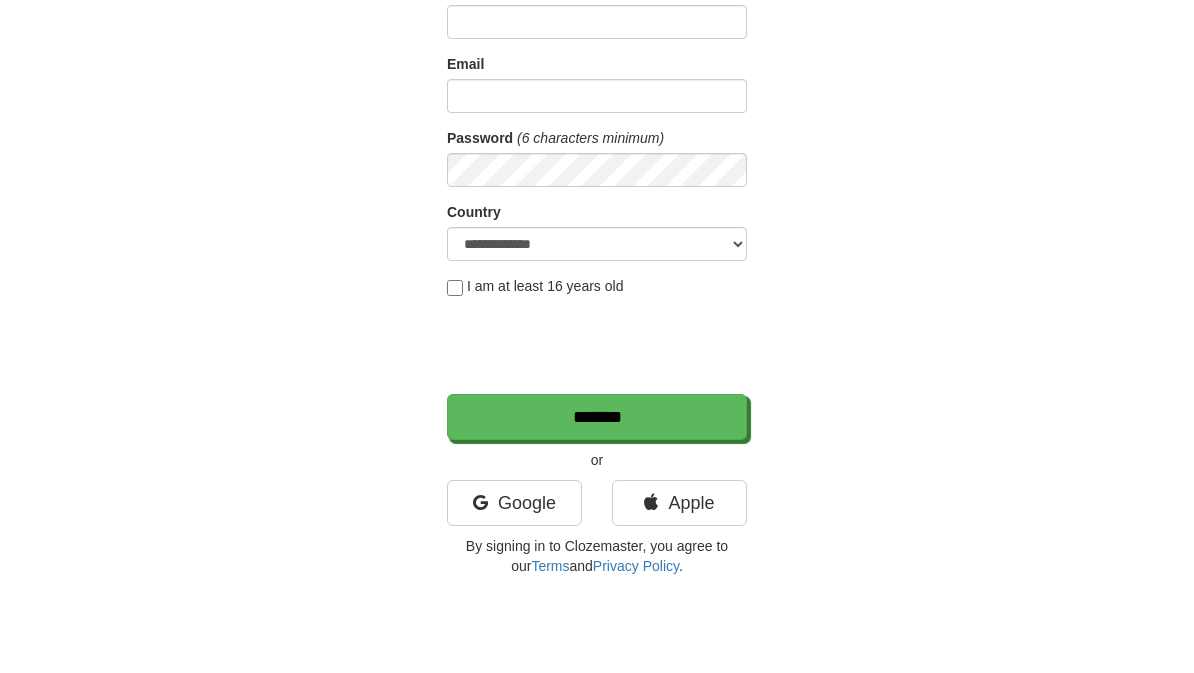 scroll, scrollTop: 185, scrollLeft: 0, axis: vertical 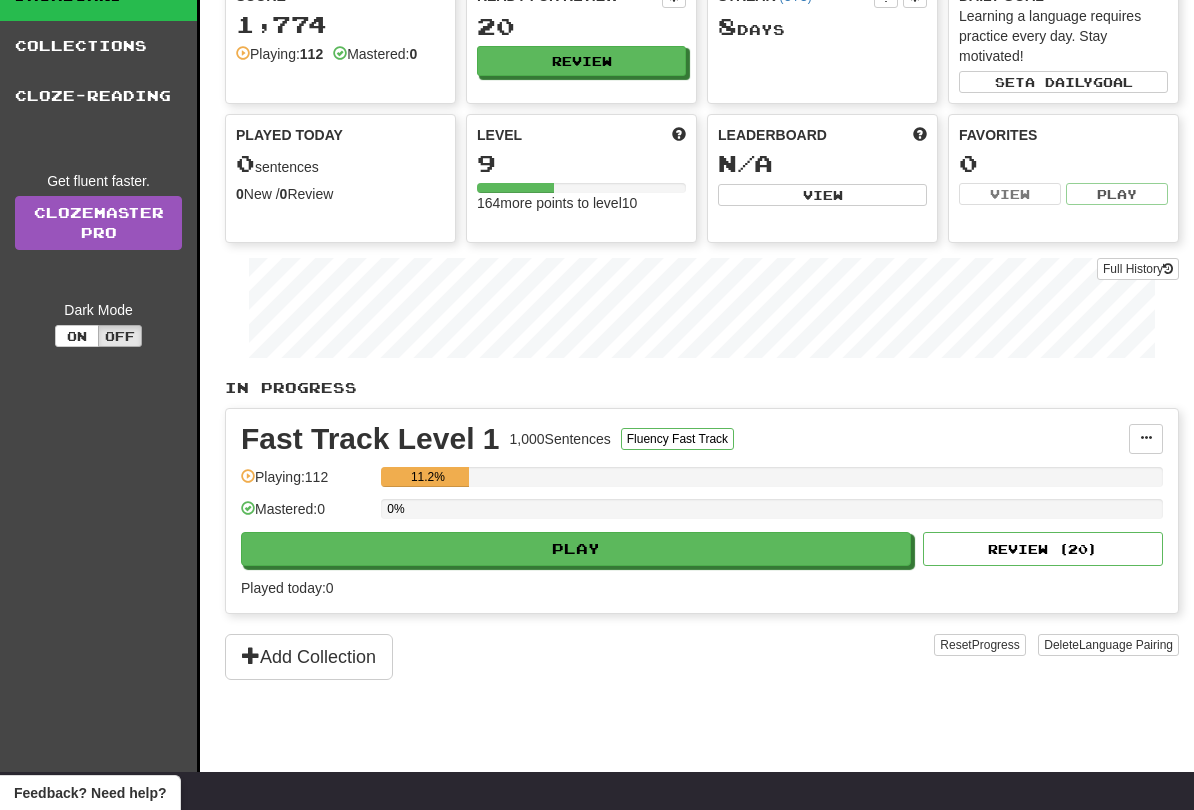 click on "Play" at bounding box center [576, 549] 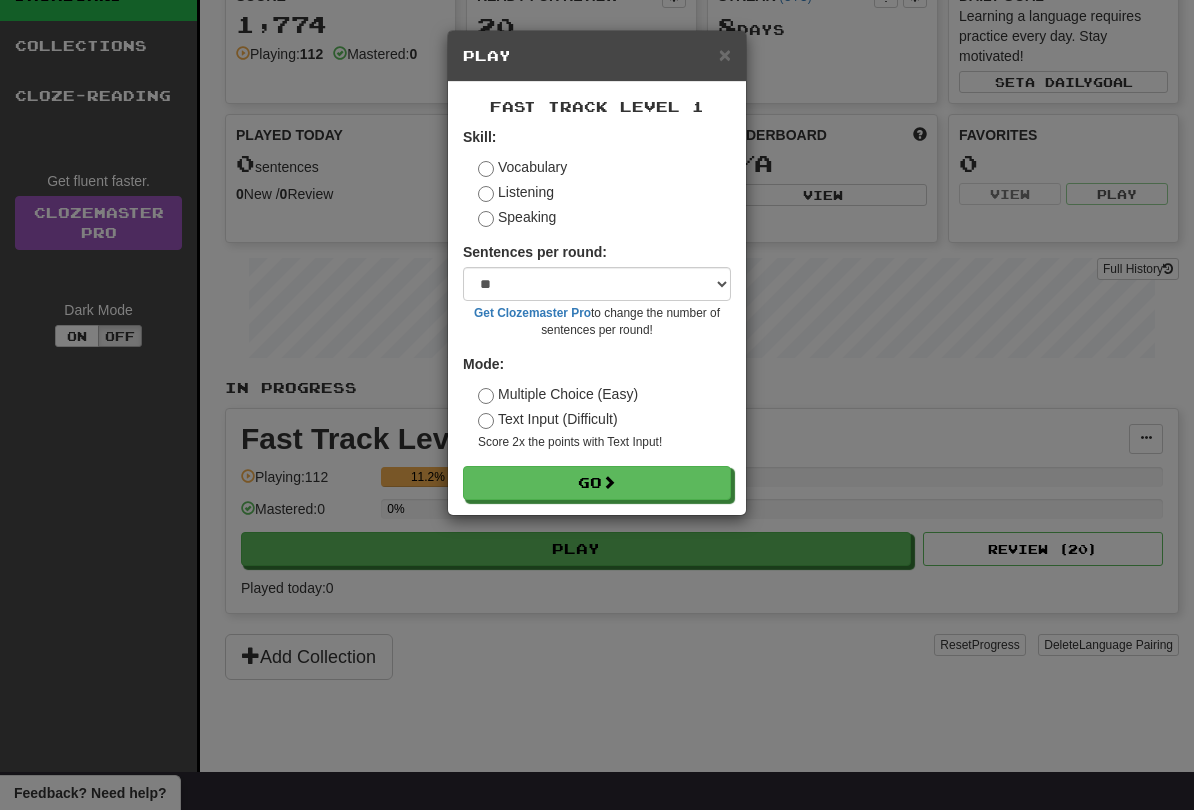 click at bounding box center (609, 482) 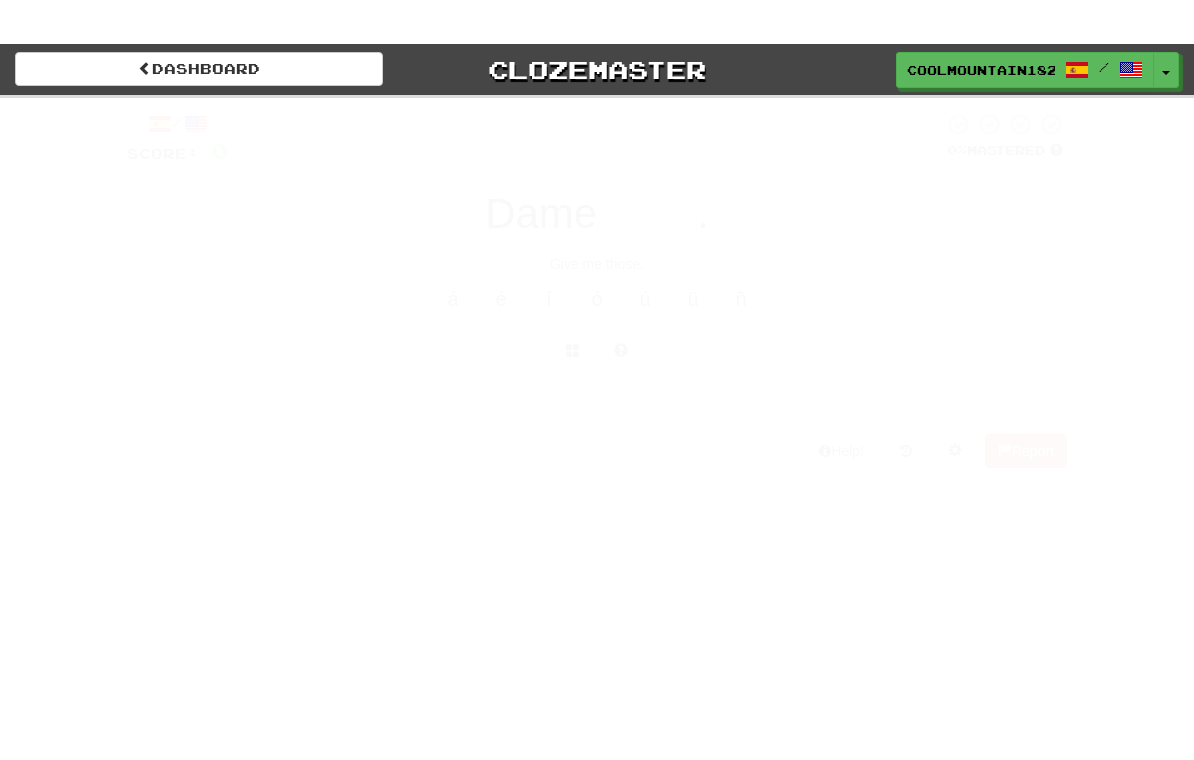 scroll, scrollTop: 0, scrollLeft: 0, axis: both 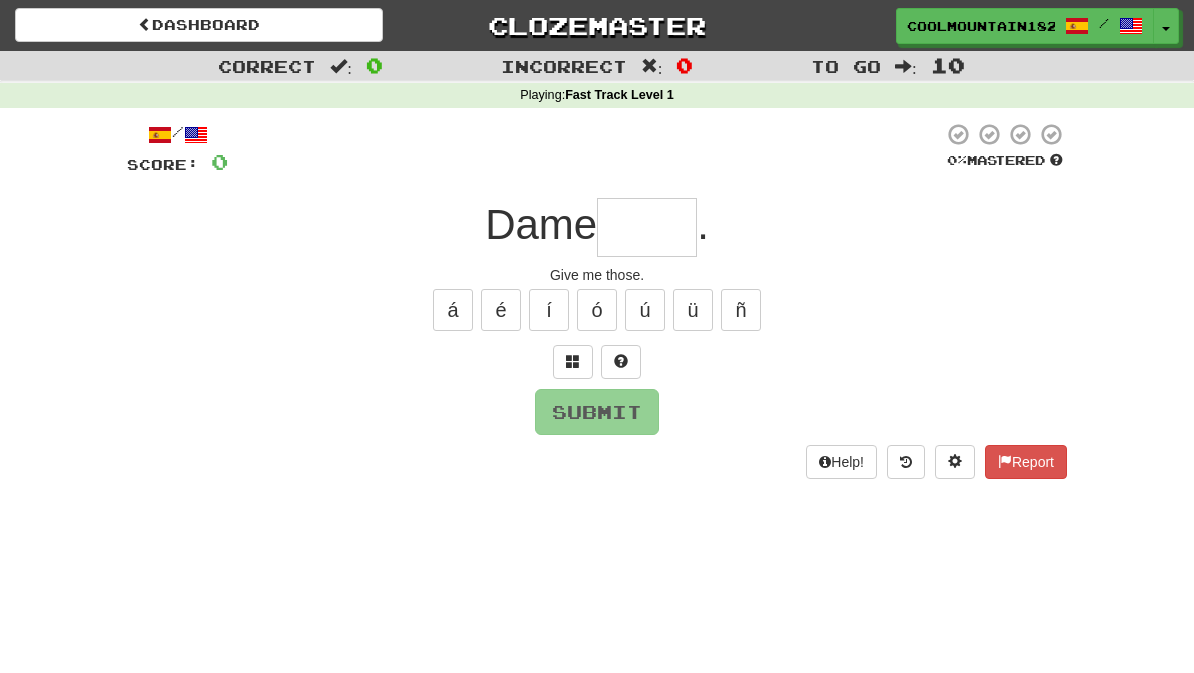 click at bounding box center (573, 361) 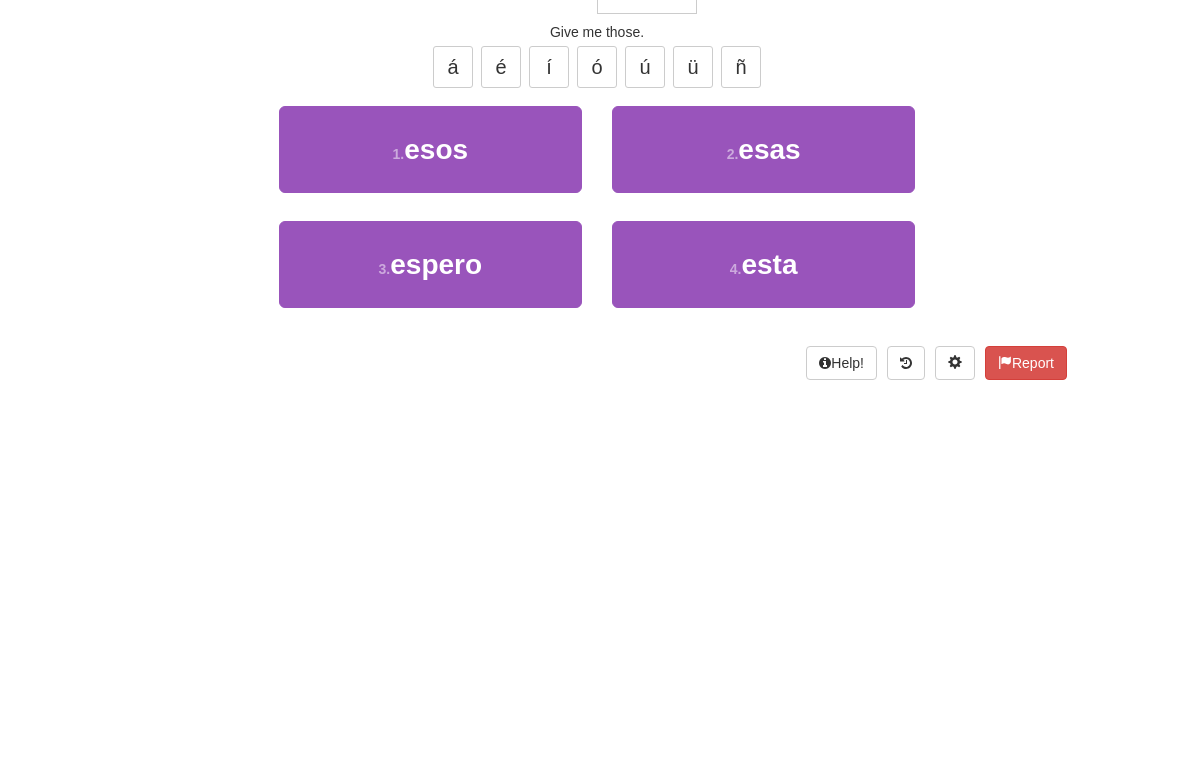 click on "1 .  esos" at bounding box center [430, 392] 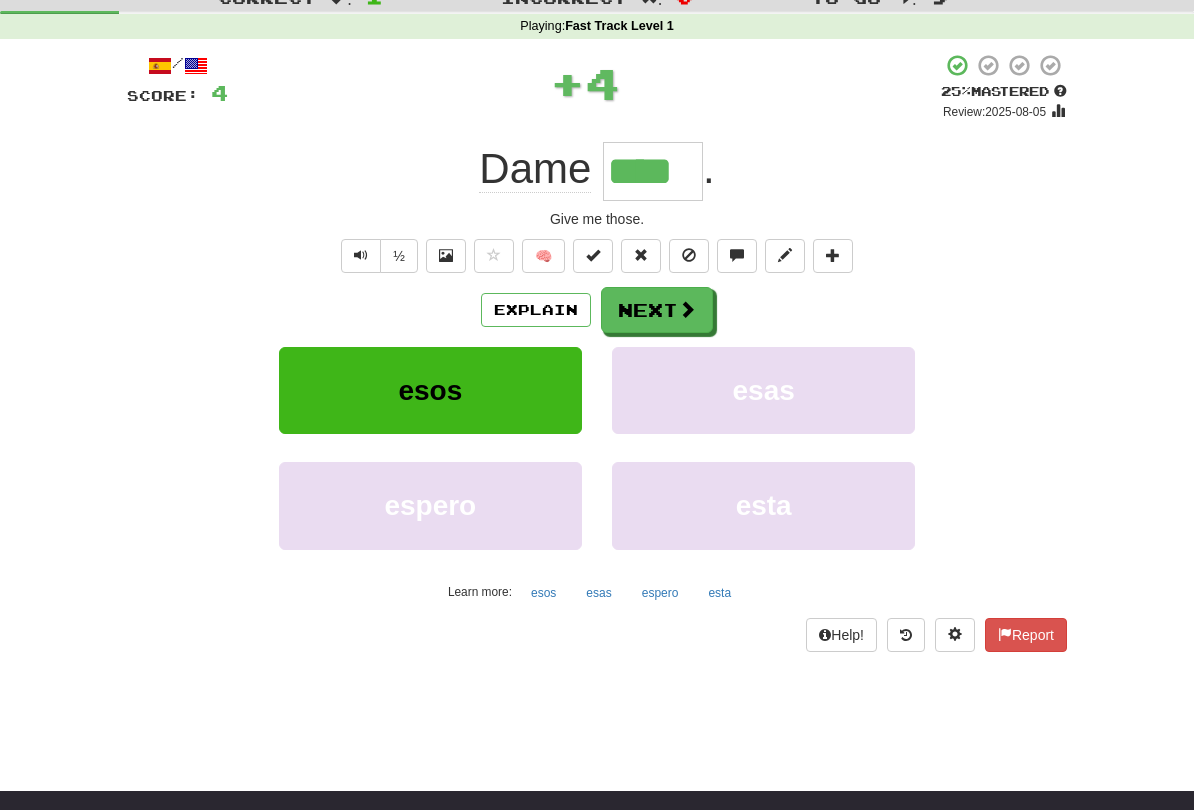 scroll, scrollTop: 69, scrollLeft: 0, axis: vertical 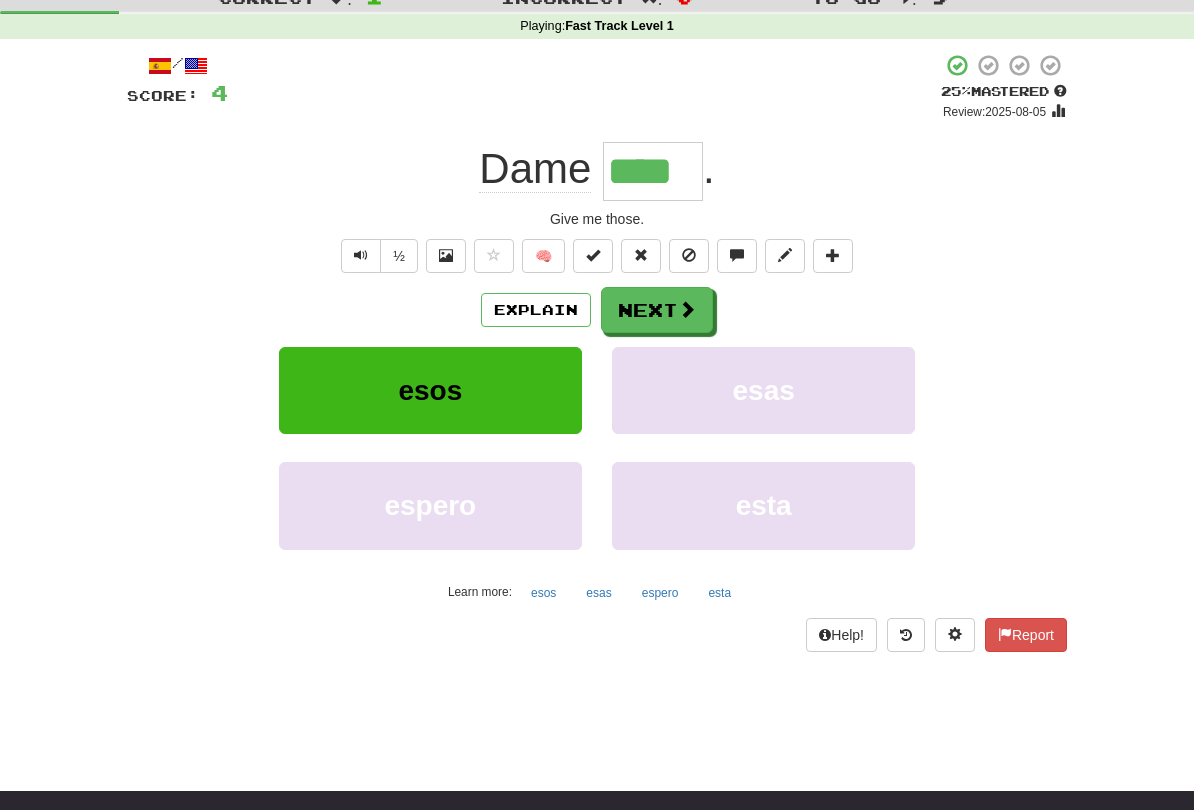 click at bounding box center (687, 309) 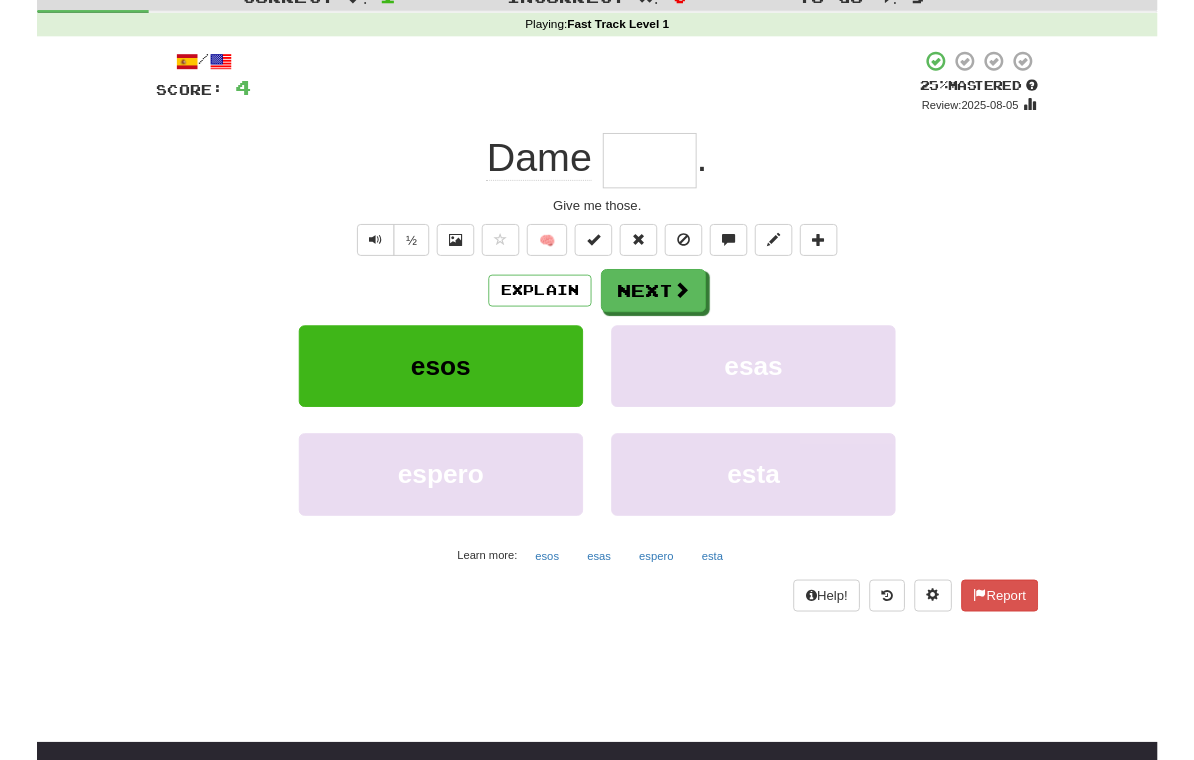 scroll, scrollTop: 68, scrollLeft: 0, axis: vertical 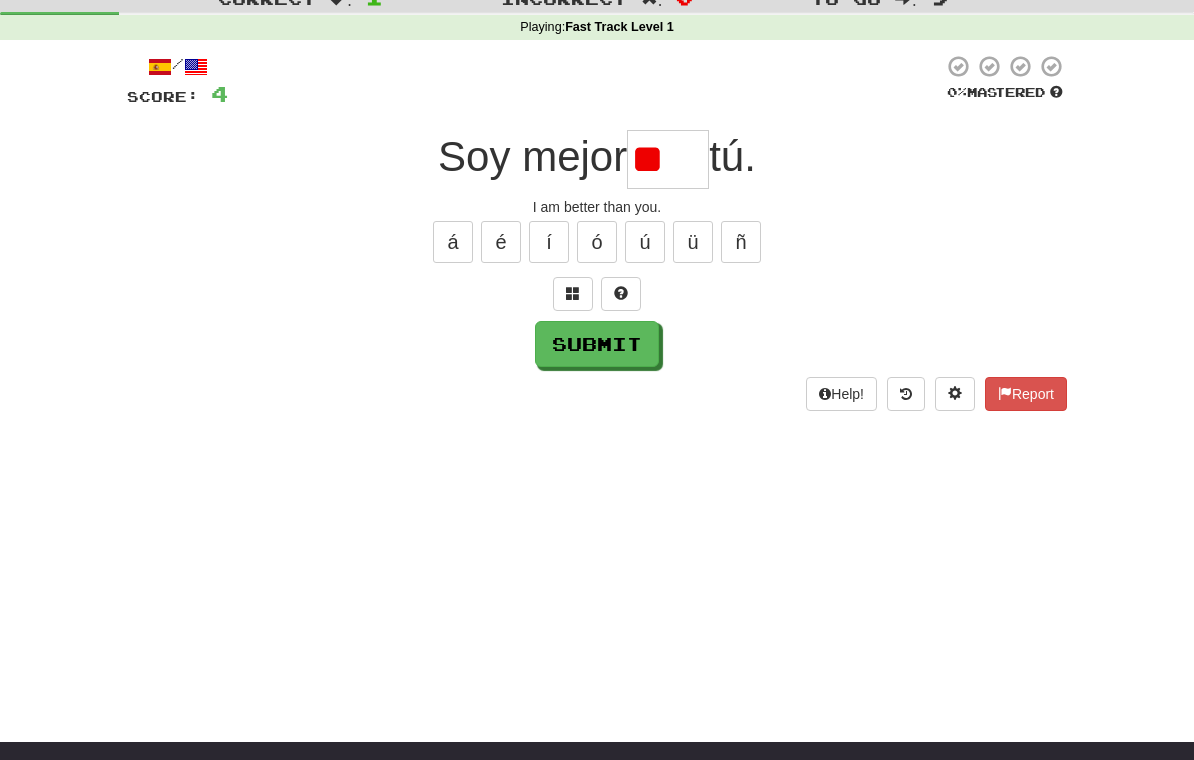 type on "*" 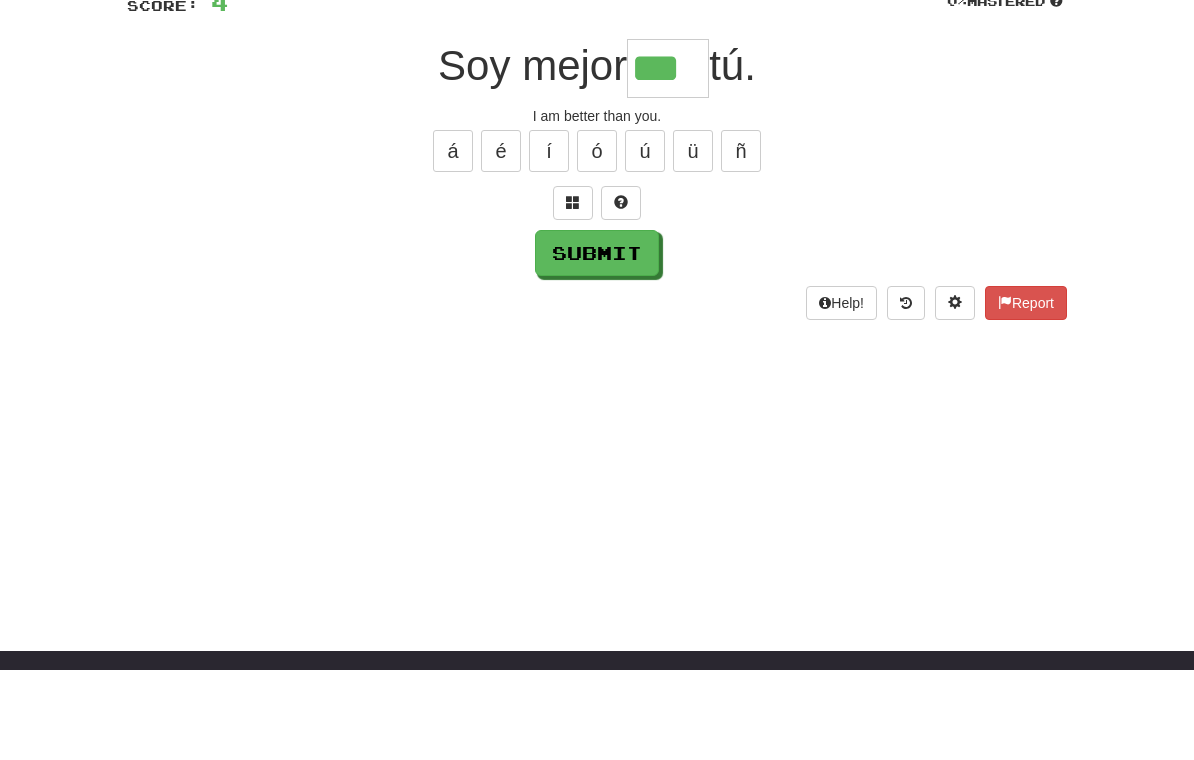 type on "***" 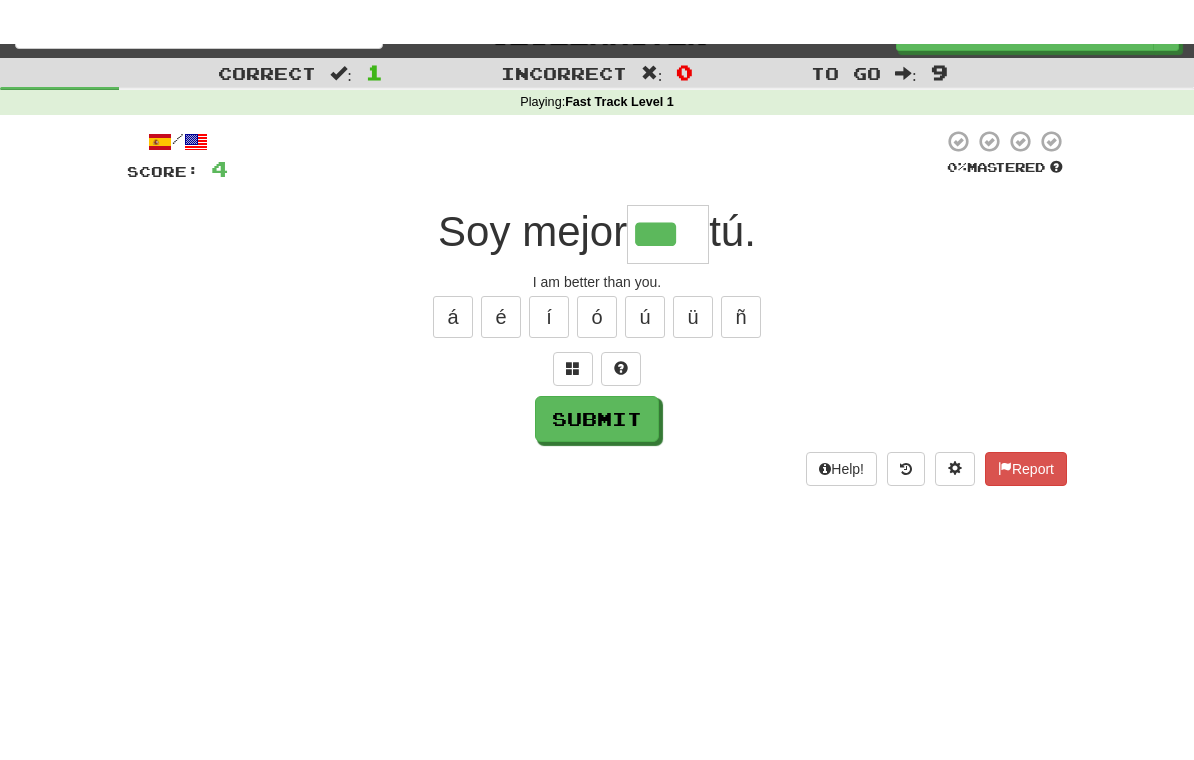 scroll, scrollTop: 0, scrollLeft: 0, axis: both 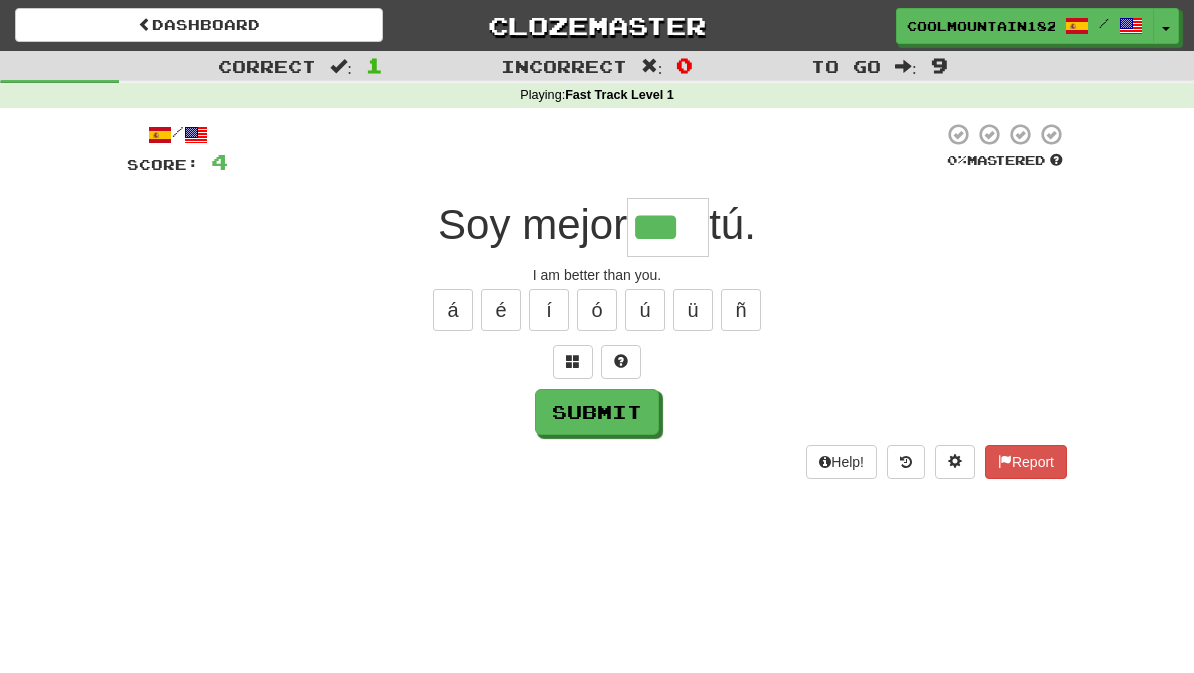 click on "Submit" at bounding box center (597, 412) 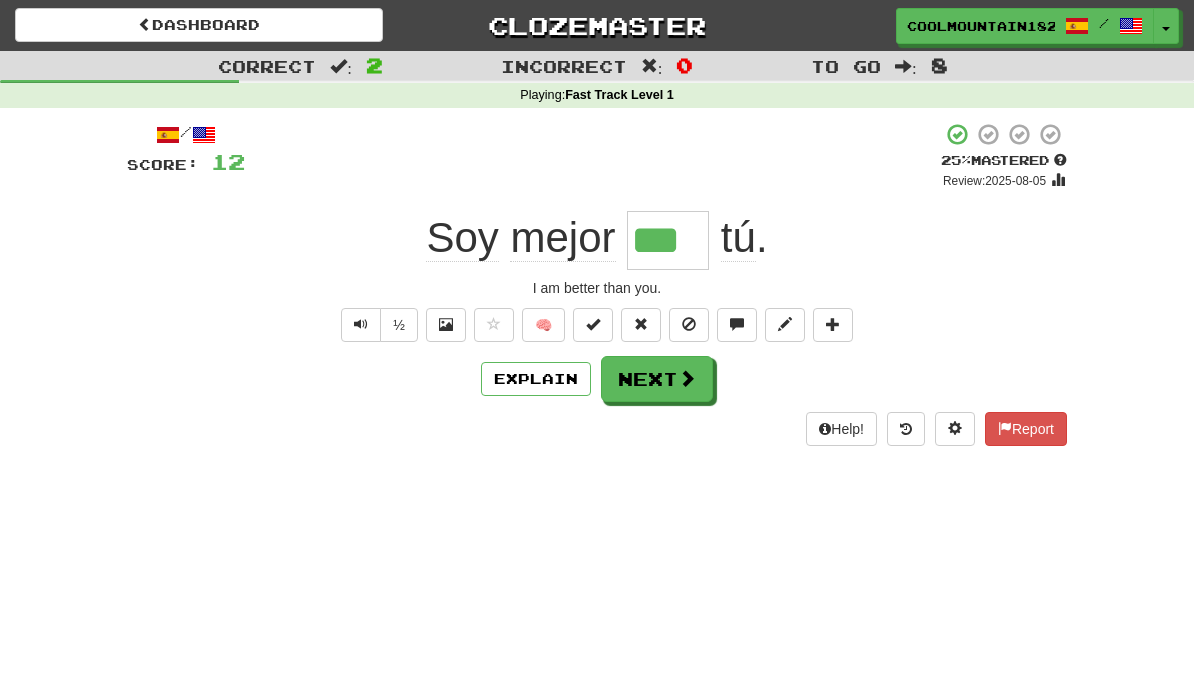 click on "Next" at bounding box center [657, 379] 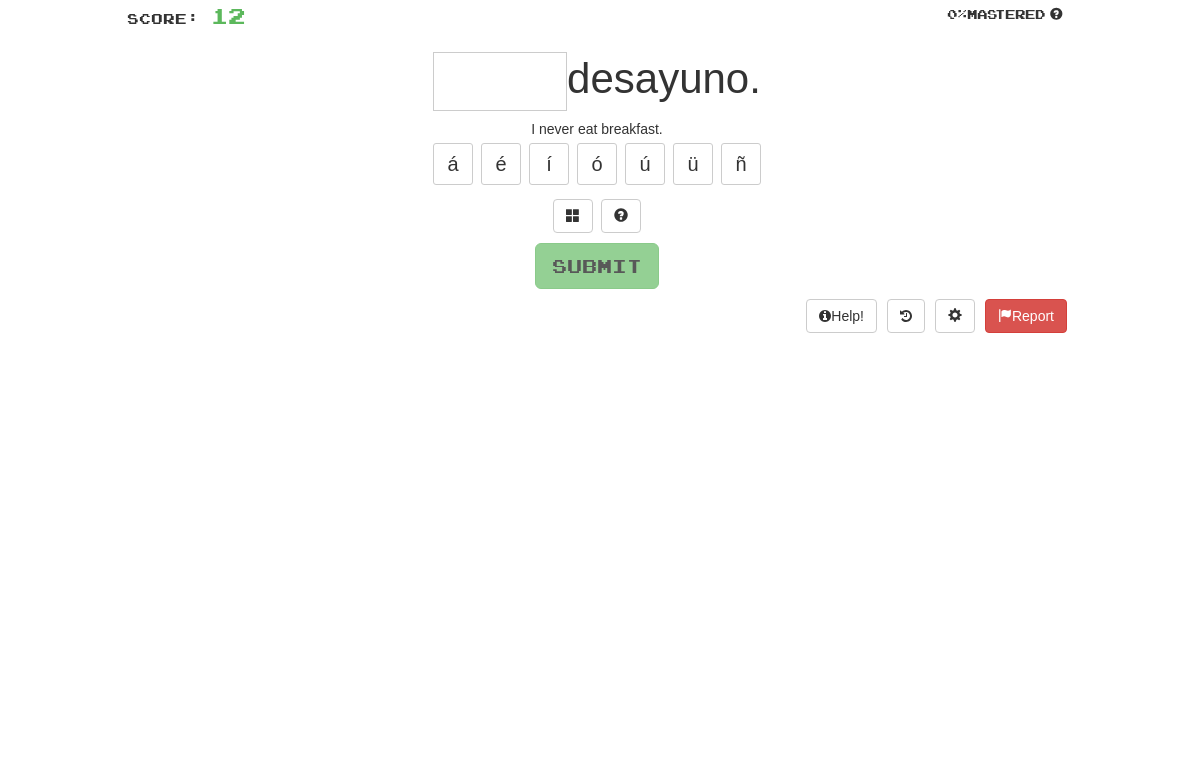 click at bounding box center (573, 361) 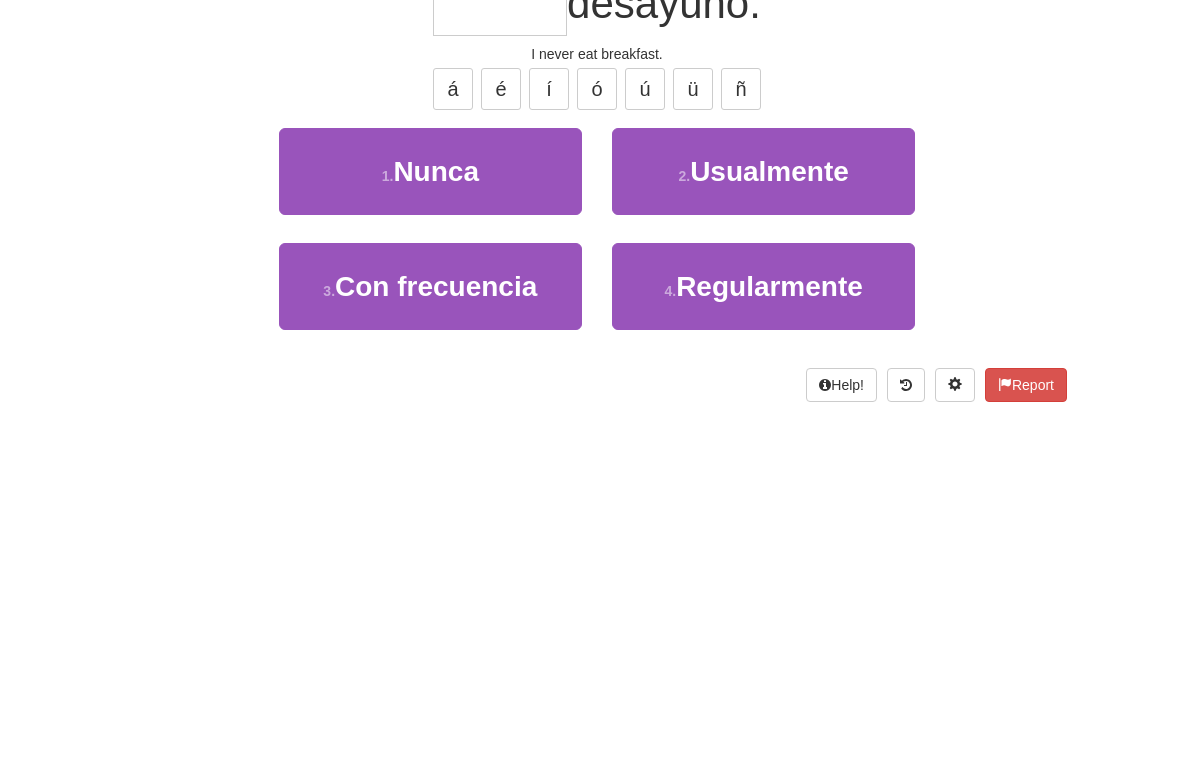 click on "1 .  Nunca" at bounding box center [430, 392] 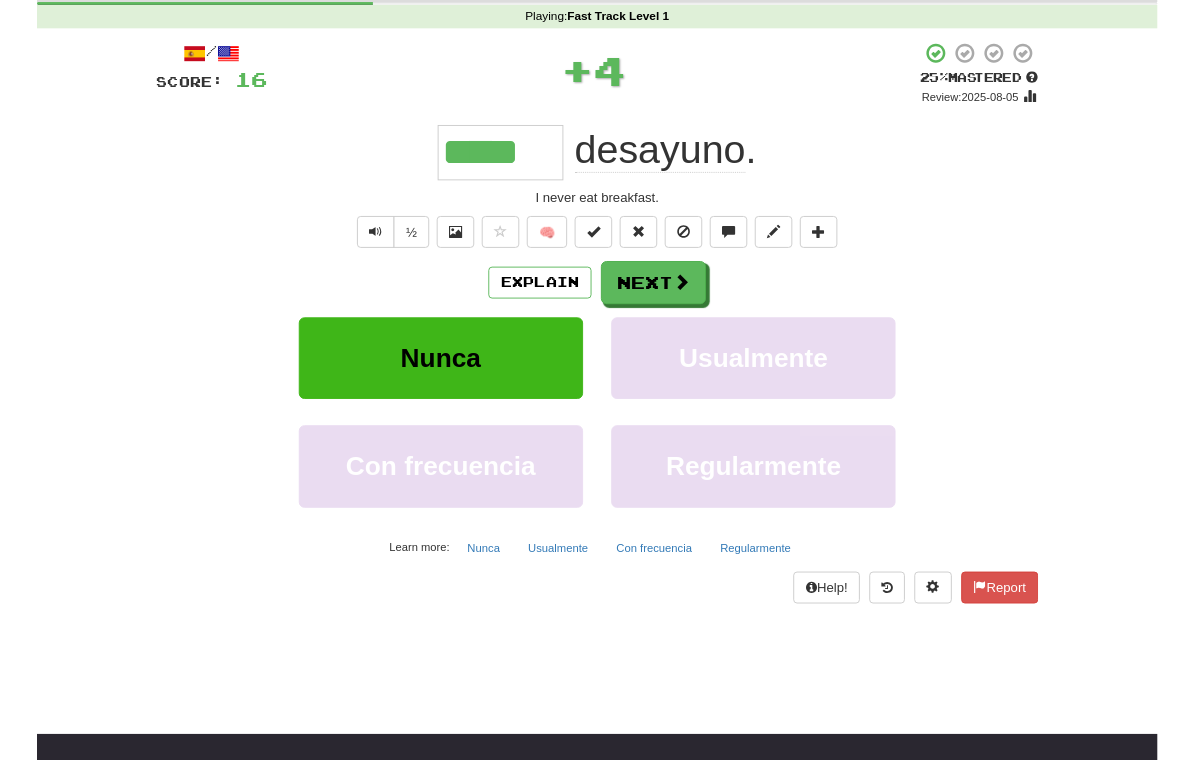 scroll, scrollTop: 77, scrollLeft: 0, axis: vertical 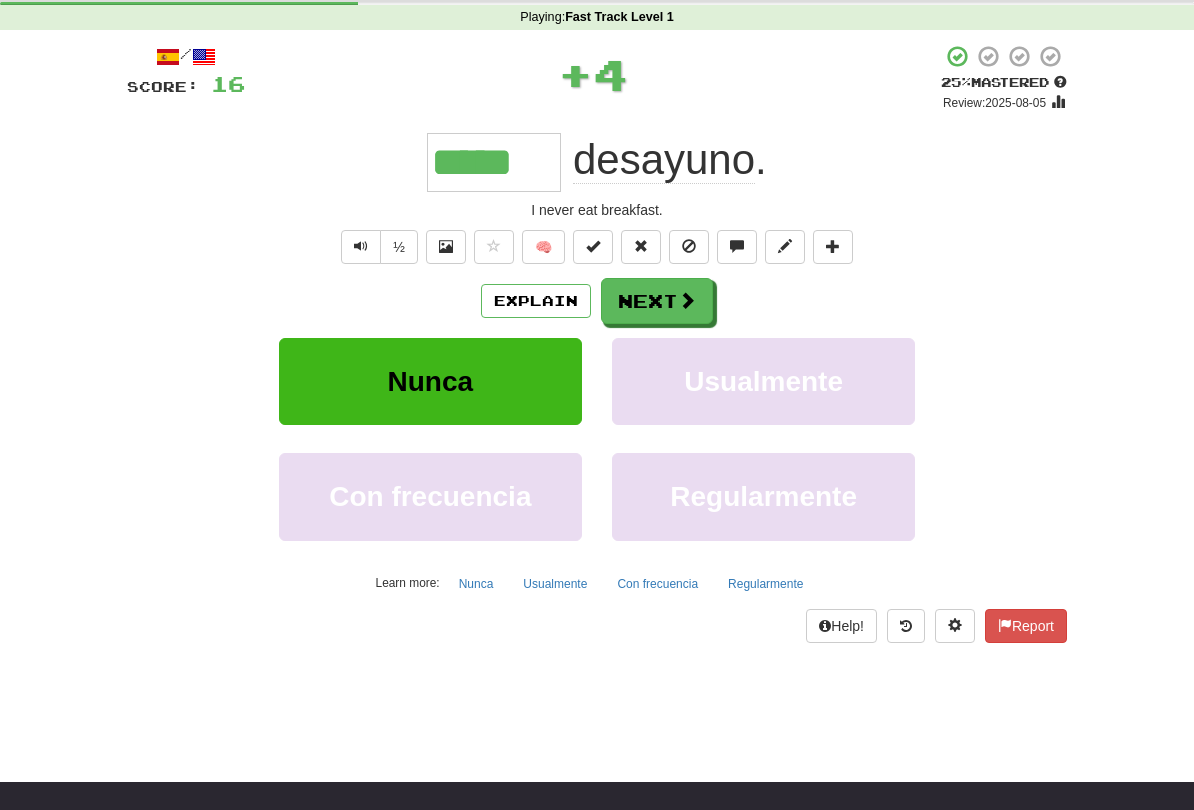 click at bounding box center (687, 301) 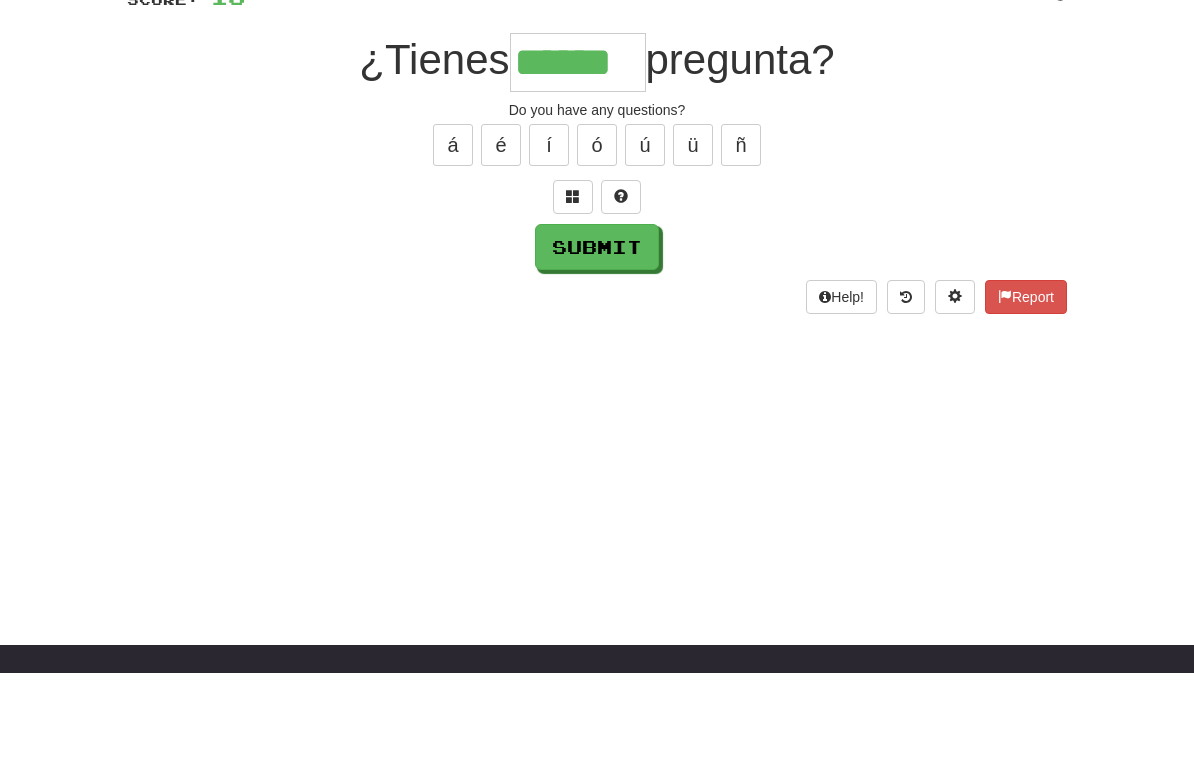 type on "******" 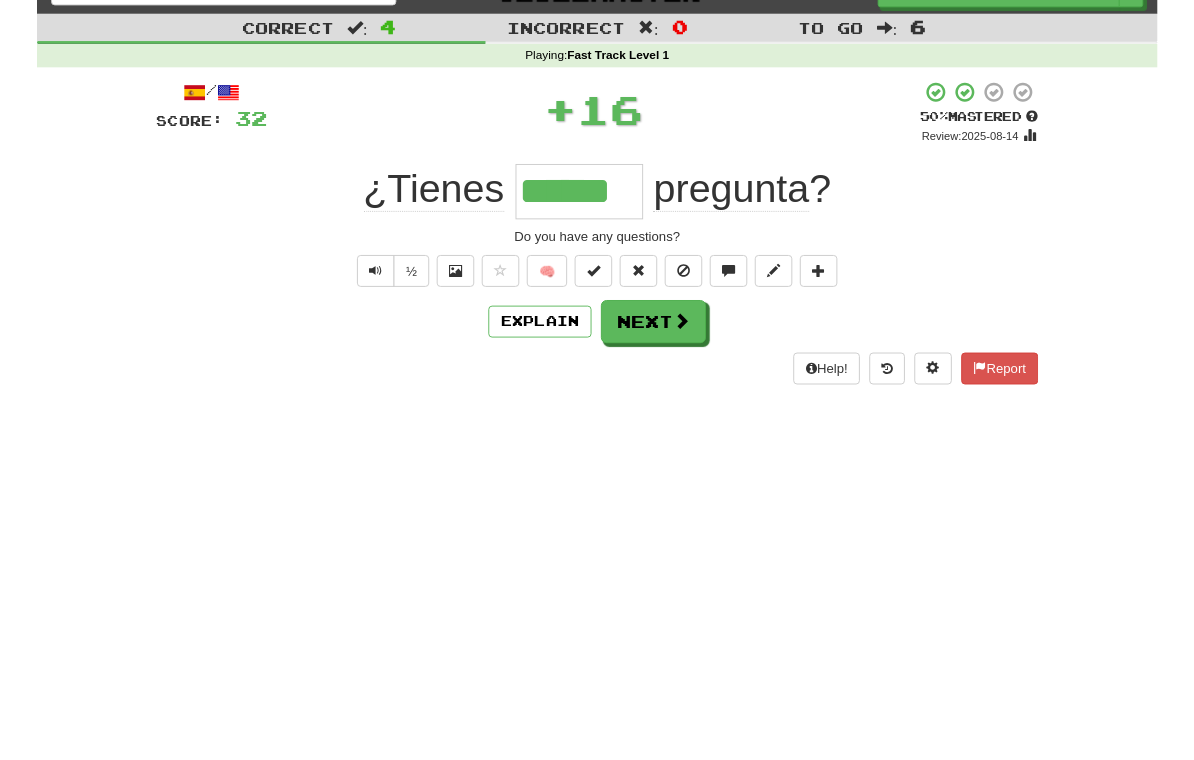 scroll, scrollTop: 38, scrollLeft: 0, axis: vertical 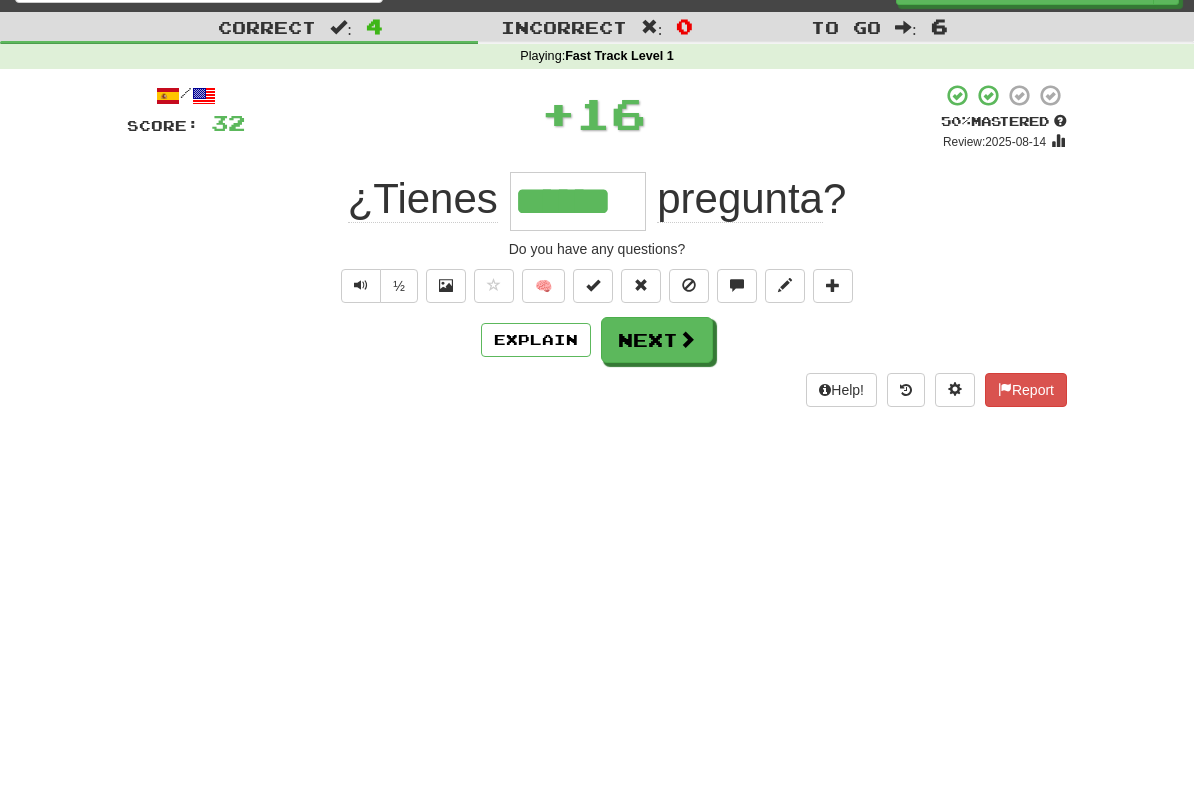 click on "Next" at bounding box center (657, 341) 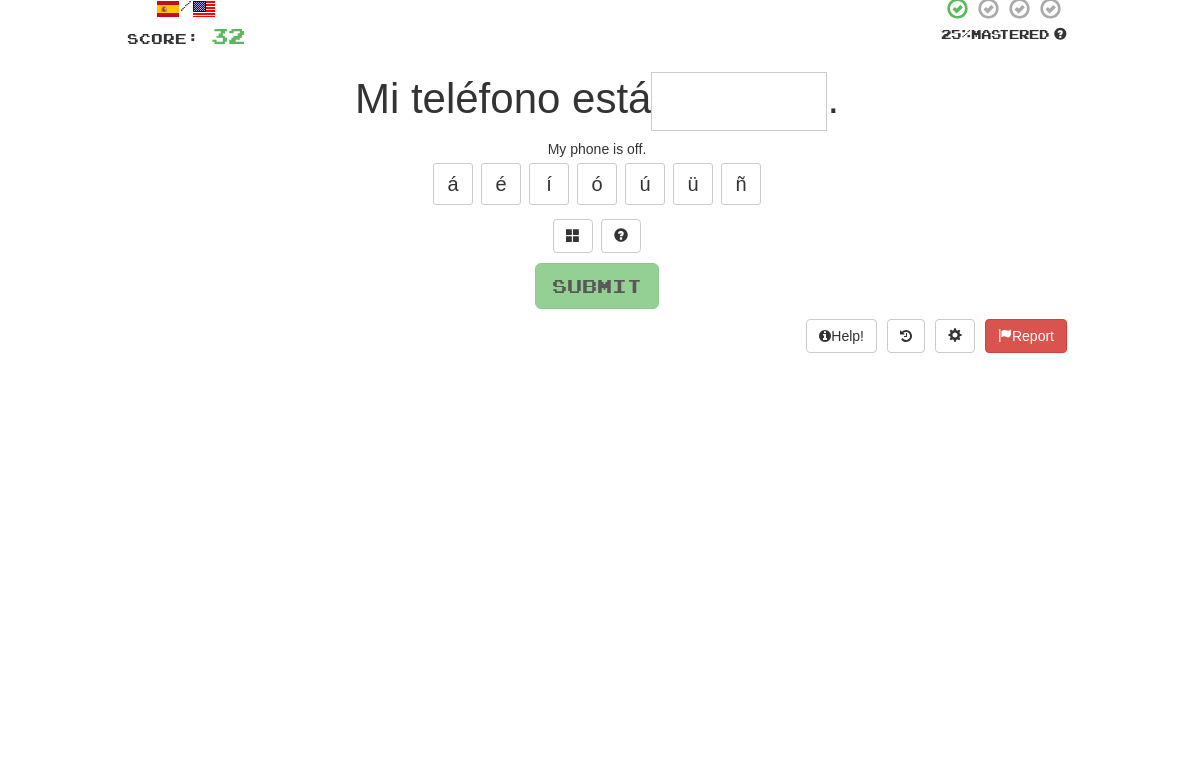 click at bounding box center [573, 323] 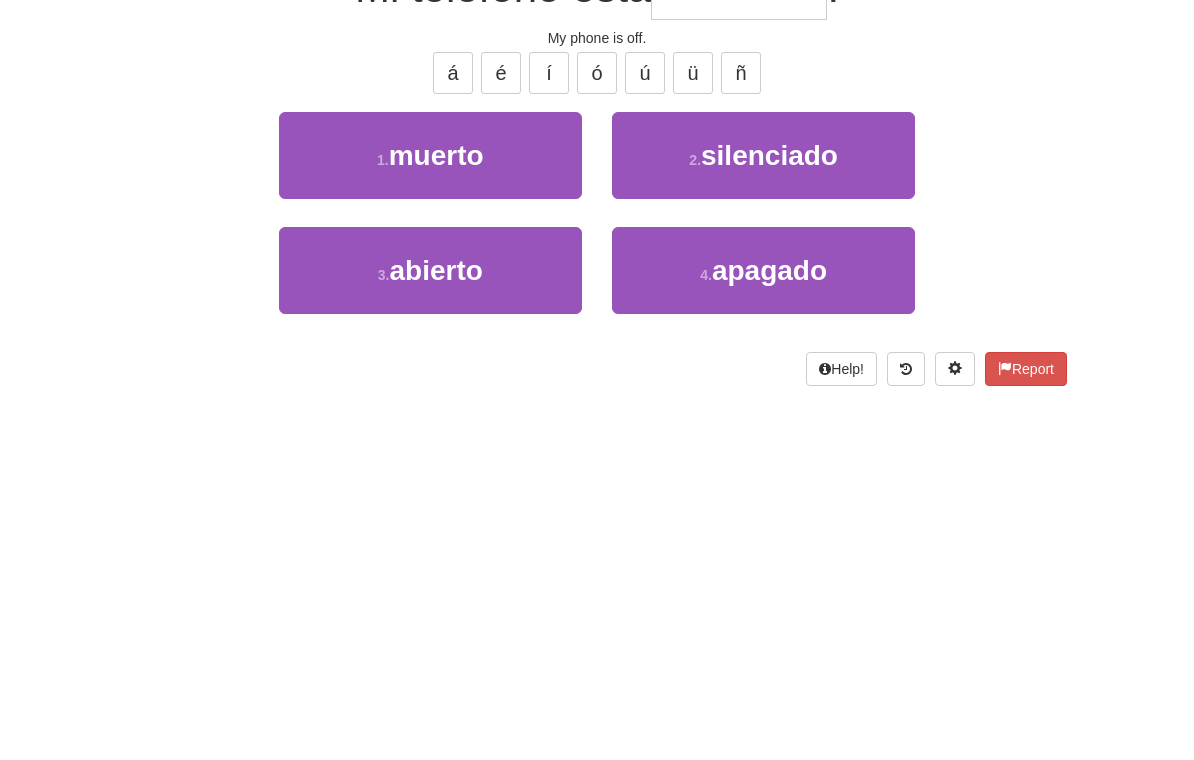 click on "4 .  apagado" at bounding box center (763, 469) 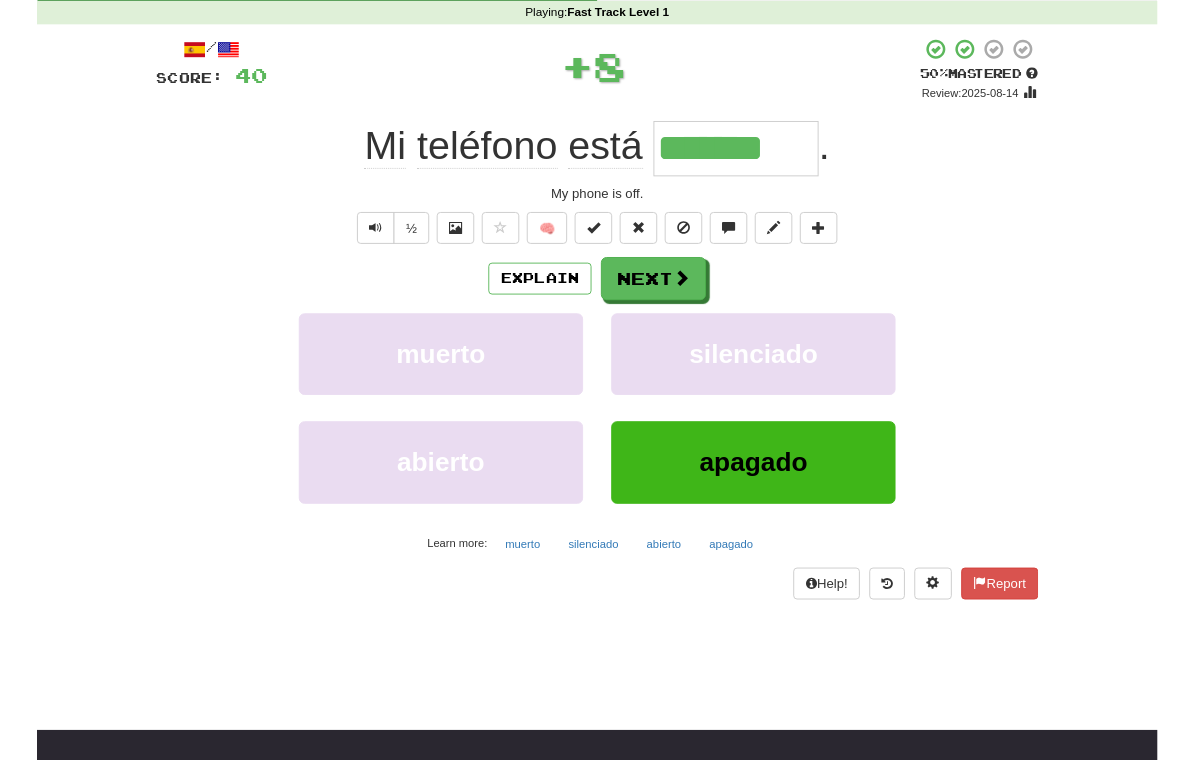 scroll, scrollTop: 79, scrollLeft: 0, axis: vertical 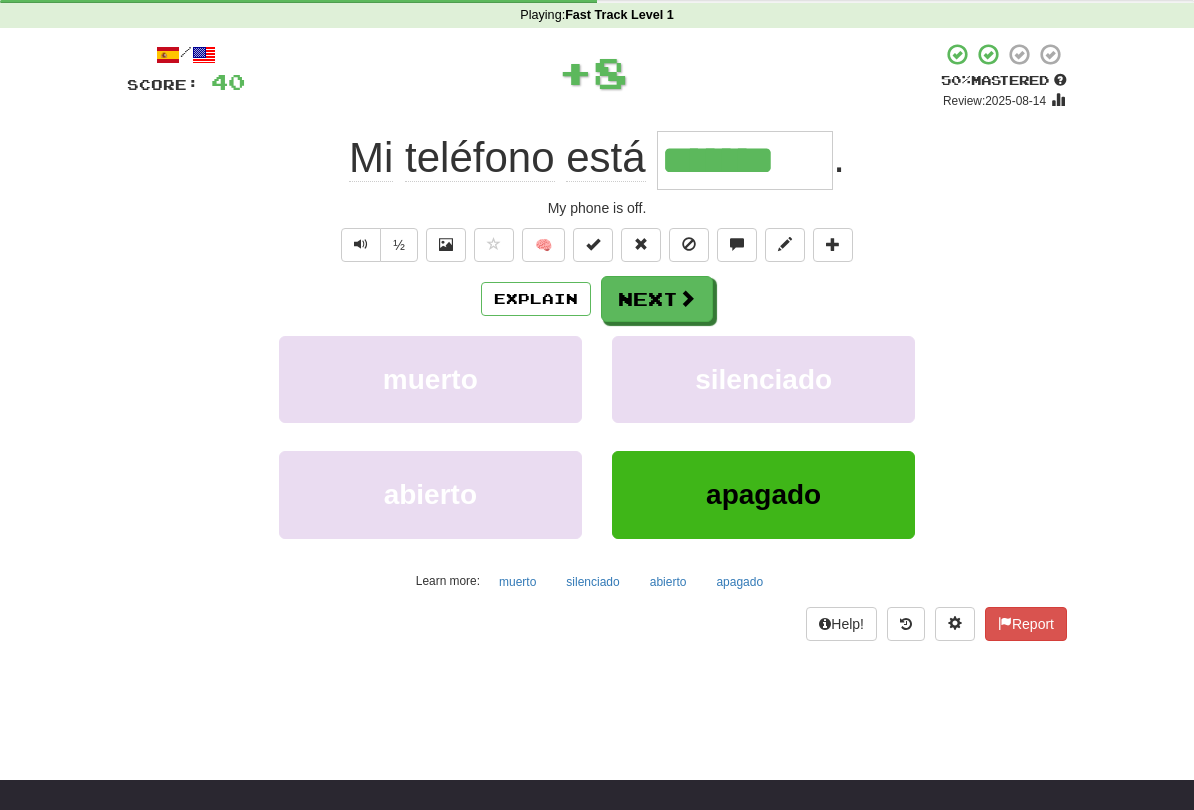 click on "Next" at bounding box center (657, 300) 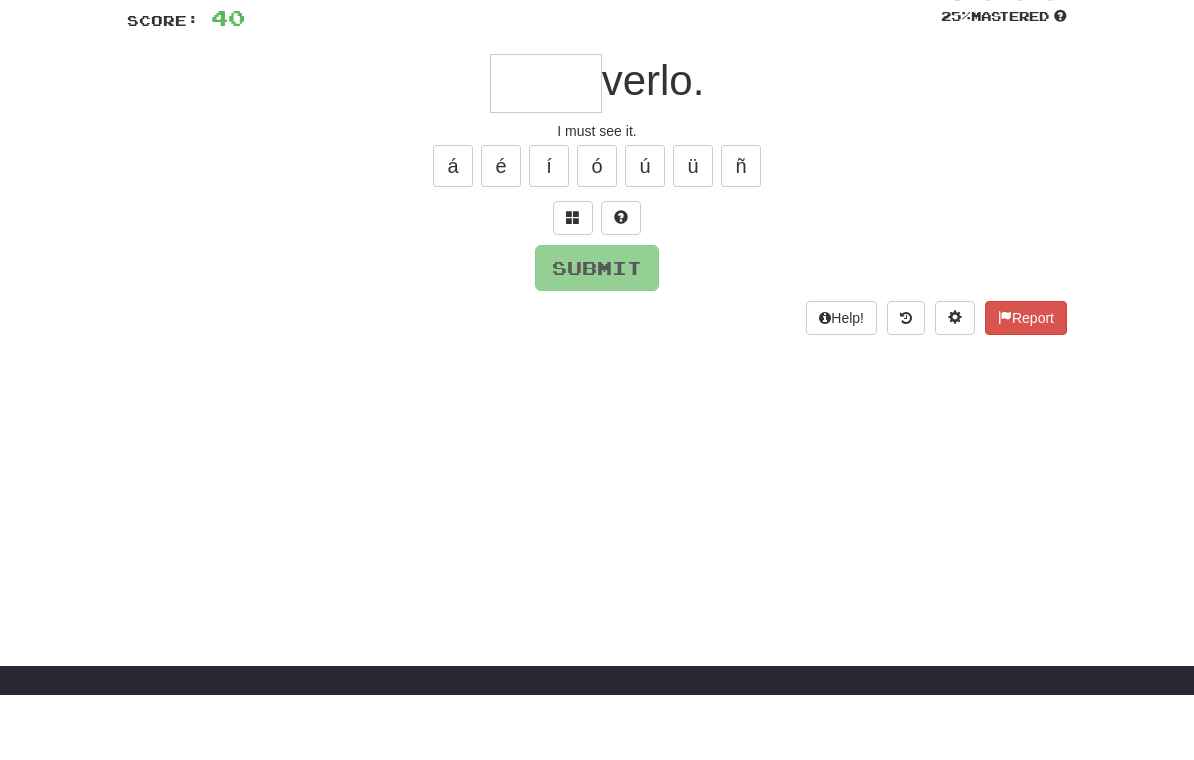 click at bounding box center (573, 282) 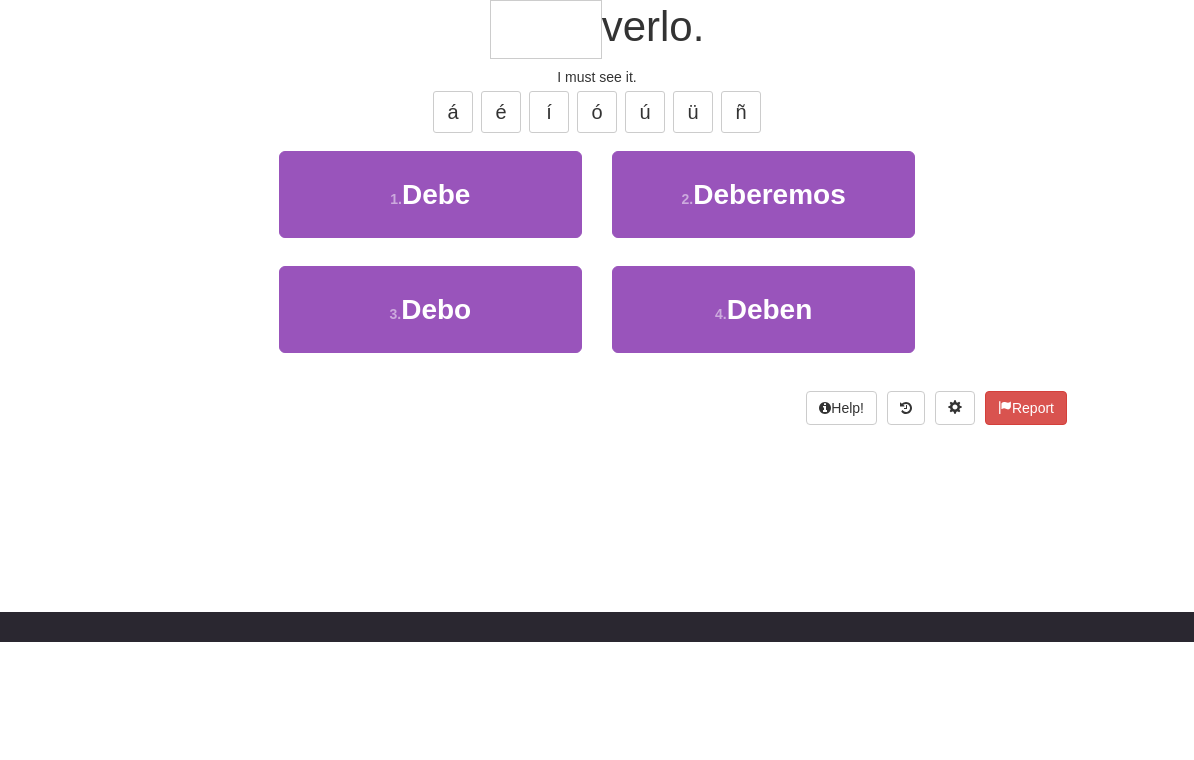 click on "3 .  Debo" at bounding box center (430, 428) 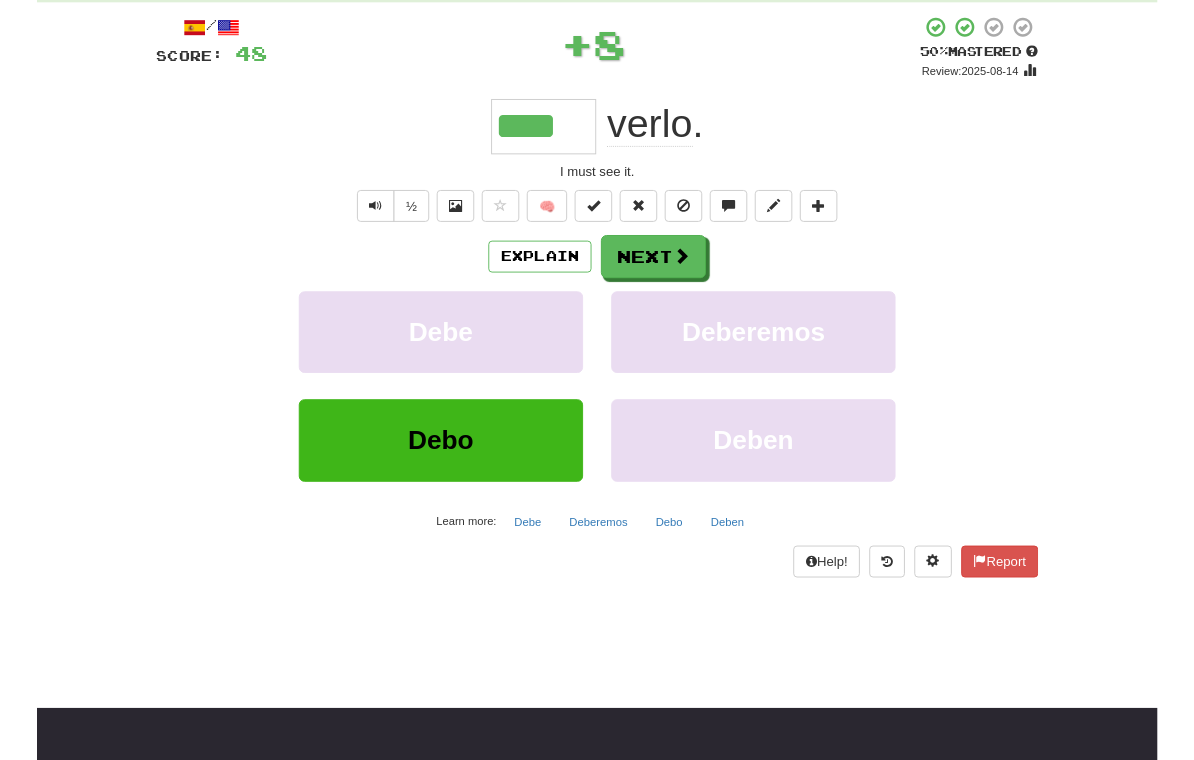 scroll, scrollTop: 62, scrollLeft: 0, axis: vertical 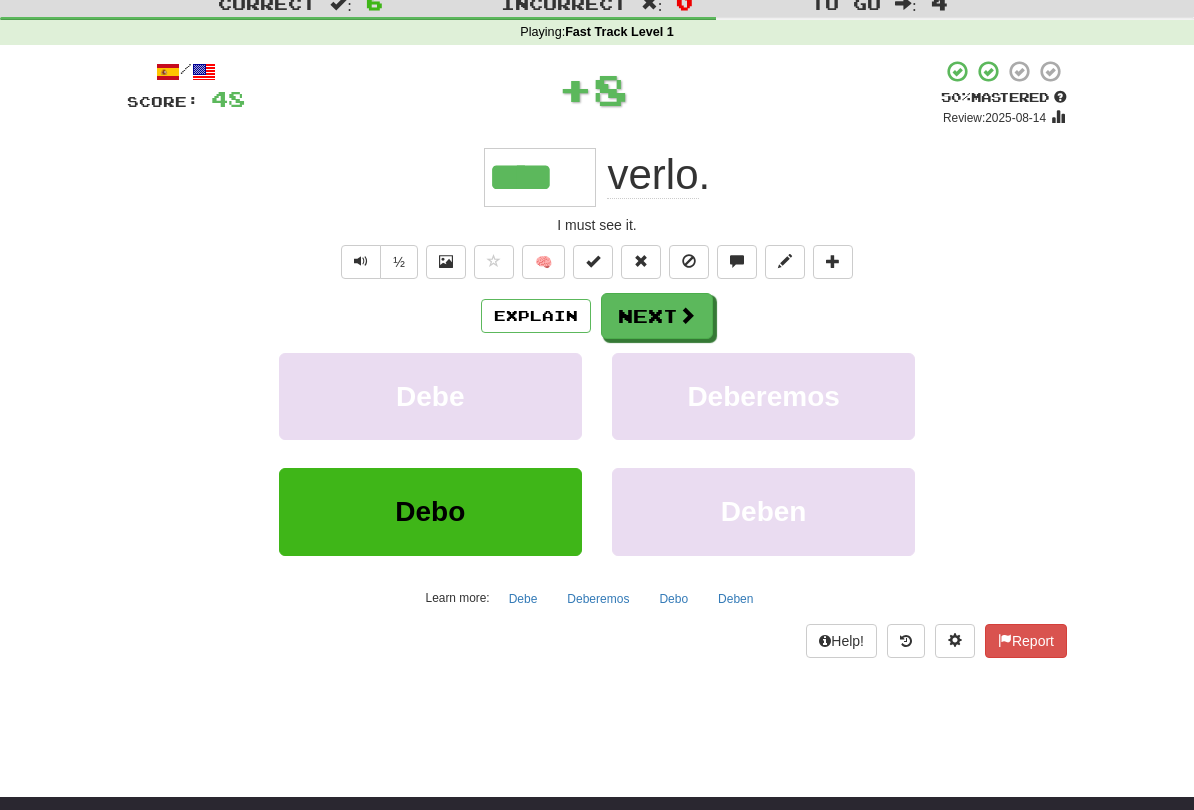 click at bounding box center [687, 316] 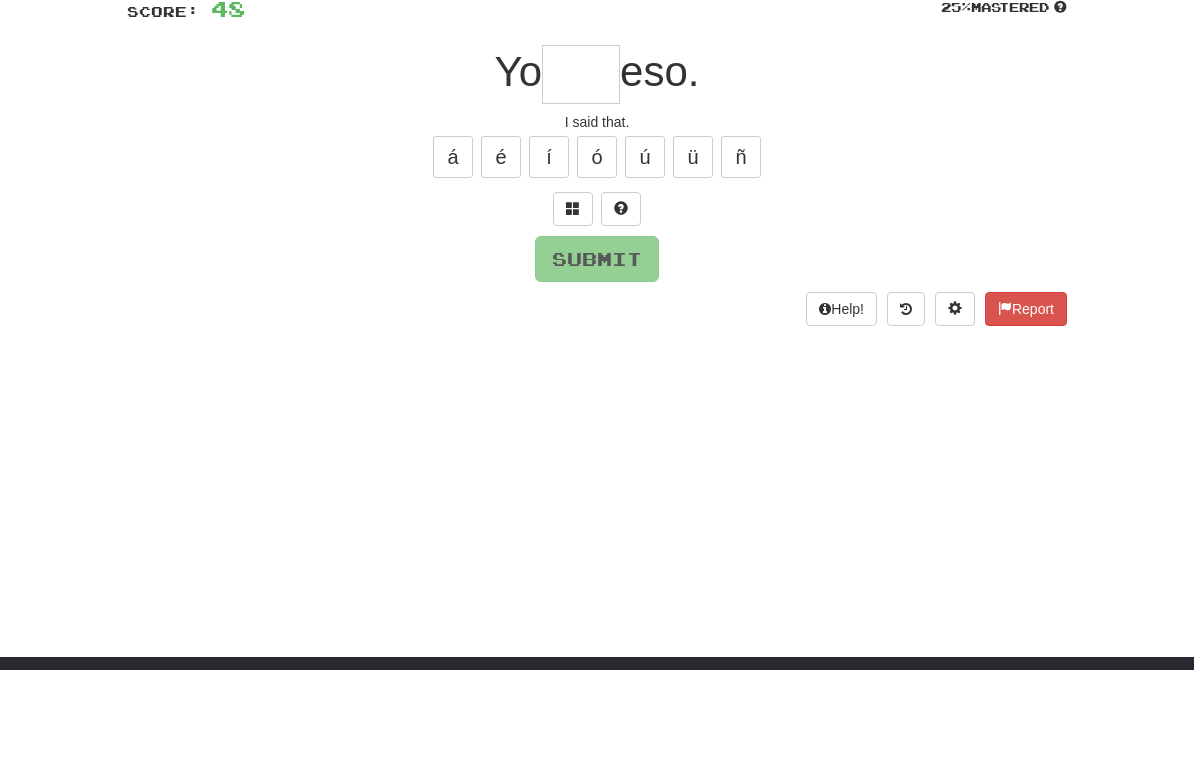 click at bounding box center (573, 299) 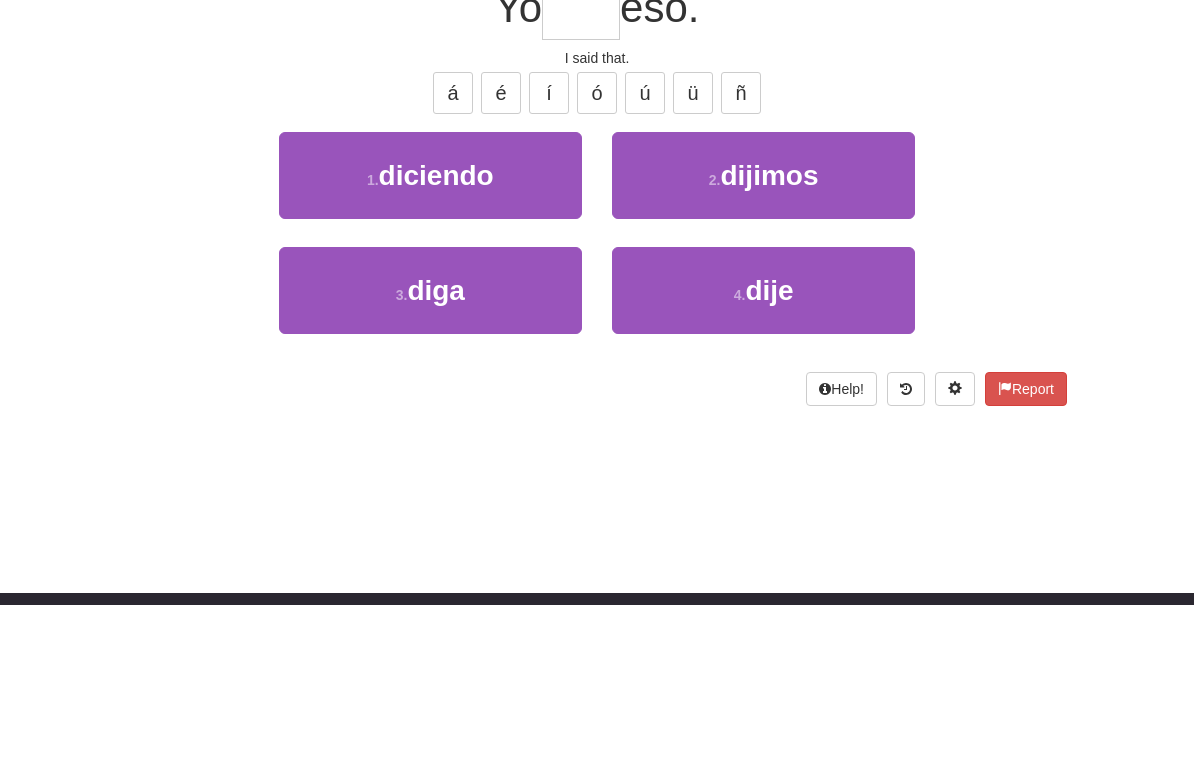 click on "4 .  dije" at bounding box center (763, 445) 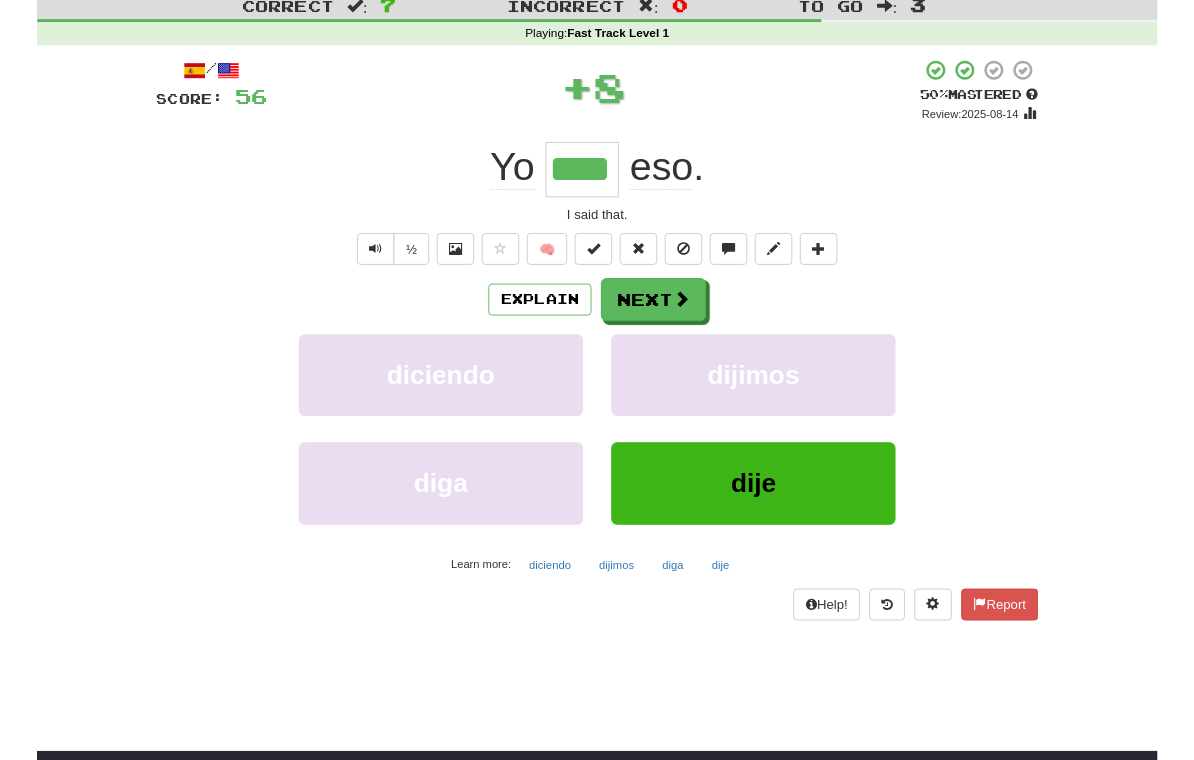scroll, scrollTop: 61, scrollLeft: 0, axis: vertical 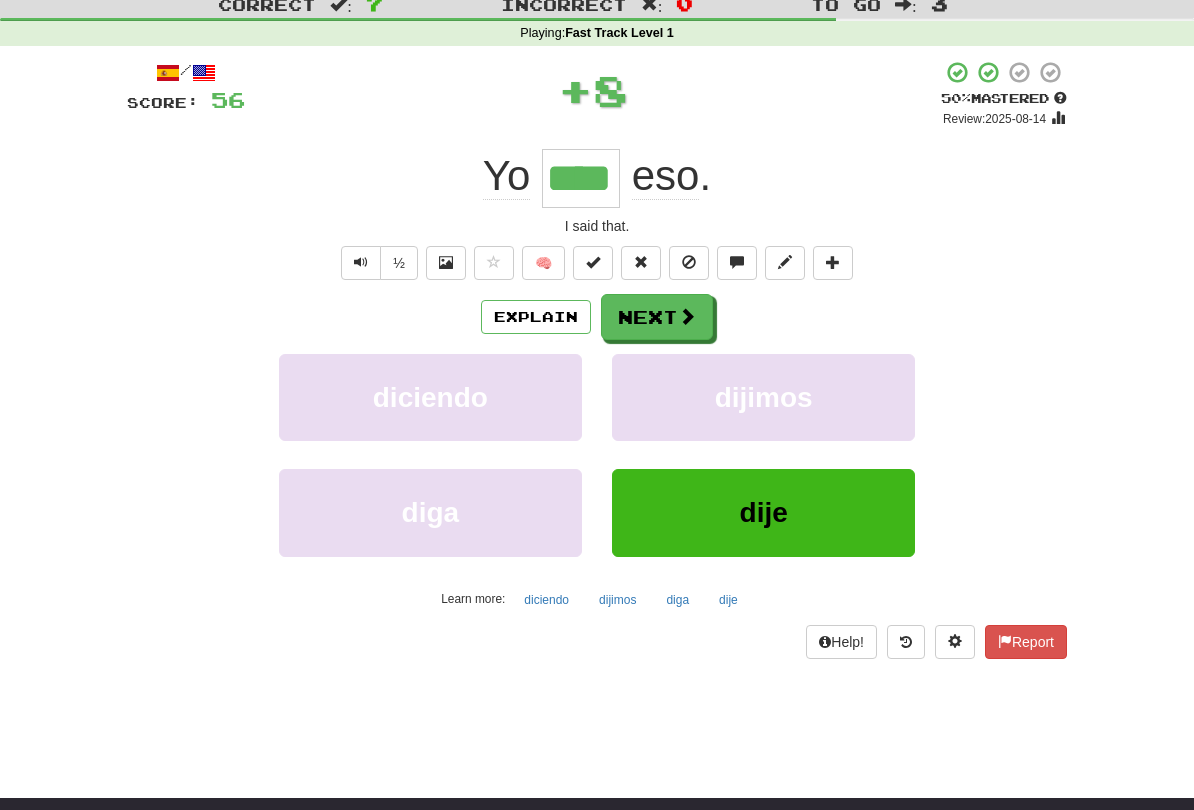 click on "Next" at bounding box center (657, 318) 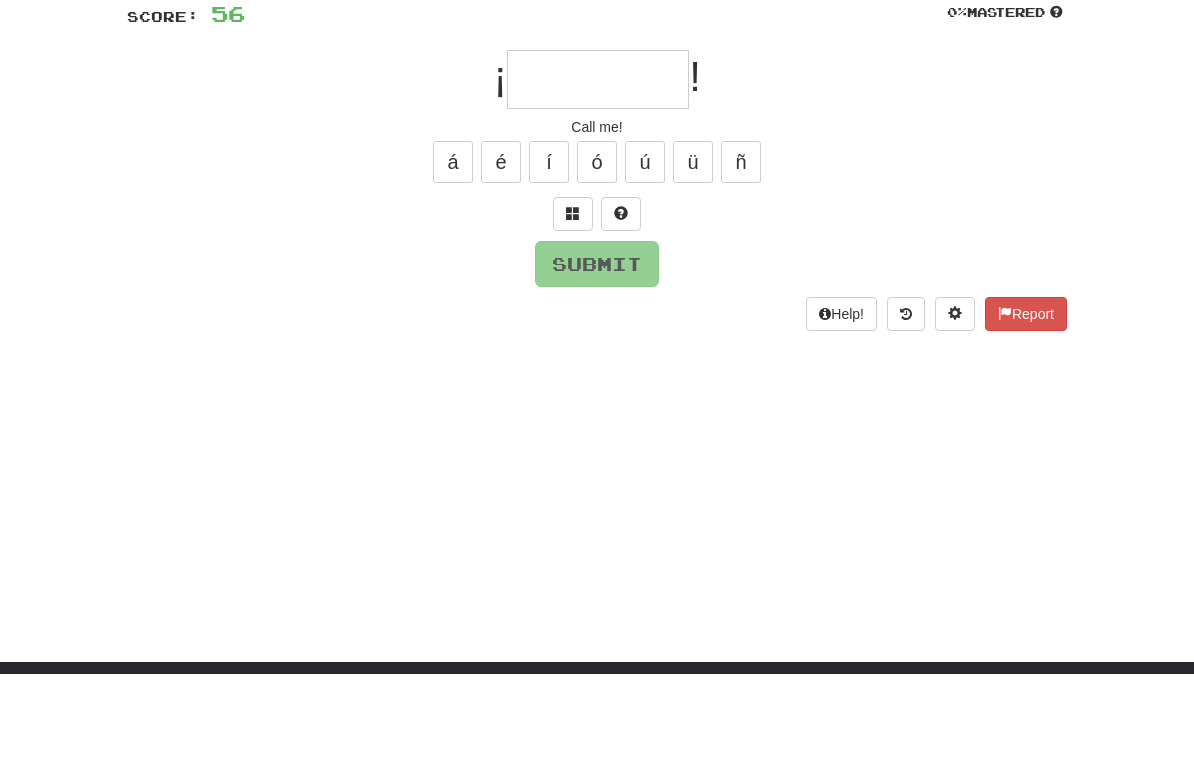 click at bounding box center [573, 301] 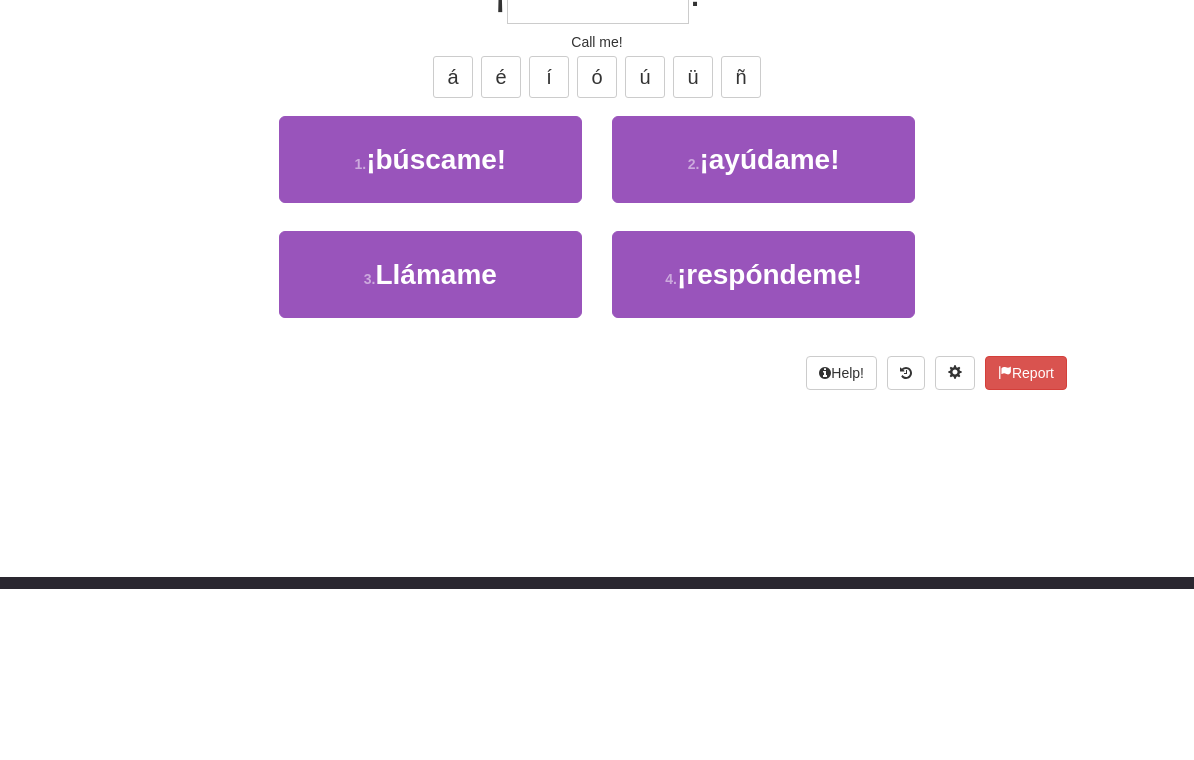 click on "3 .  Llámame" at bounding box center (430, 446) 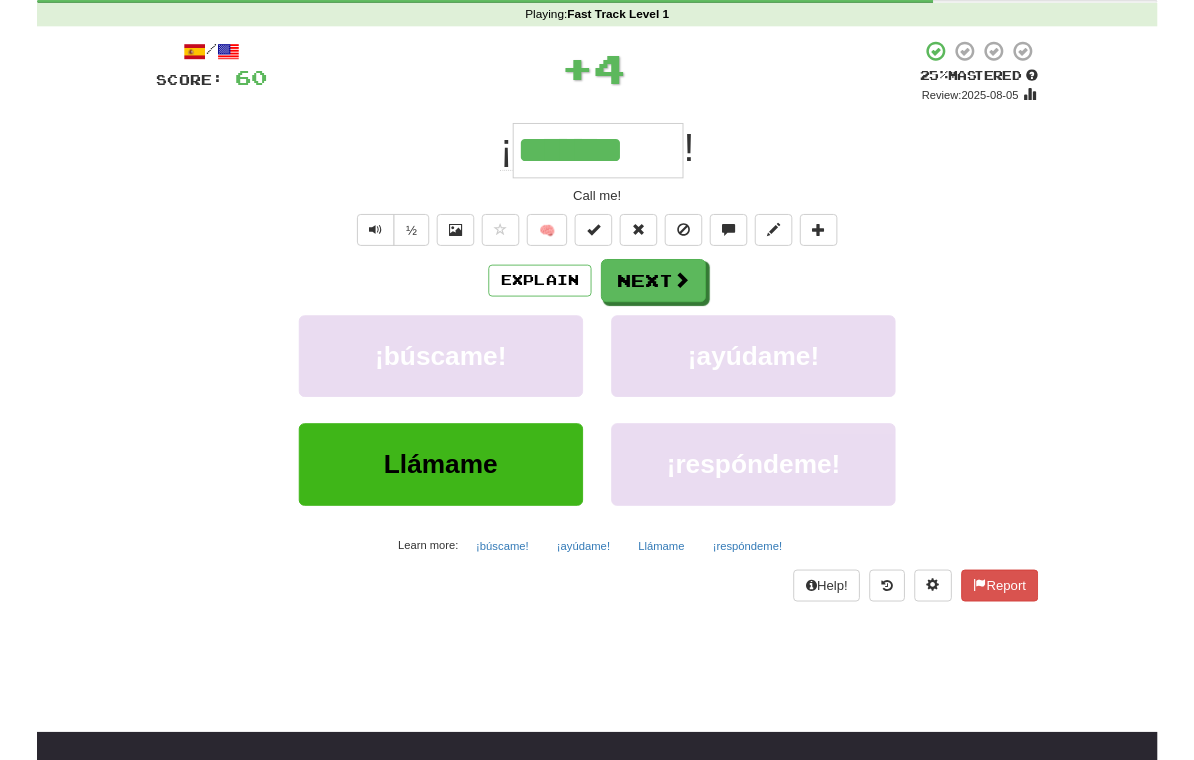 scroll, scrollTop: 81, scrollLeft: 0, axis: vertical 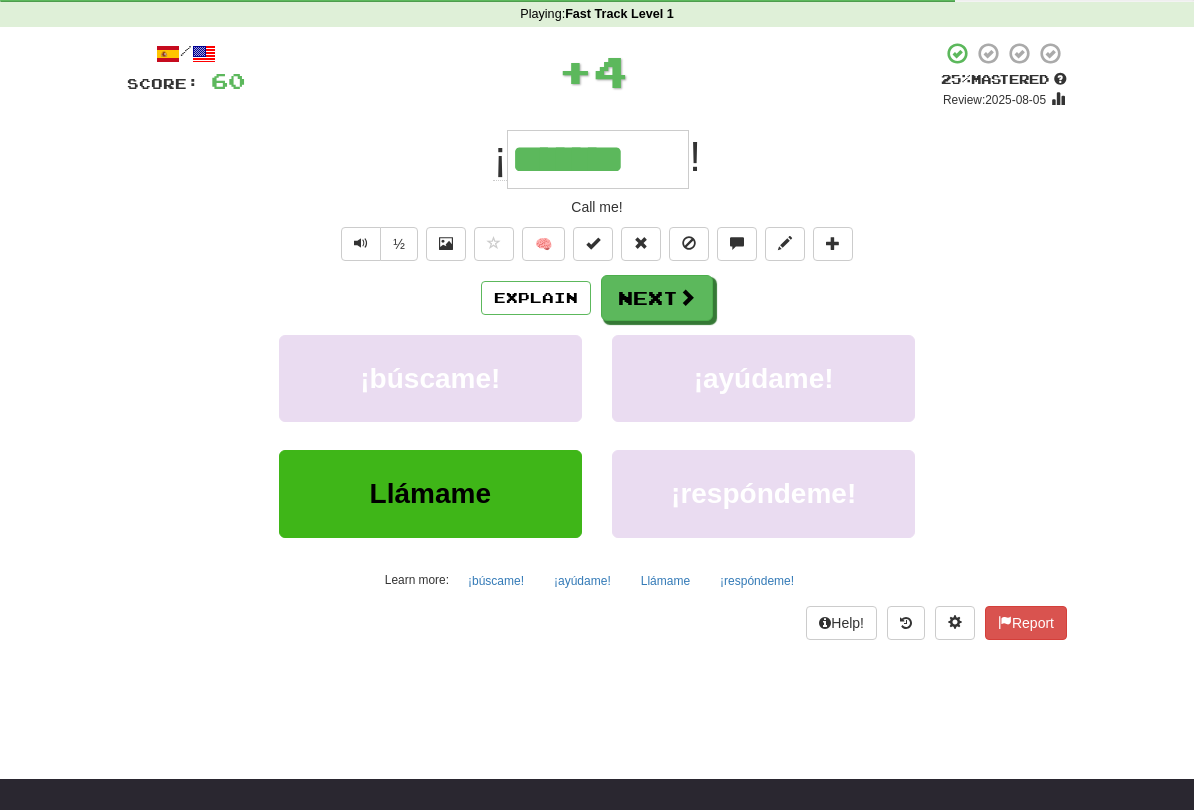 click on "Explain" at bounding box center (536, 298) 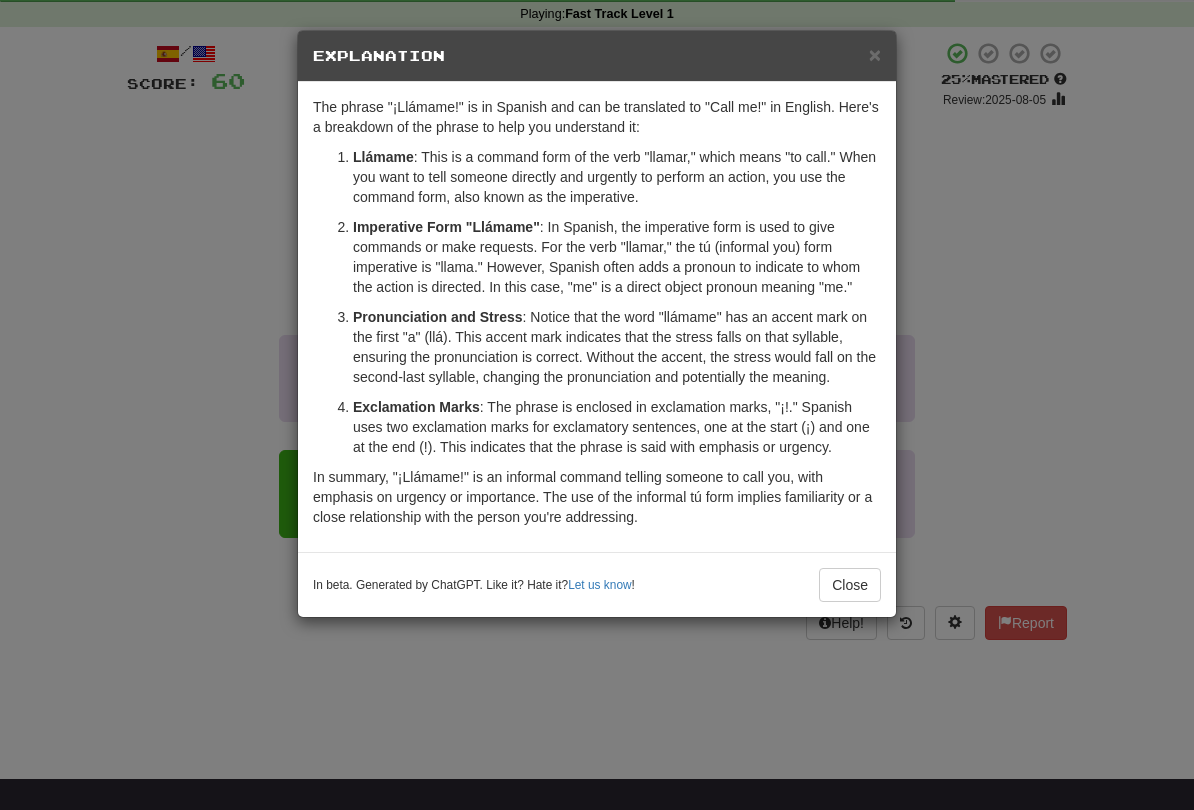 click on "×" at bounding box center [875, 54] 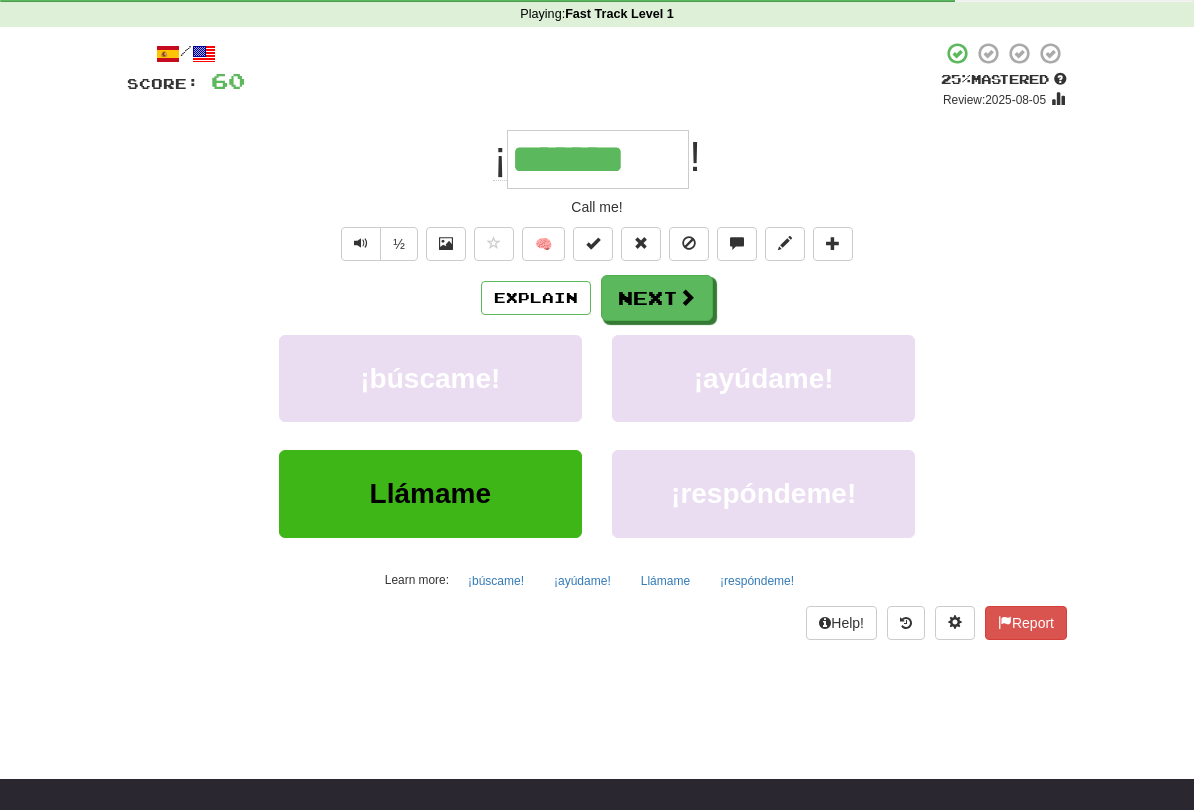 click at bounding box center (687, 297) 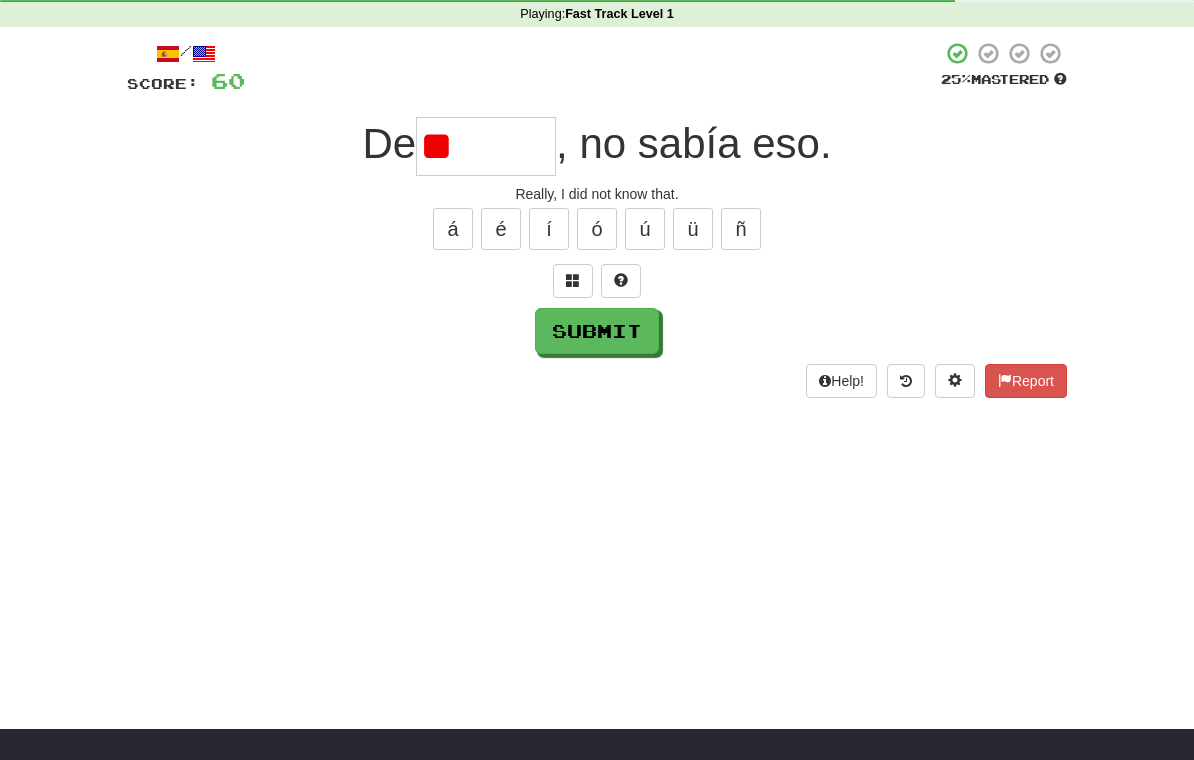 type on "*" 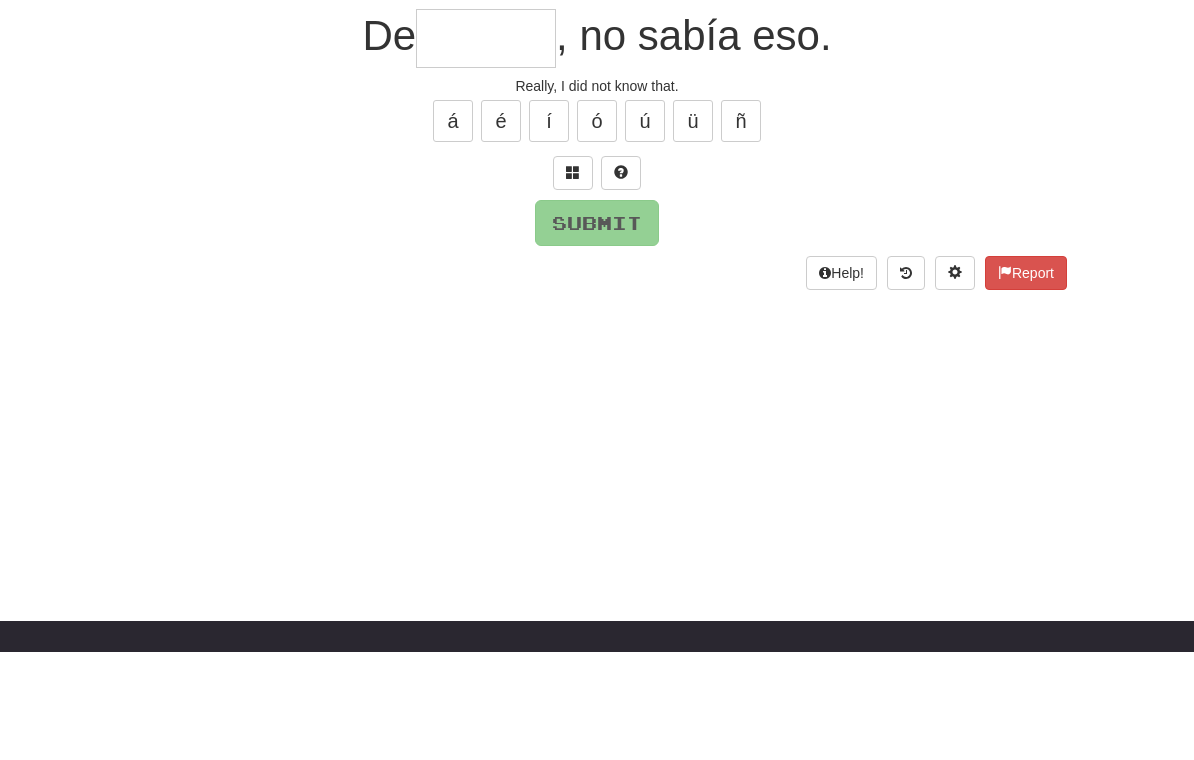 click at bounding box center [573, 281] 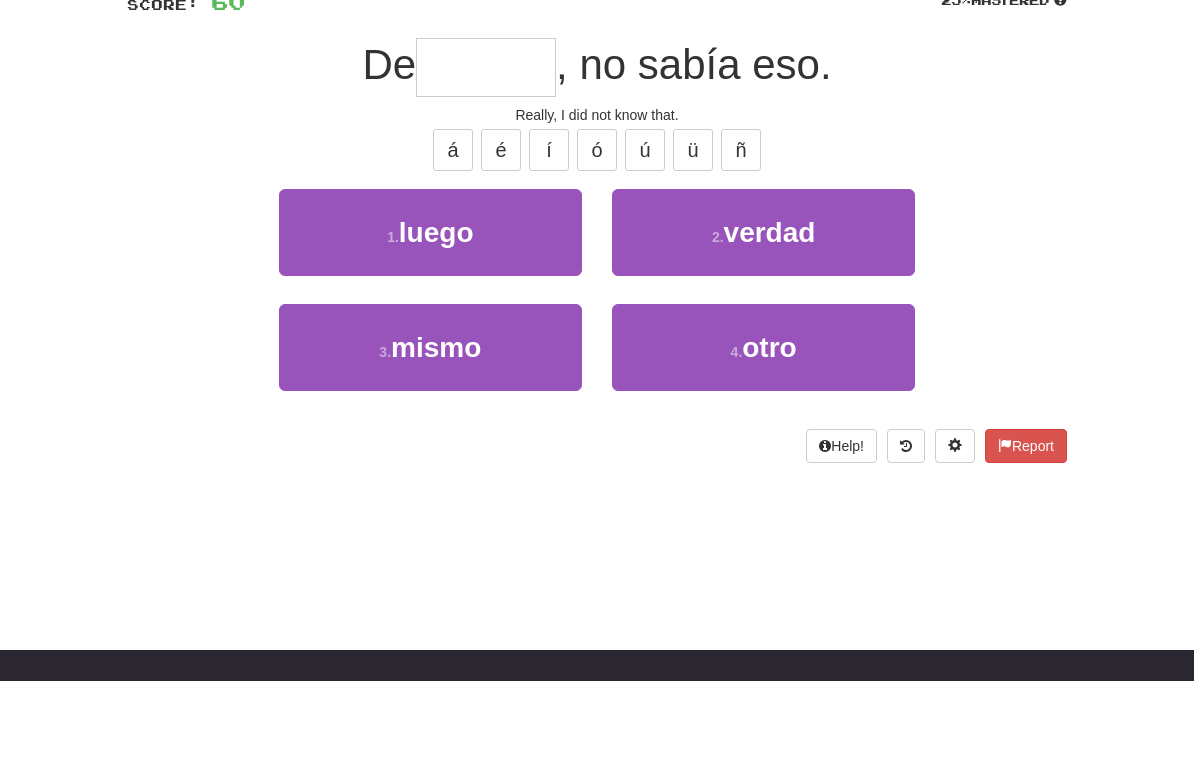 click on "2 .  verdad" at bounding box center (763, 311) 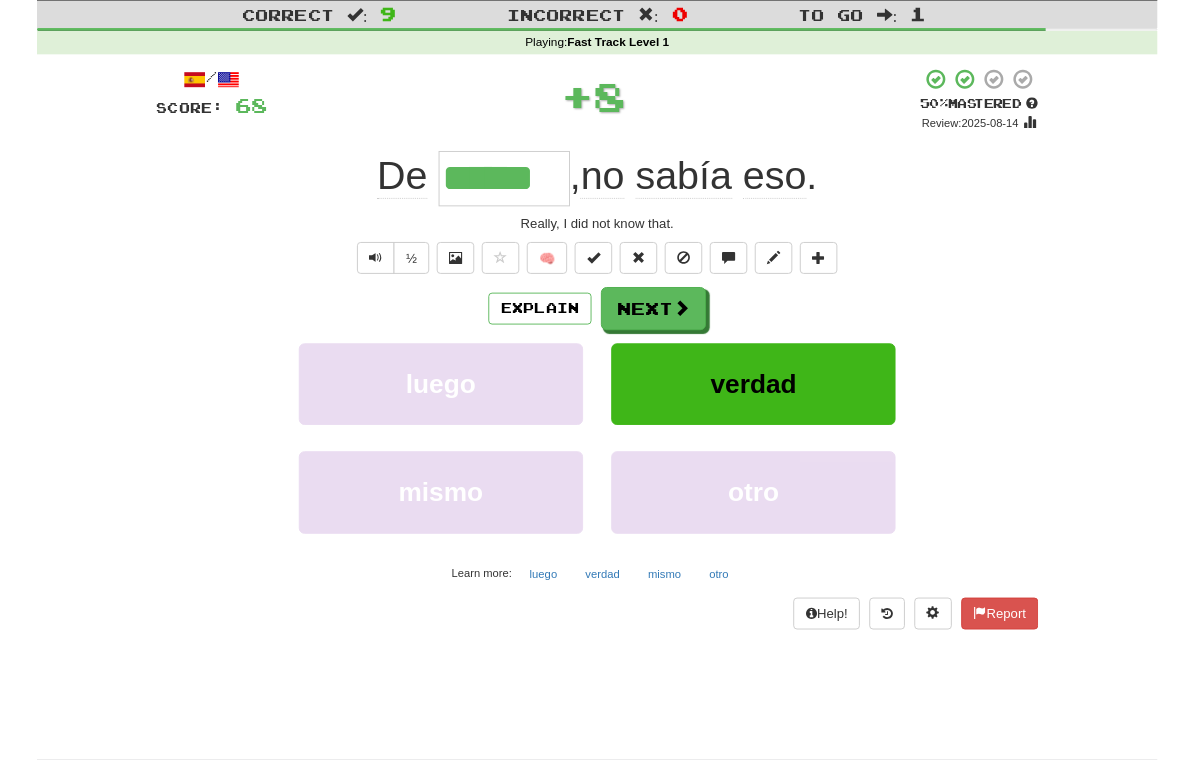 scroll, scrollTop: 51, scrollLeft: 0, axis: vertical 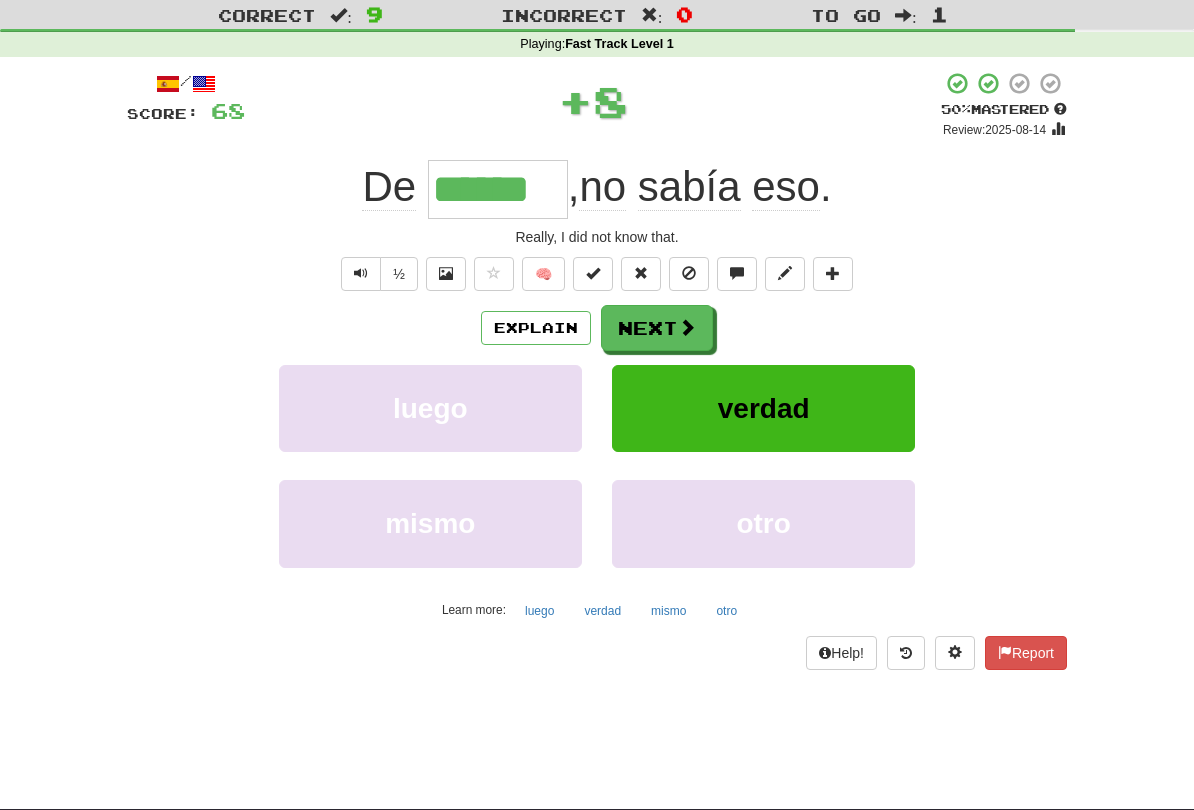 click on "Next" at bounding box center [657, 328] 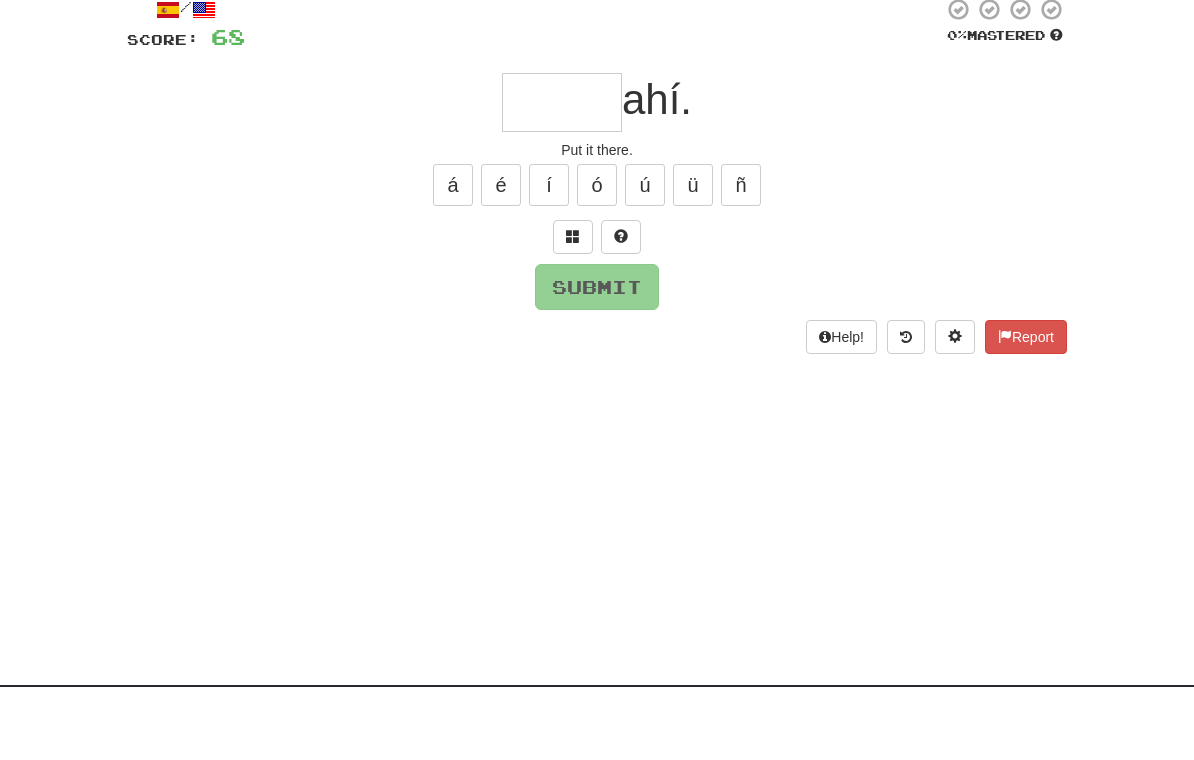 click at bounding box center (573, 310) 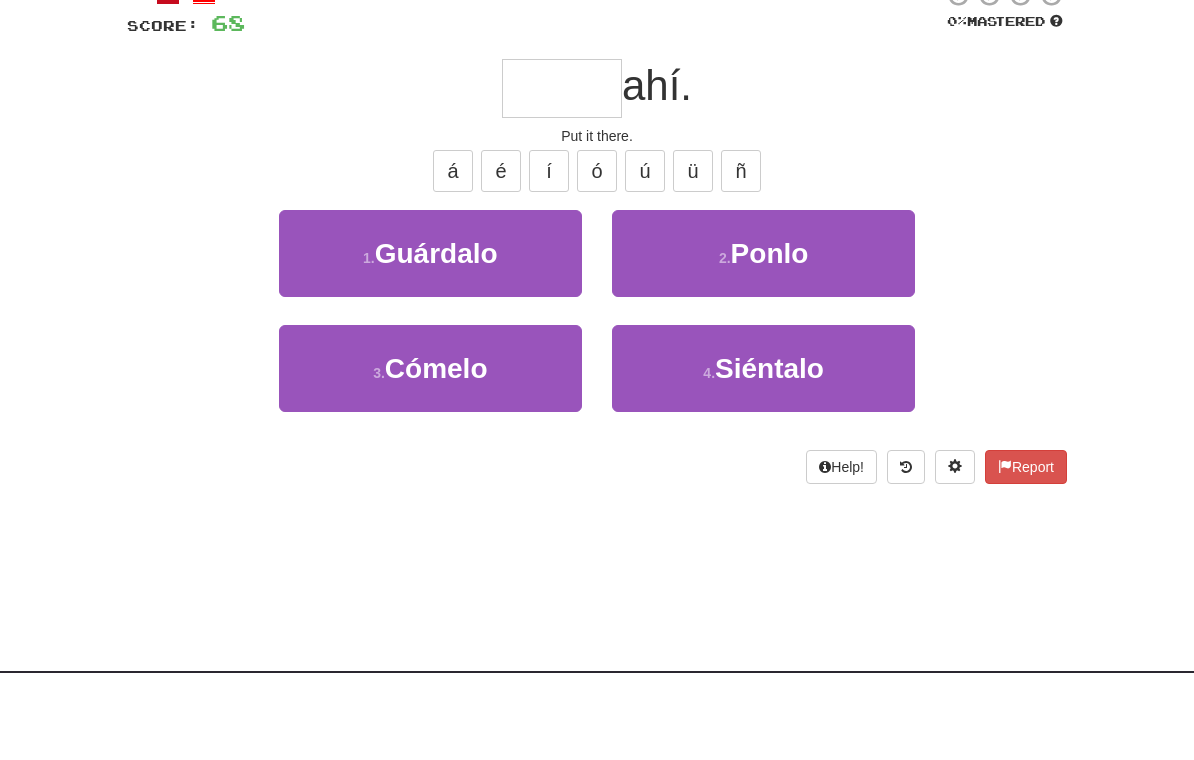 click on "Ponlo" at bounding box center (770, 341) 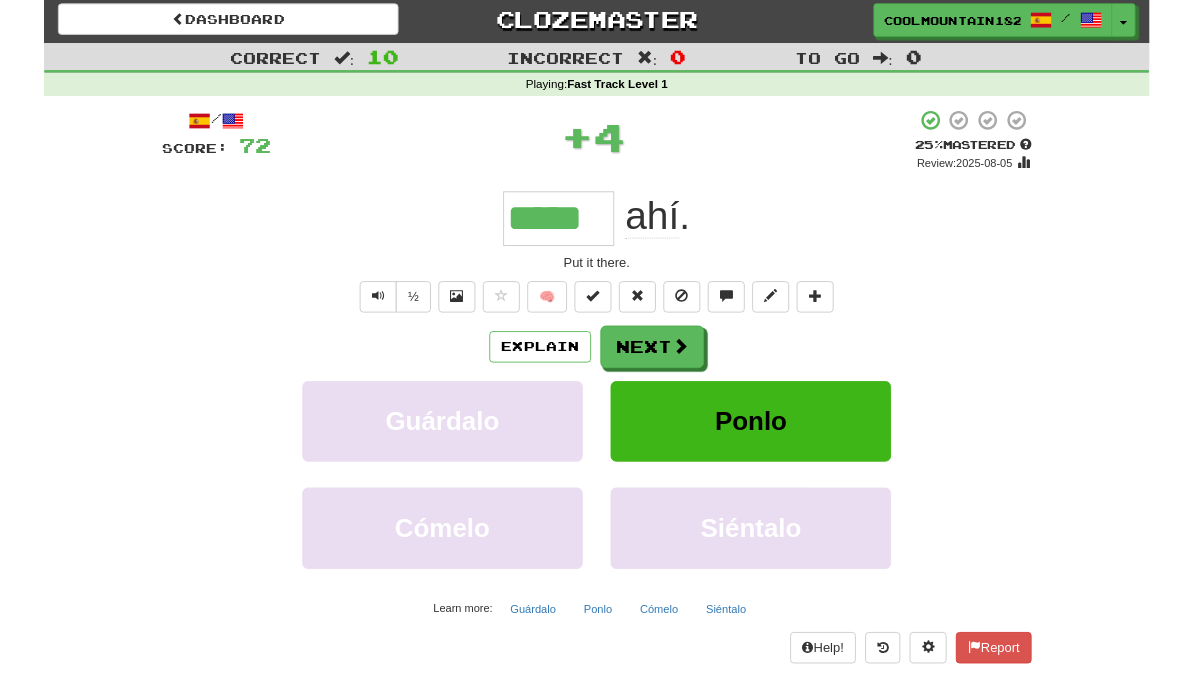 scroll, scrollTop: 28, scrollLeft: 0, axis: vertical 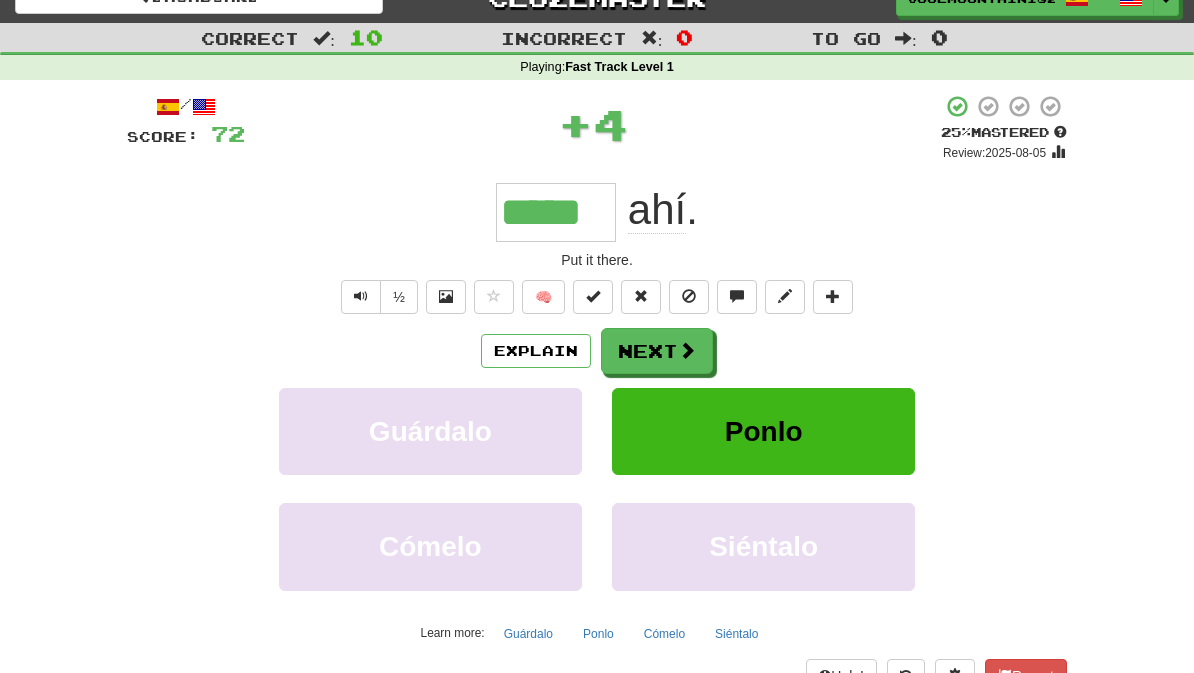 click on "Next" at bounding box center [657, 351] 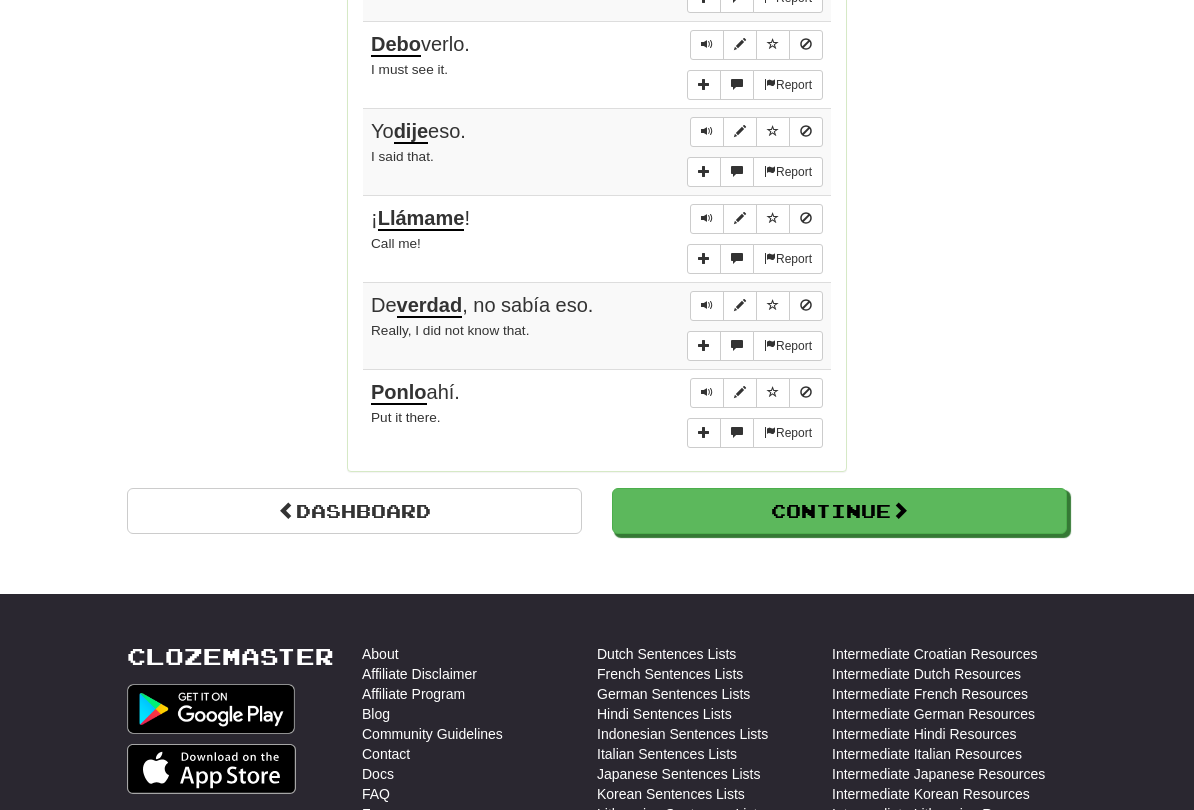 scroll, scrollTop: 1629, scrollLeft: 0, axis: vertical 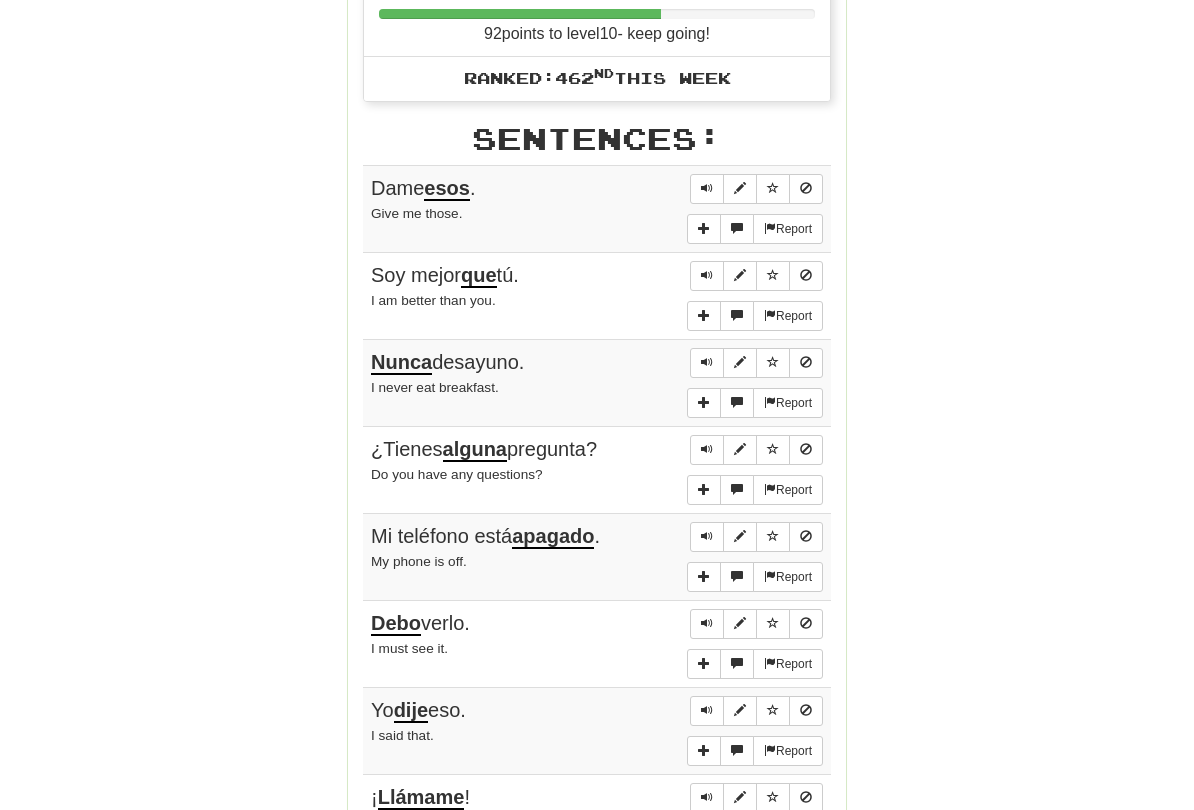 click on "Continue" at bounding box center (839, 1090) 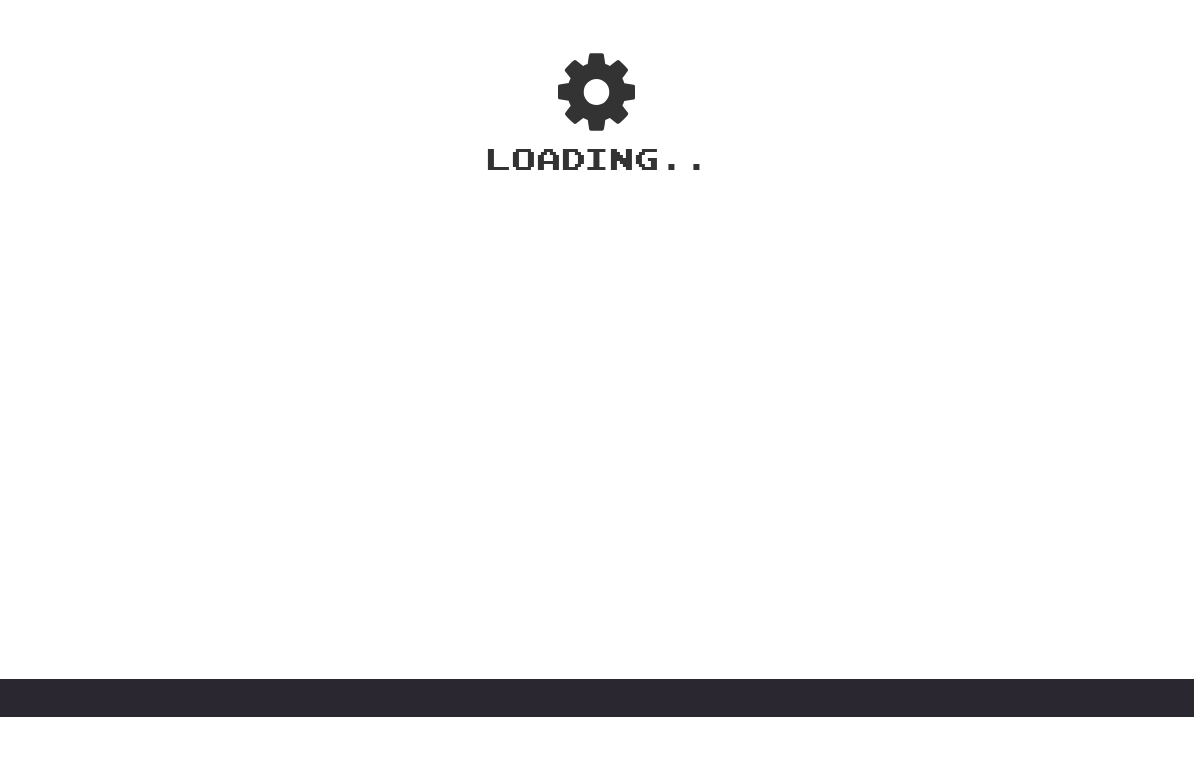 scroll, scrollTop: 0, scrollLeft: 0, axis: both 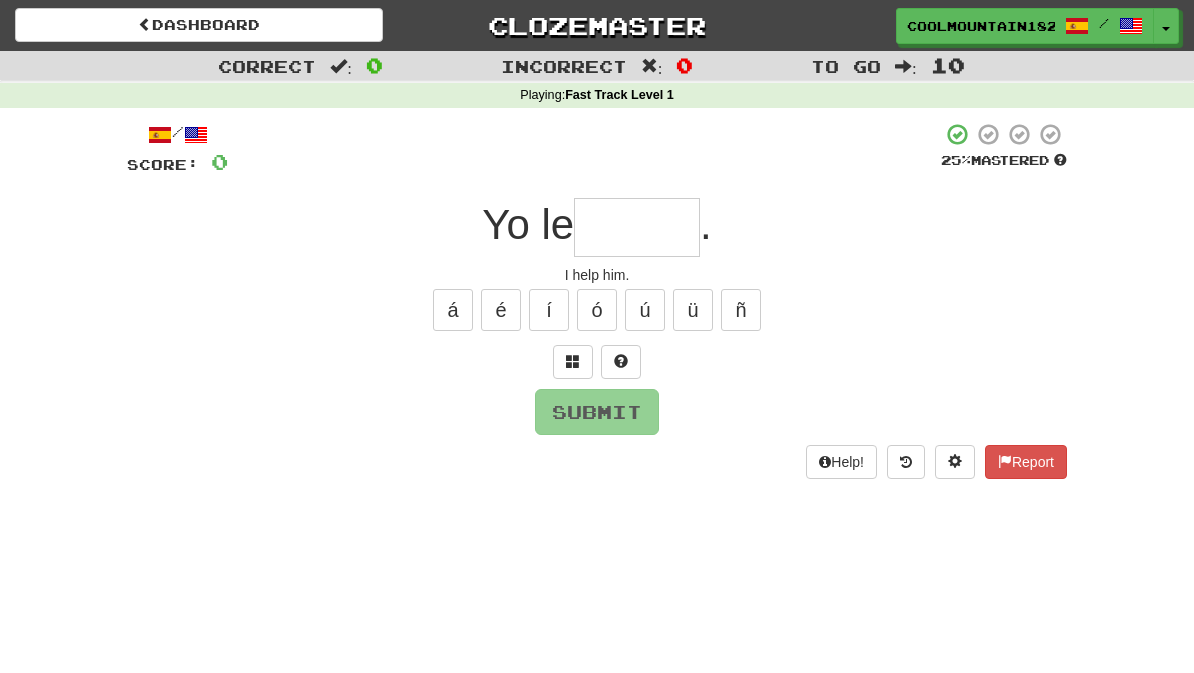 click at bounding box center (637, 227) 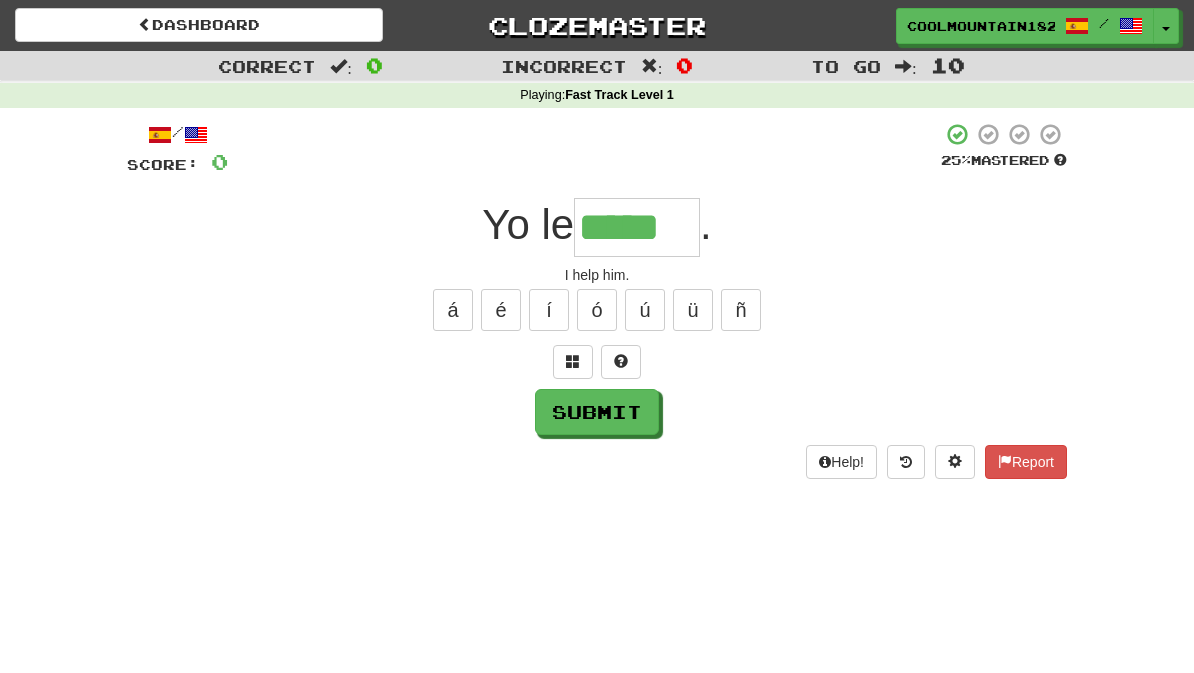 type on "*****" 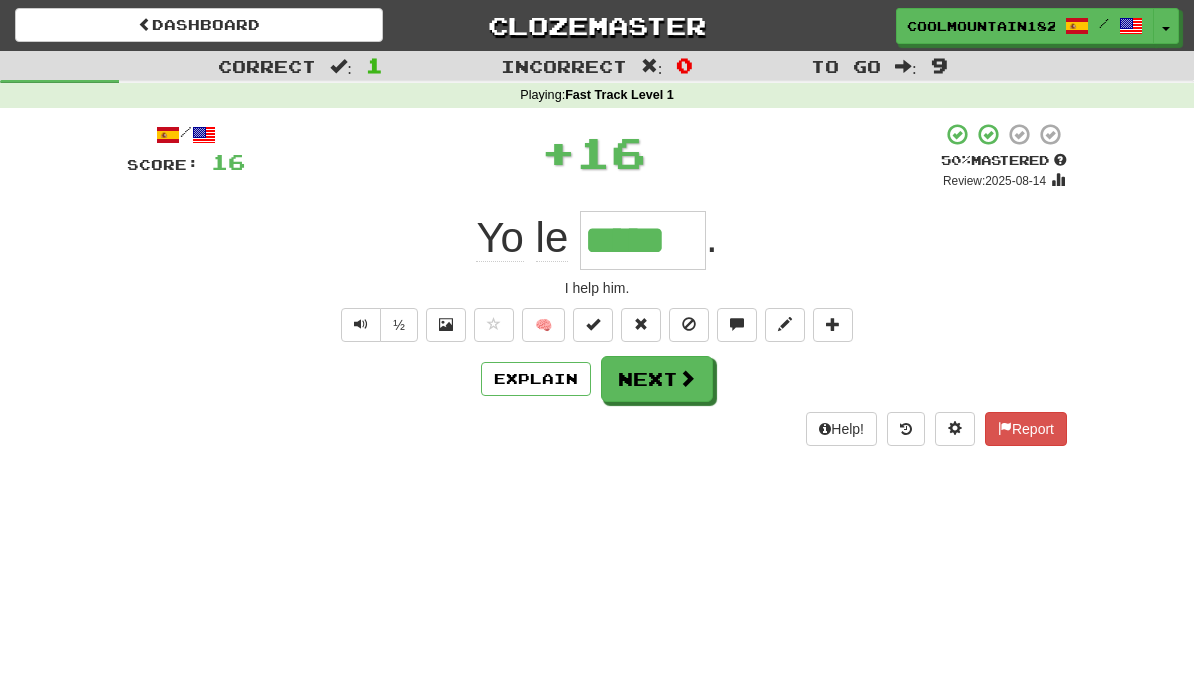 click at bounding box center (687, 378) 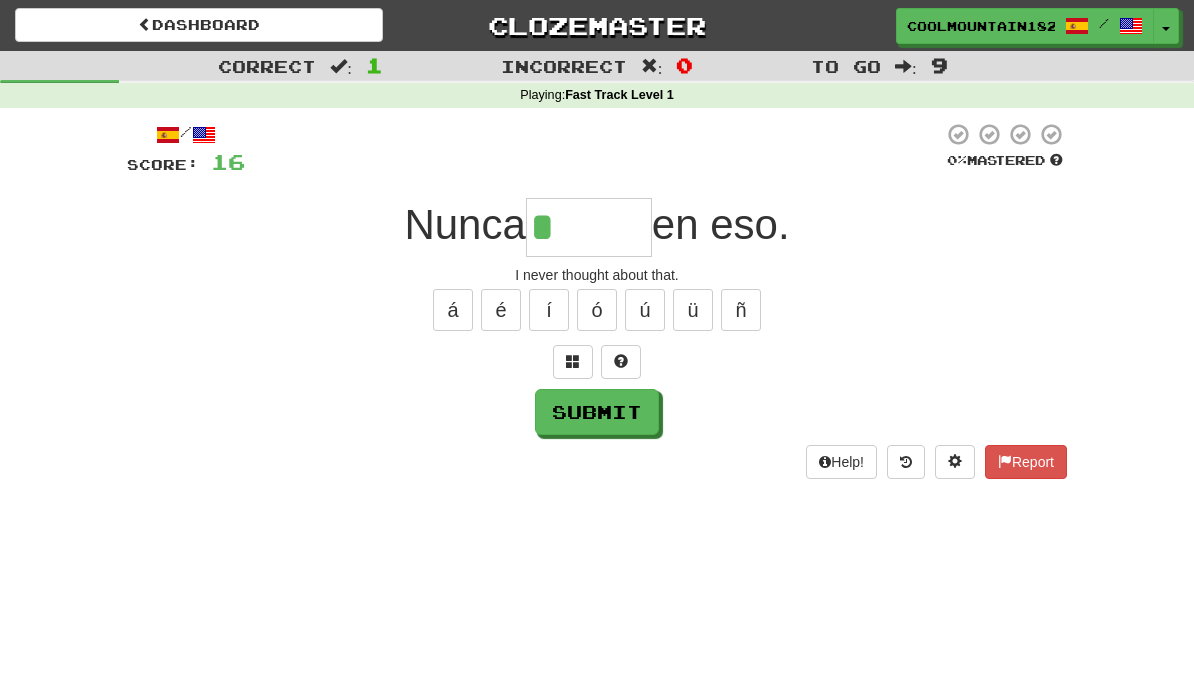 click at bounding box center [573, 361] 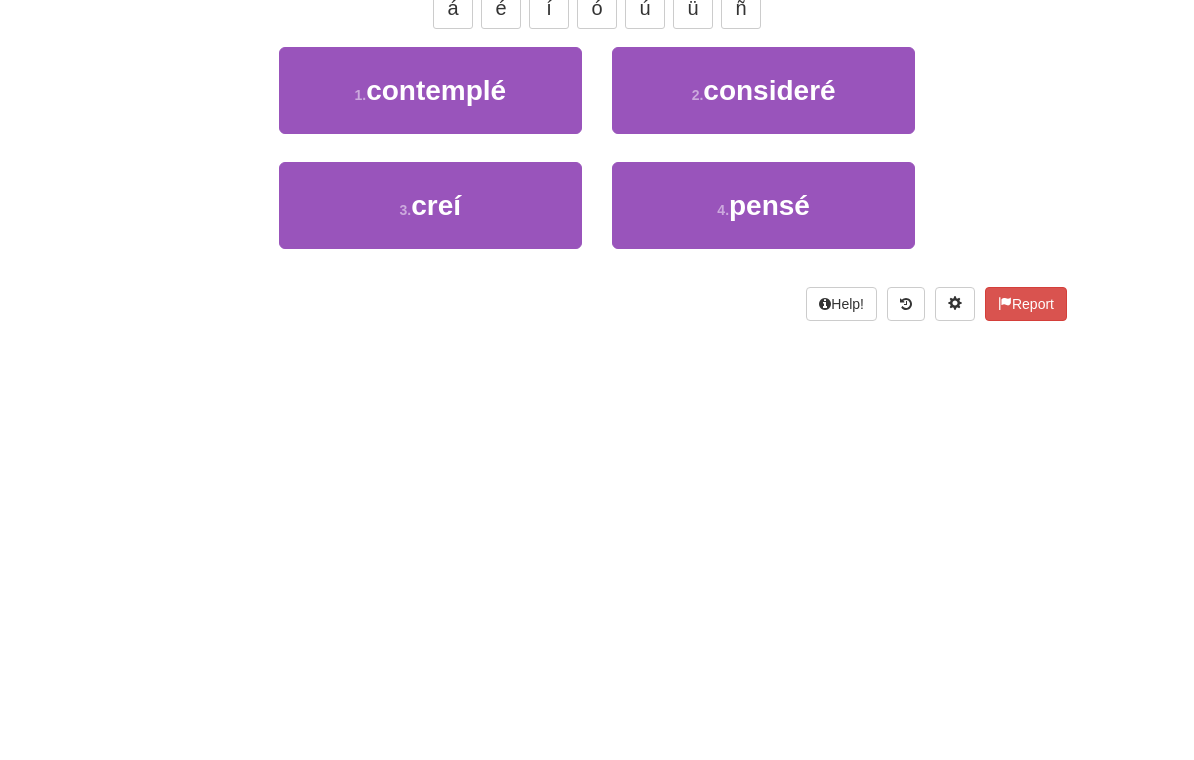 click on "4 .  pensé" at bounding box center [763, 507] 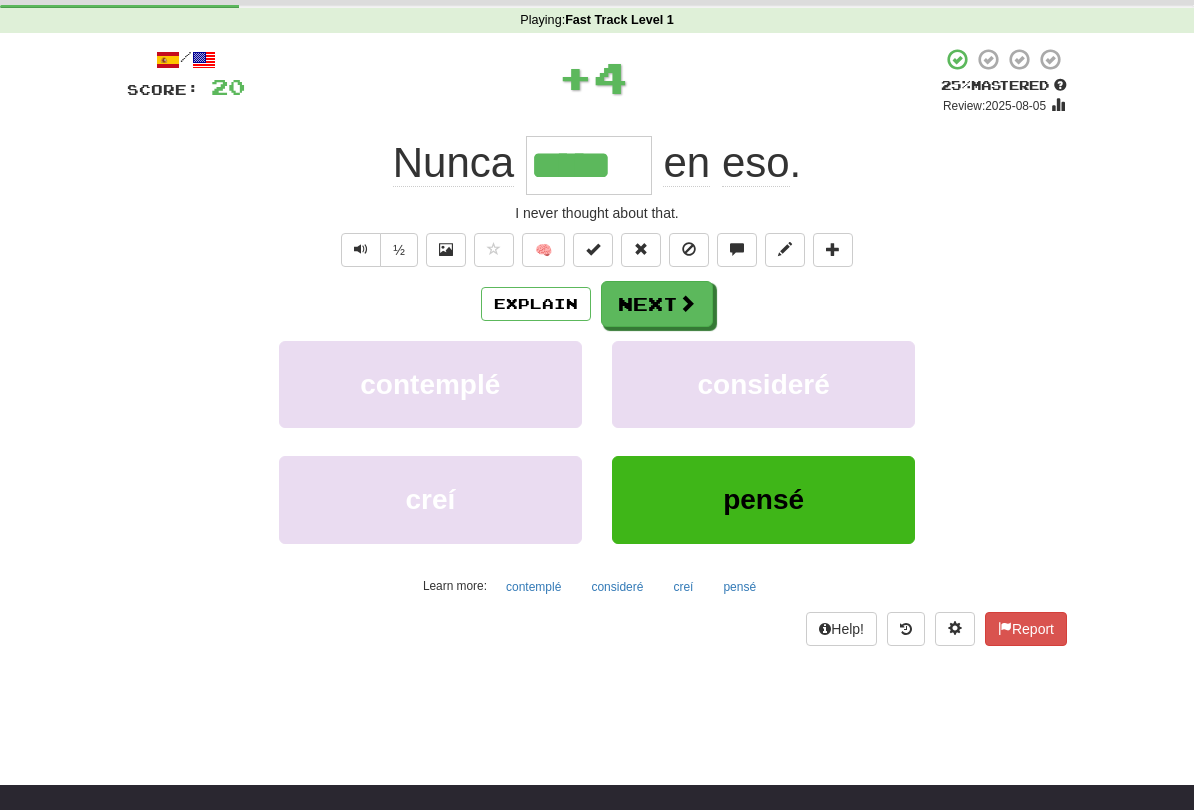scroll, scrollTop: 75, scrollLeft: 0, axis: vertical 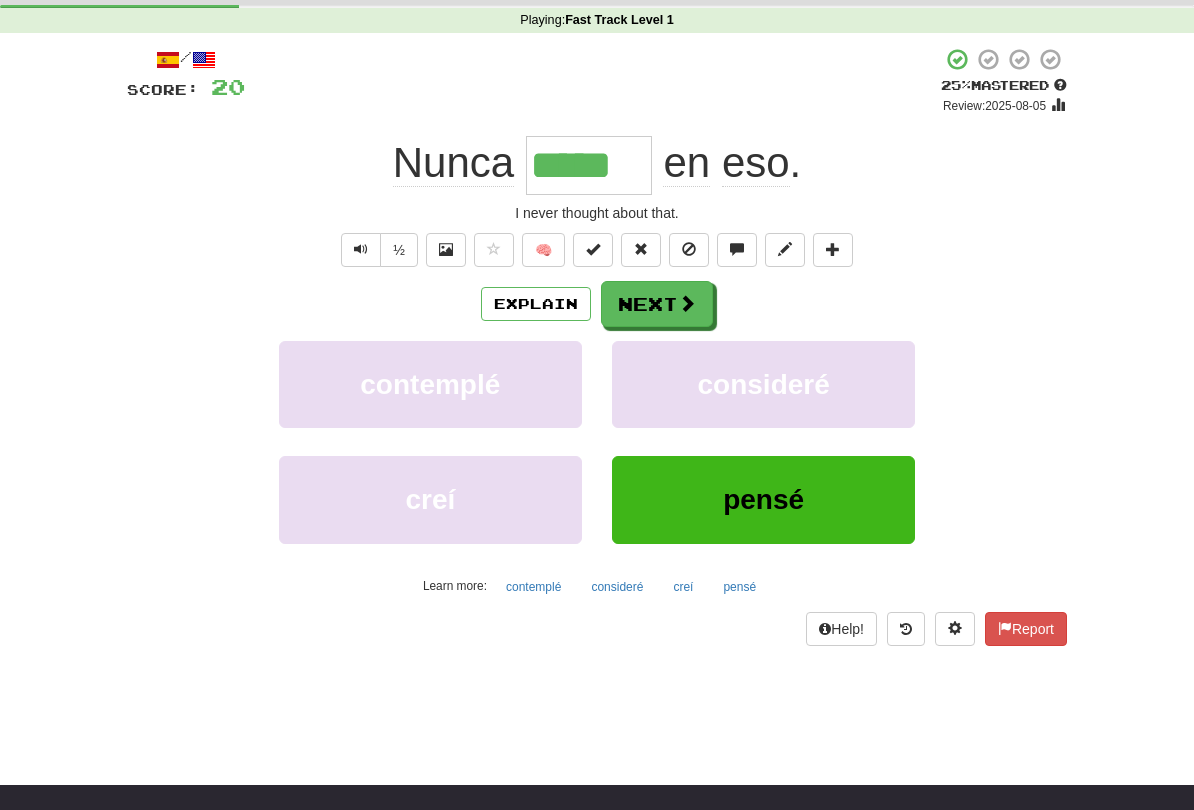 click on "Next" at bounding box center [657, 304] 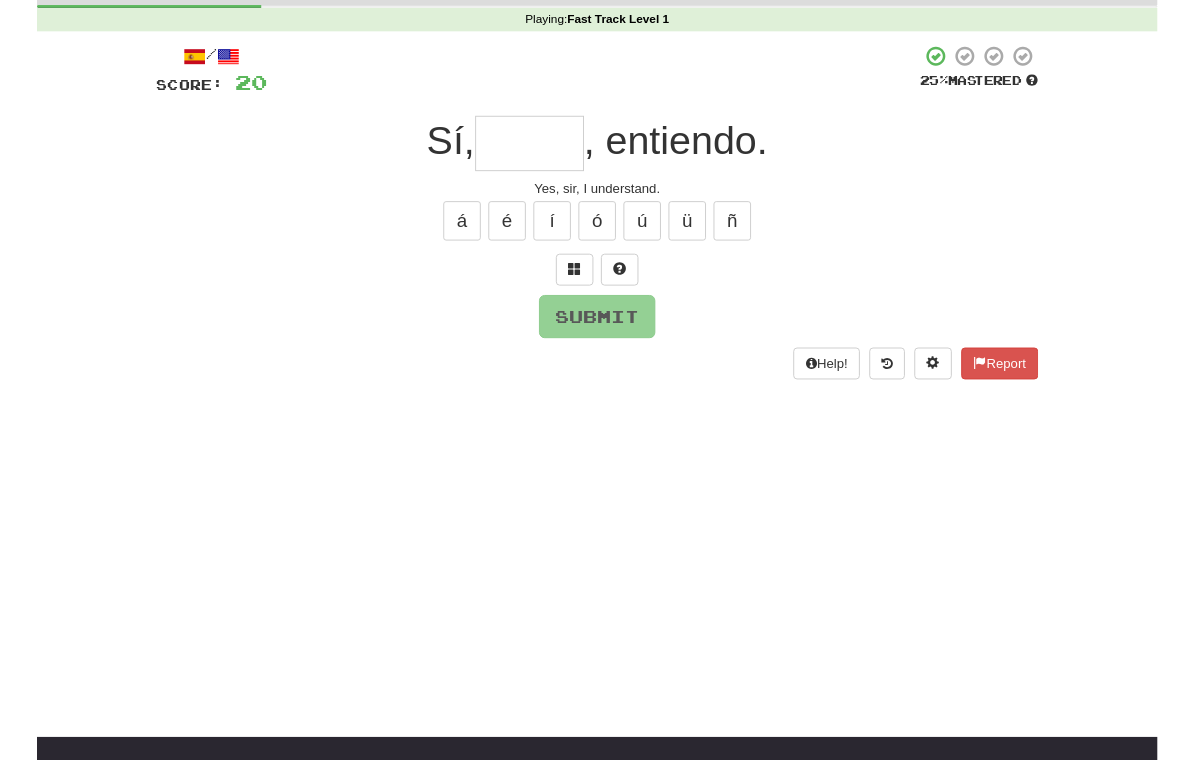 scroll, scrollTop: 74, scrollLeft: 0, axis: vertical 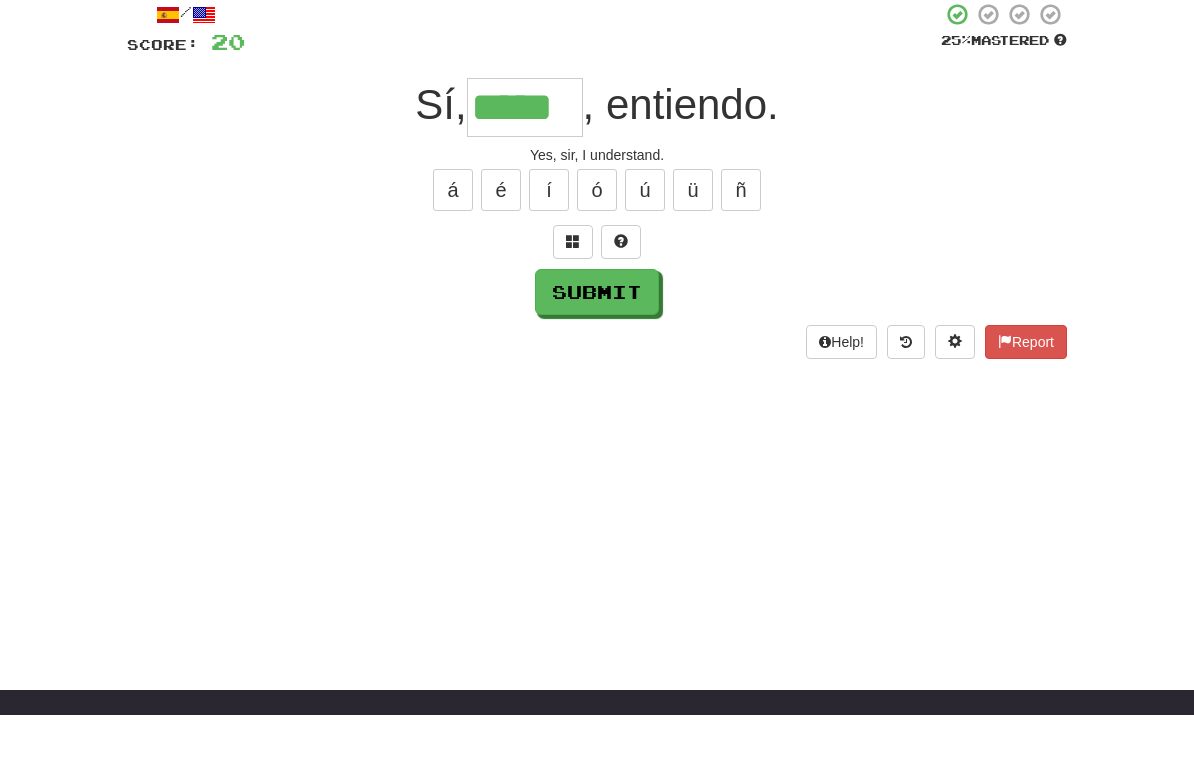 type on "*****" 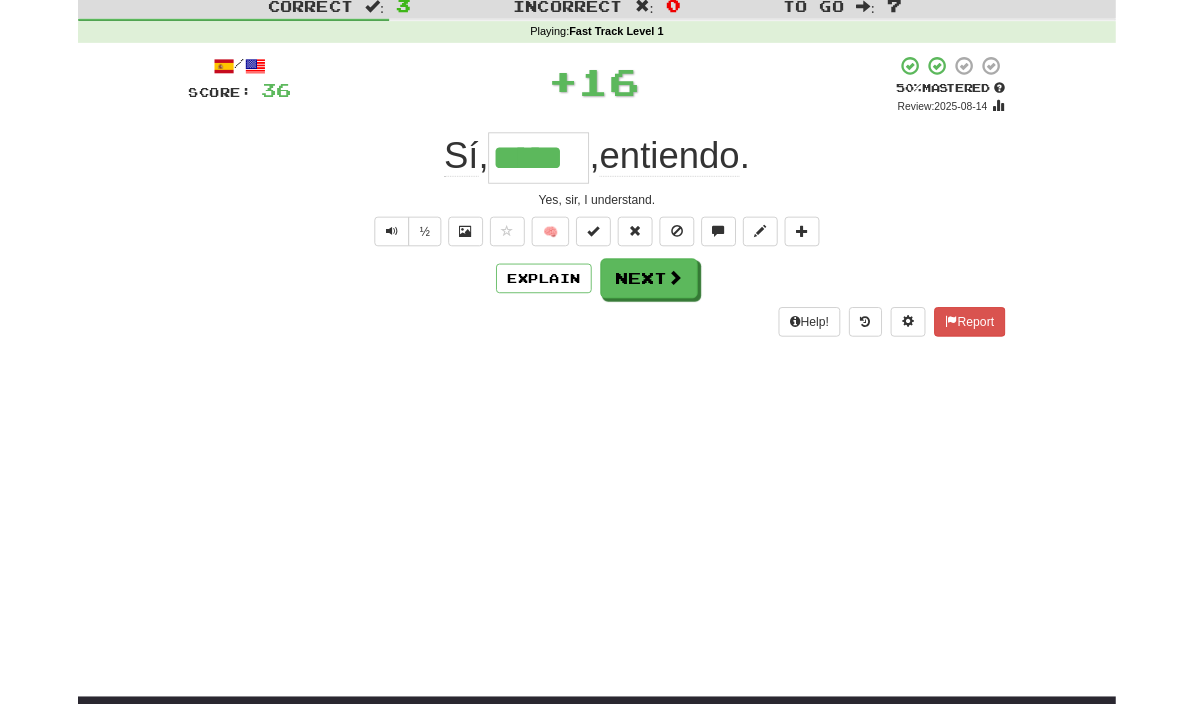 scroll, scrollTop: 61, scrollLeft: 0, axis: vertical 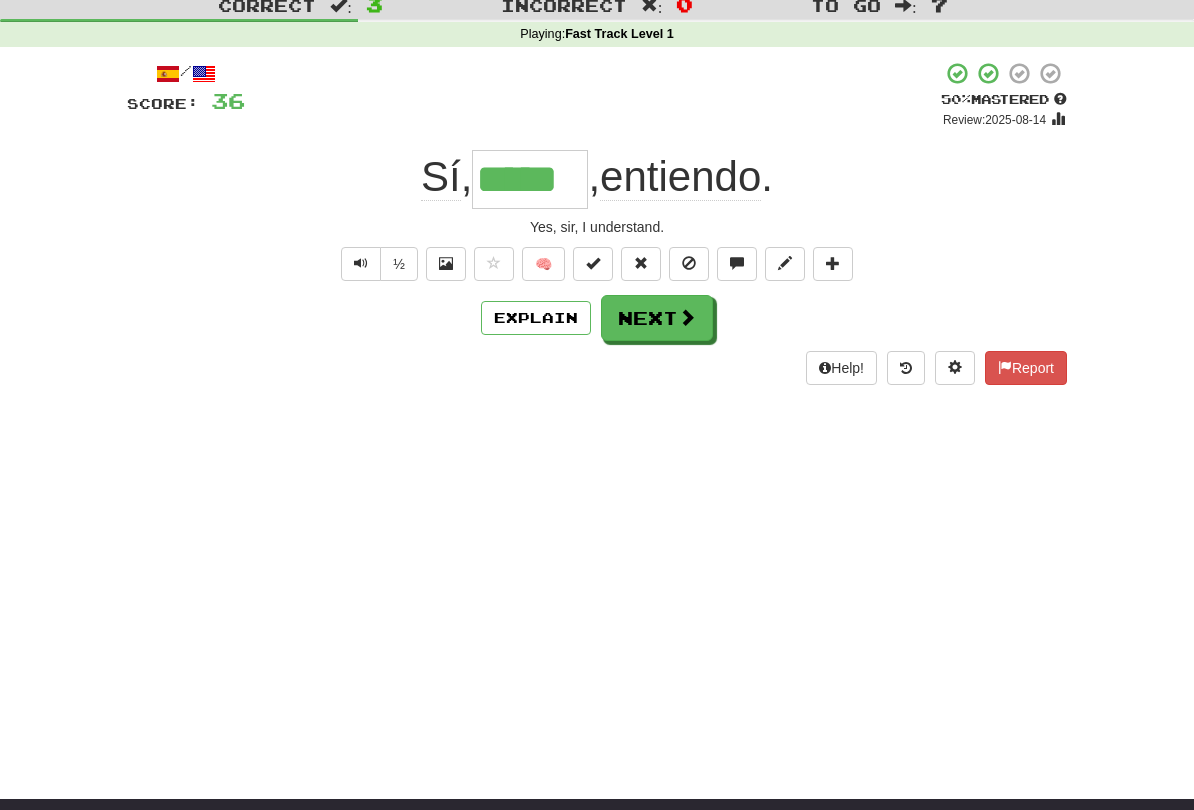 click at bounding box center (687, 317) 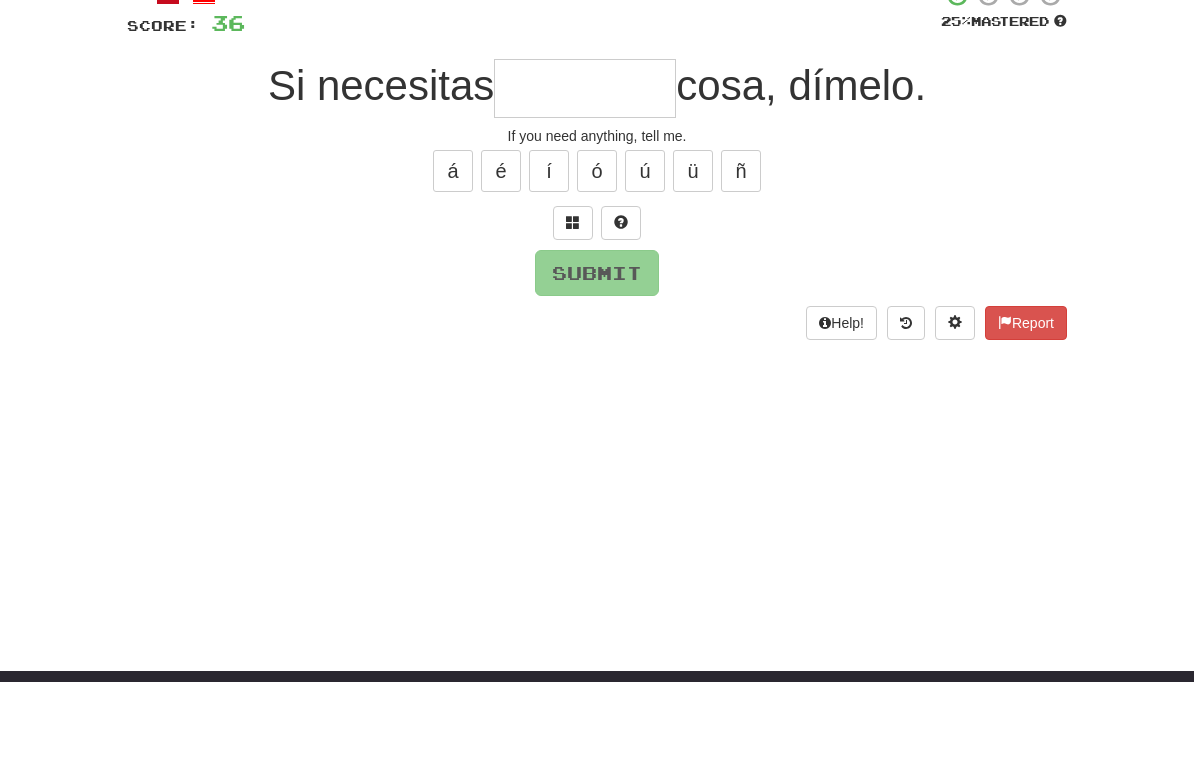 click at bounding box center (573, 300) 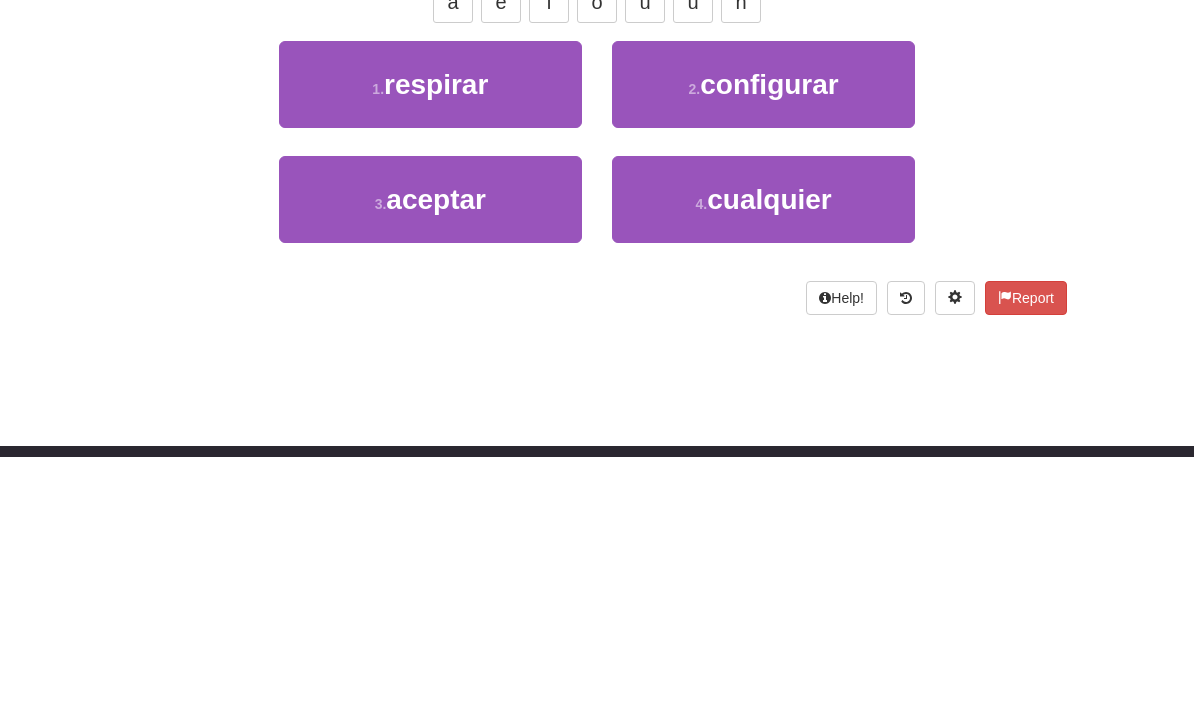 click on "cualquier" at bounding box center [769, 446] 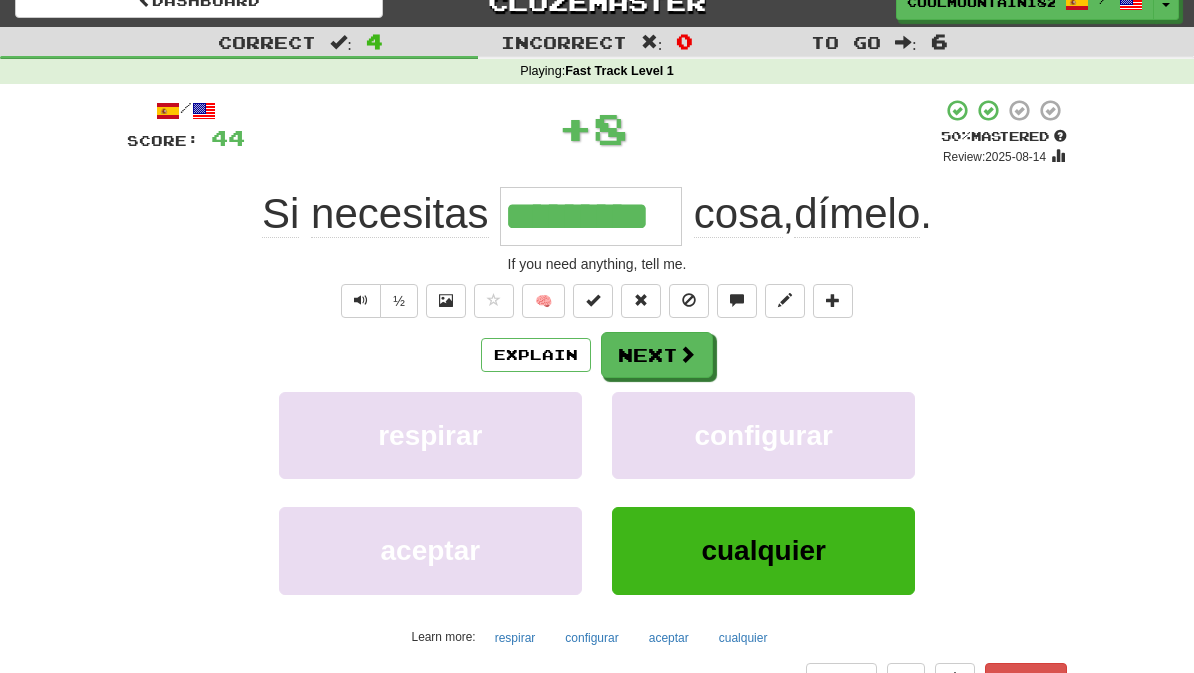 scroll, scrollTop: 2, scrollLeft: 0, axis: vertical 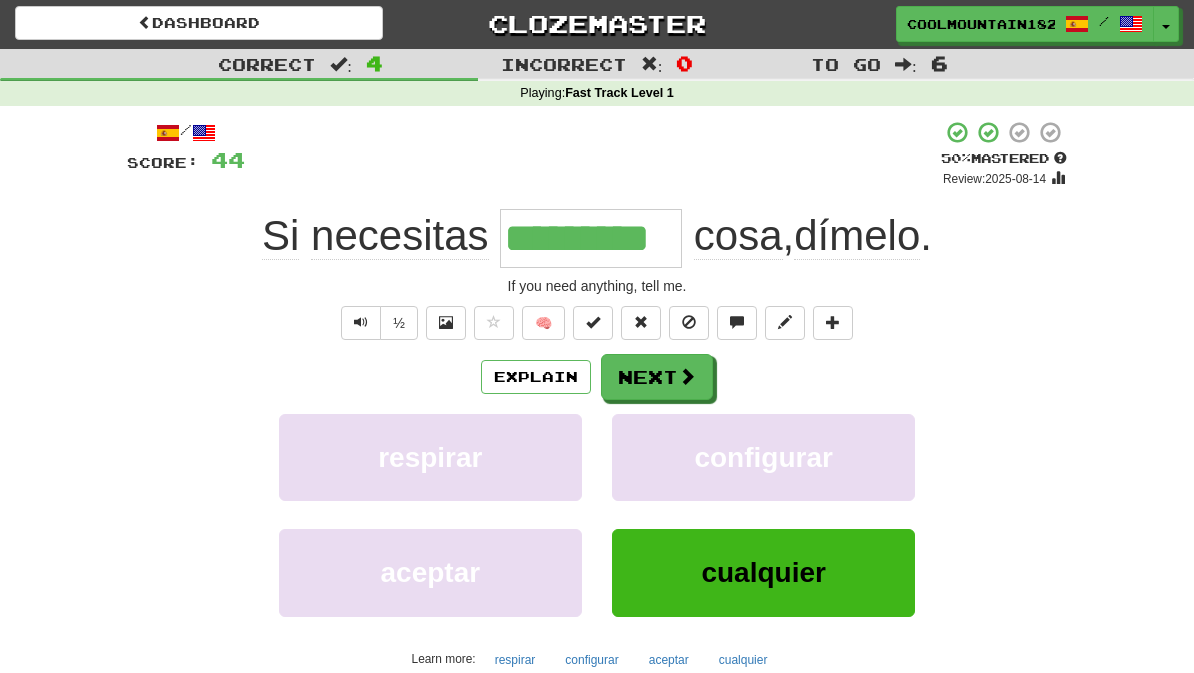 click on "Next" at bounding box center [657, 377] 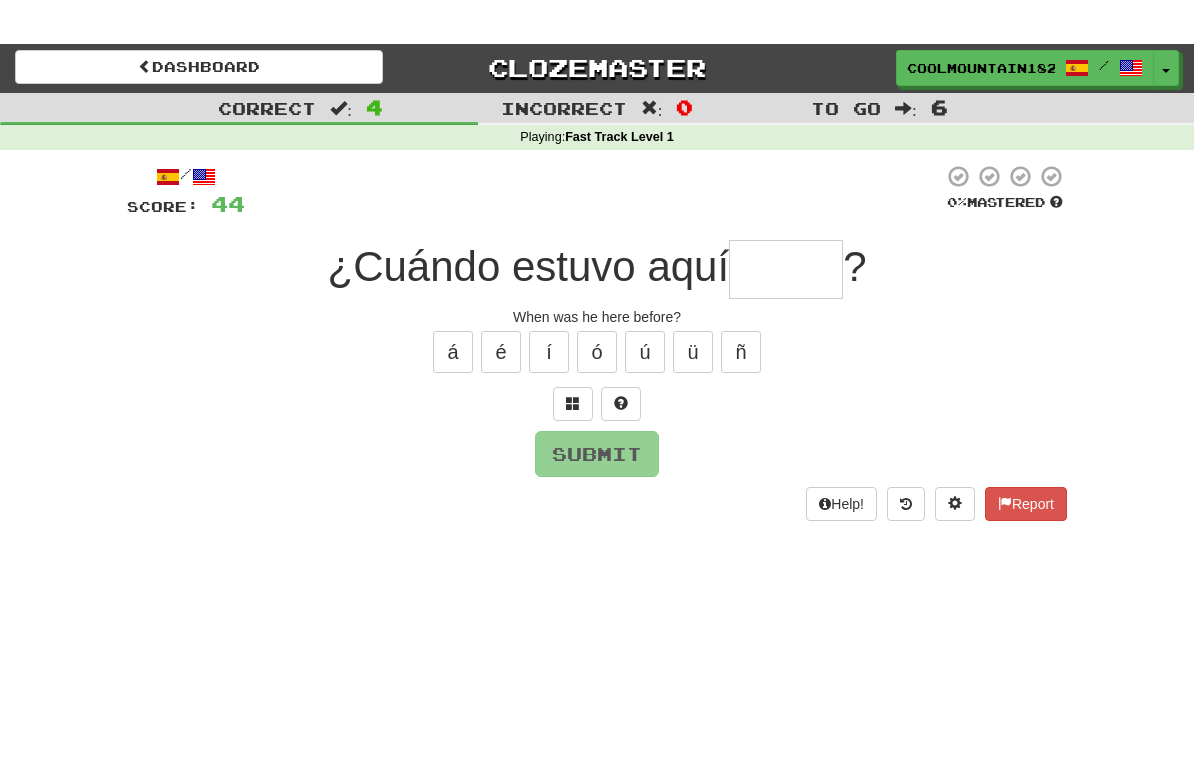 scroll, scrollTop: 1, scrollLeft: 0, axis: vertical 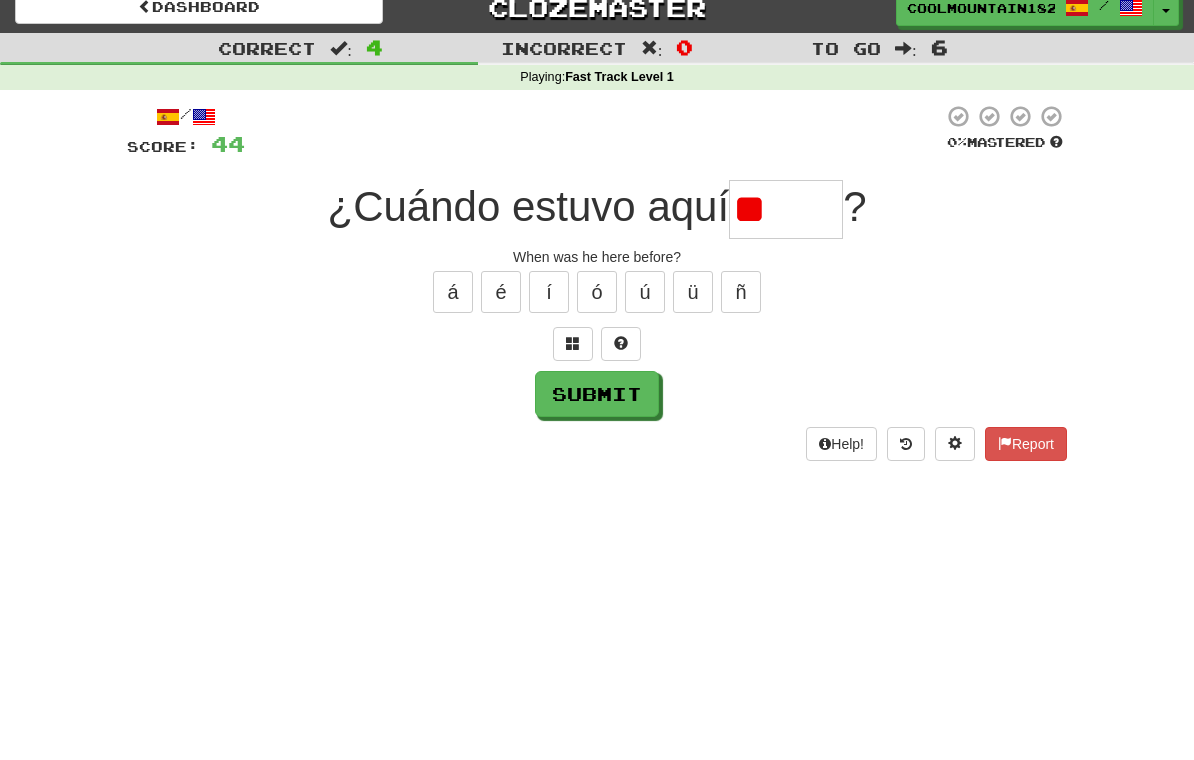 type on "*" 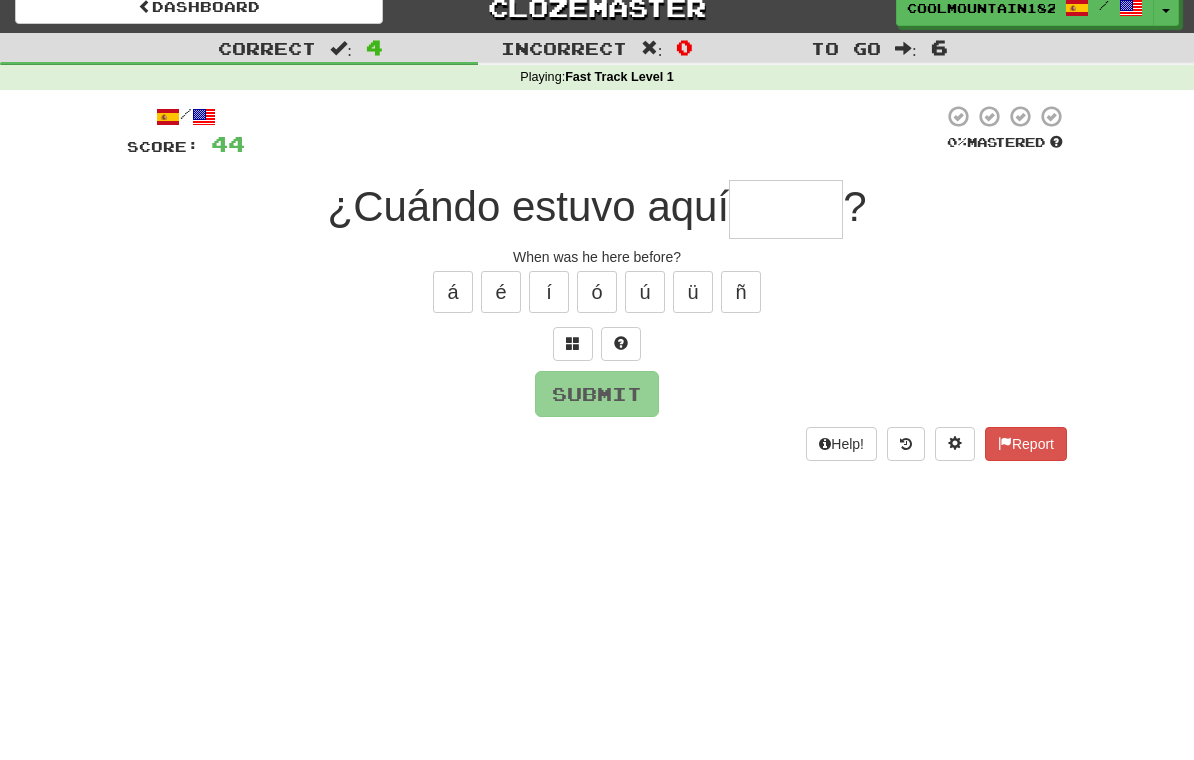 scroll, scrollTop: 18, scrollLeft: 0, axis: vertical 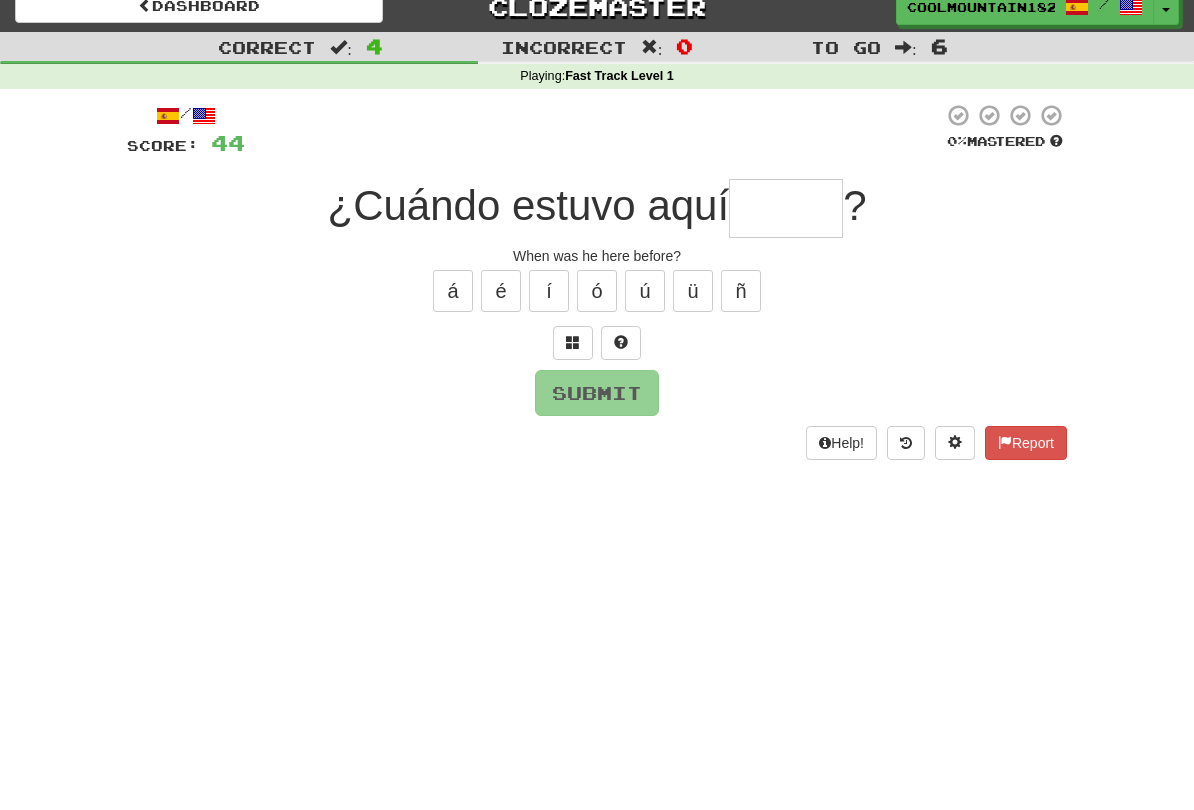 click at bounding box center (573, 343) 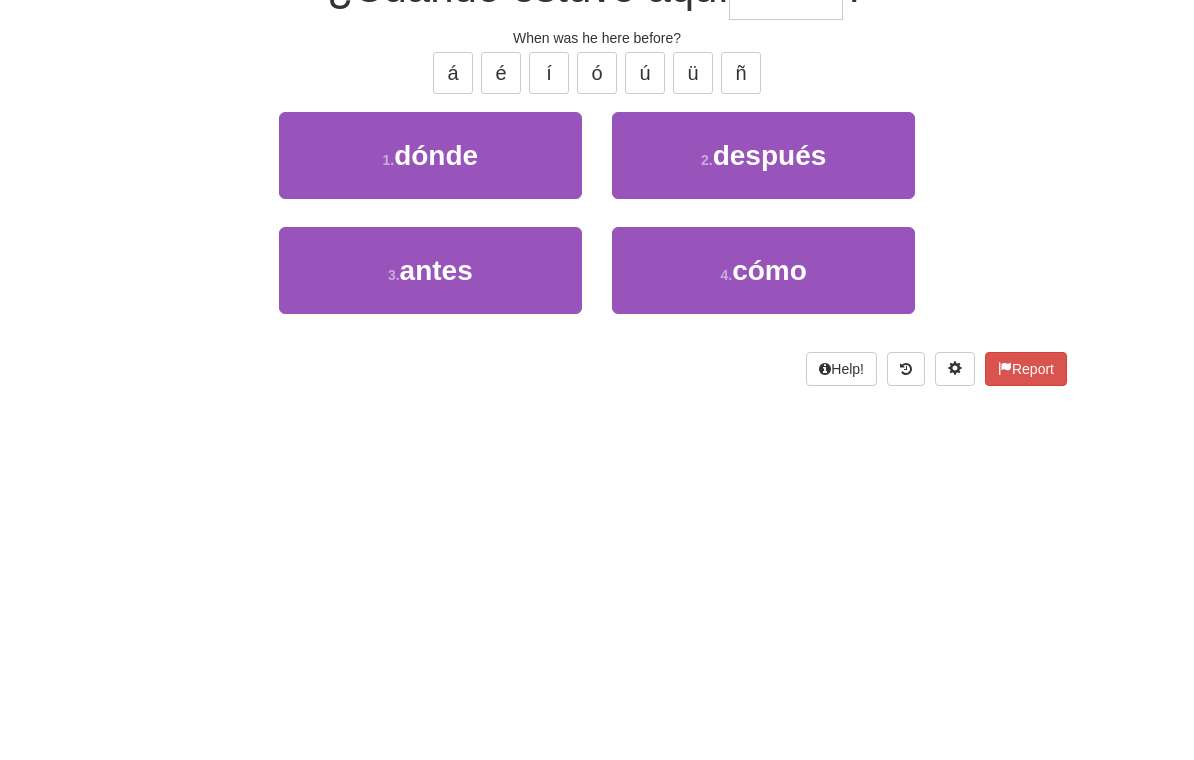 click on "3 .  antes" at bounding box center [430, 489] 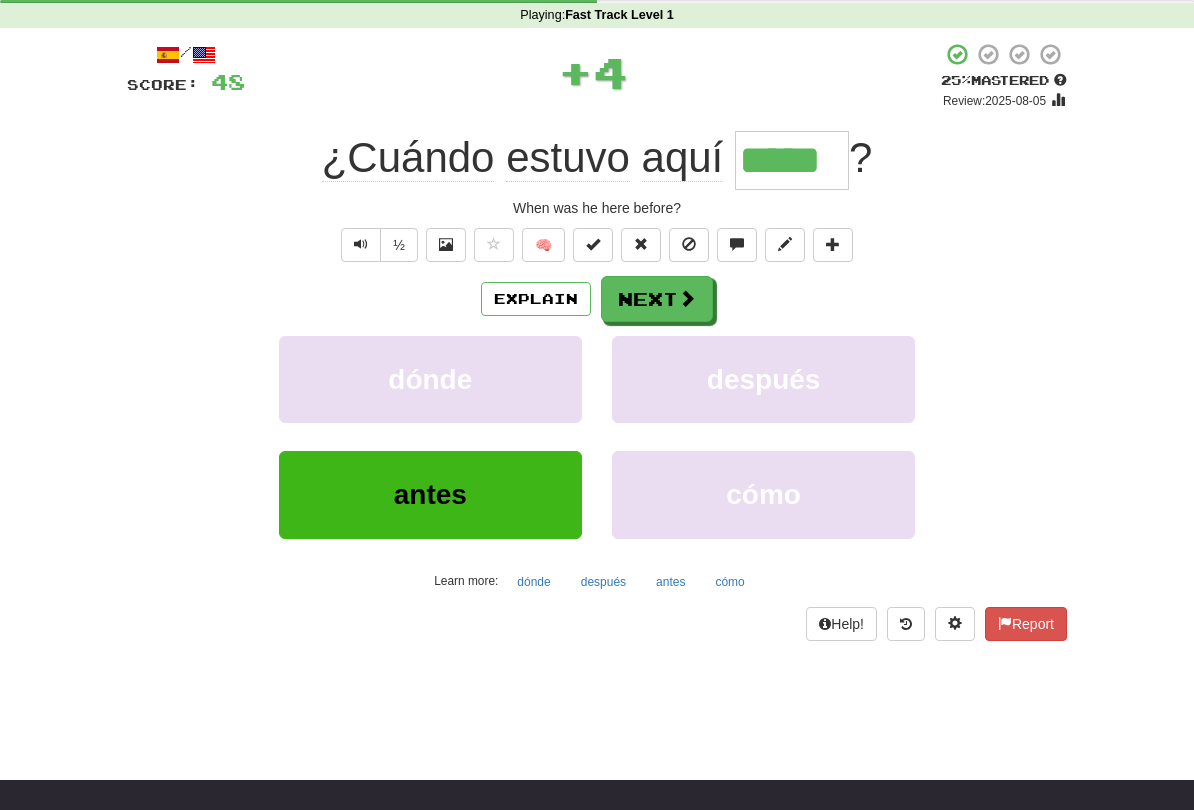scroll, scrollTop: 82, scrollLeft: 0, axis: vertical 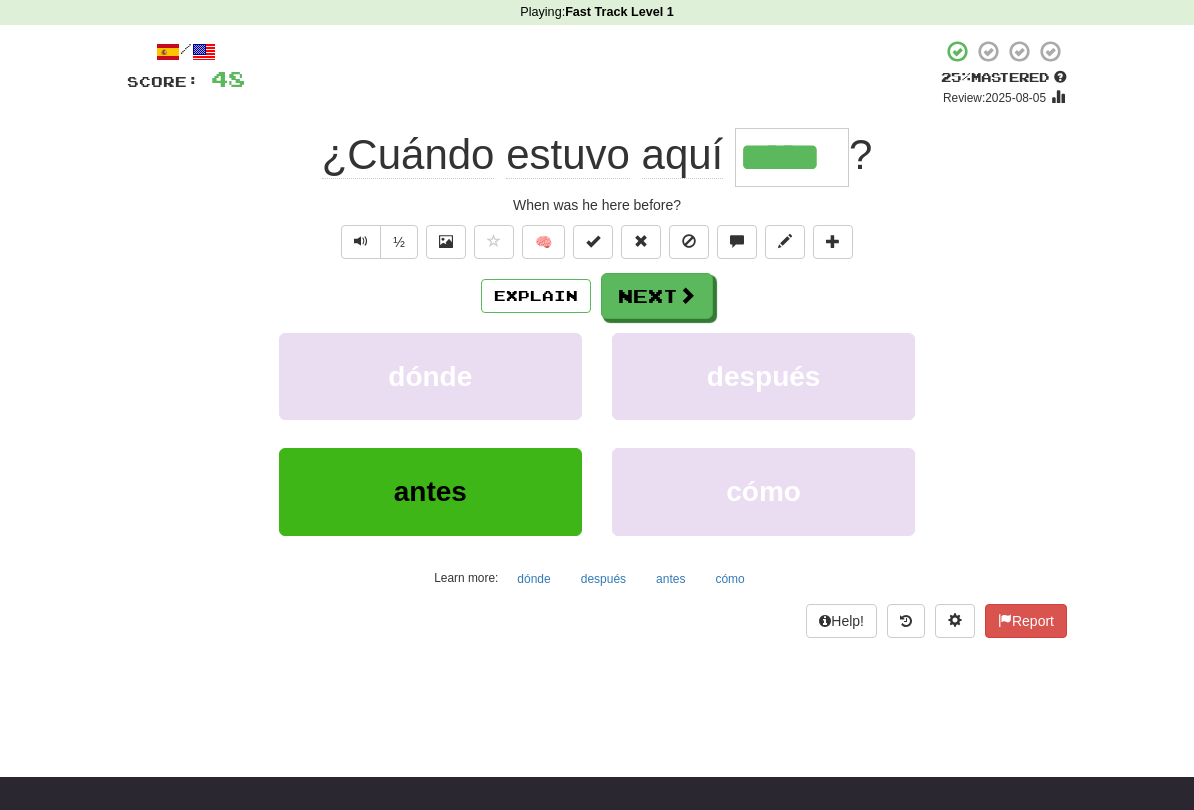 click on "Next" at bounding box center [657, 296] 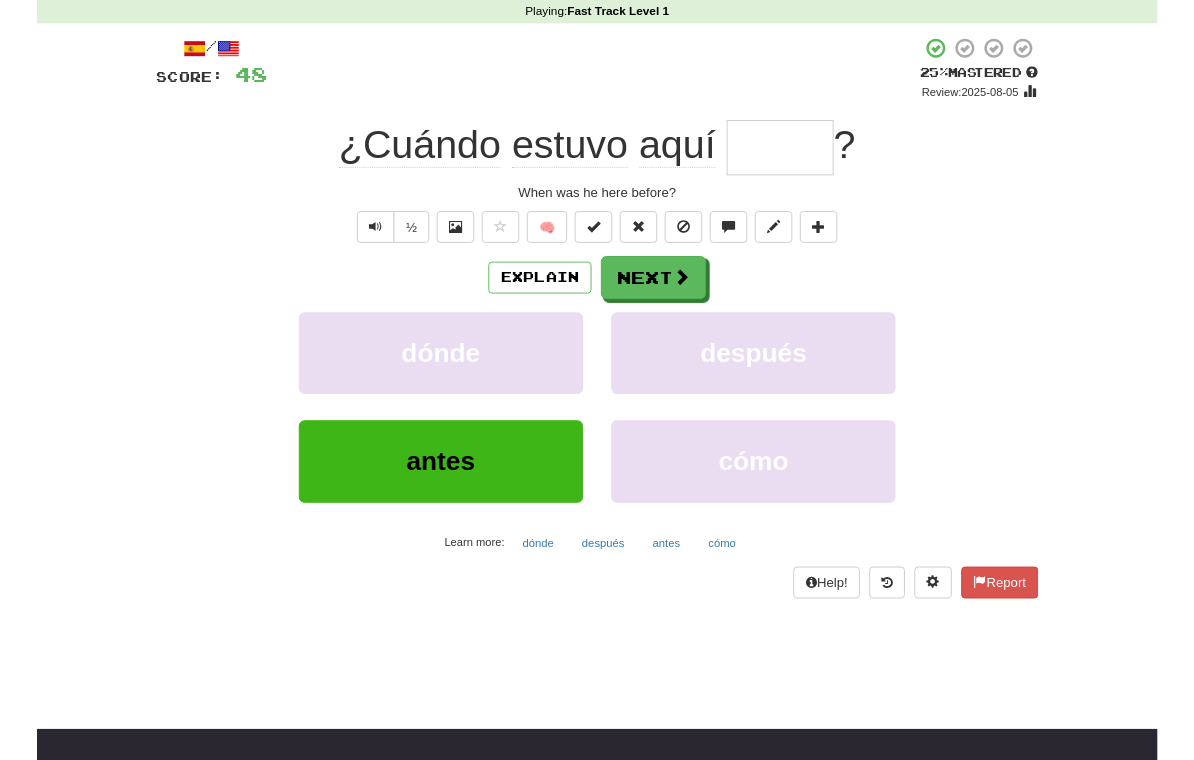 scroll, scrollTop: 82, scrollLeft: 0, axis: vertical 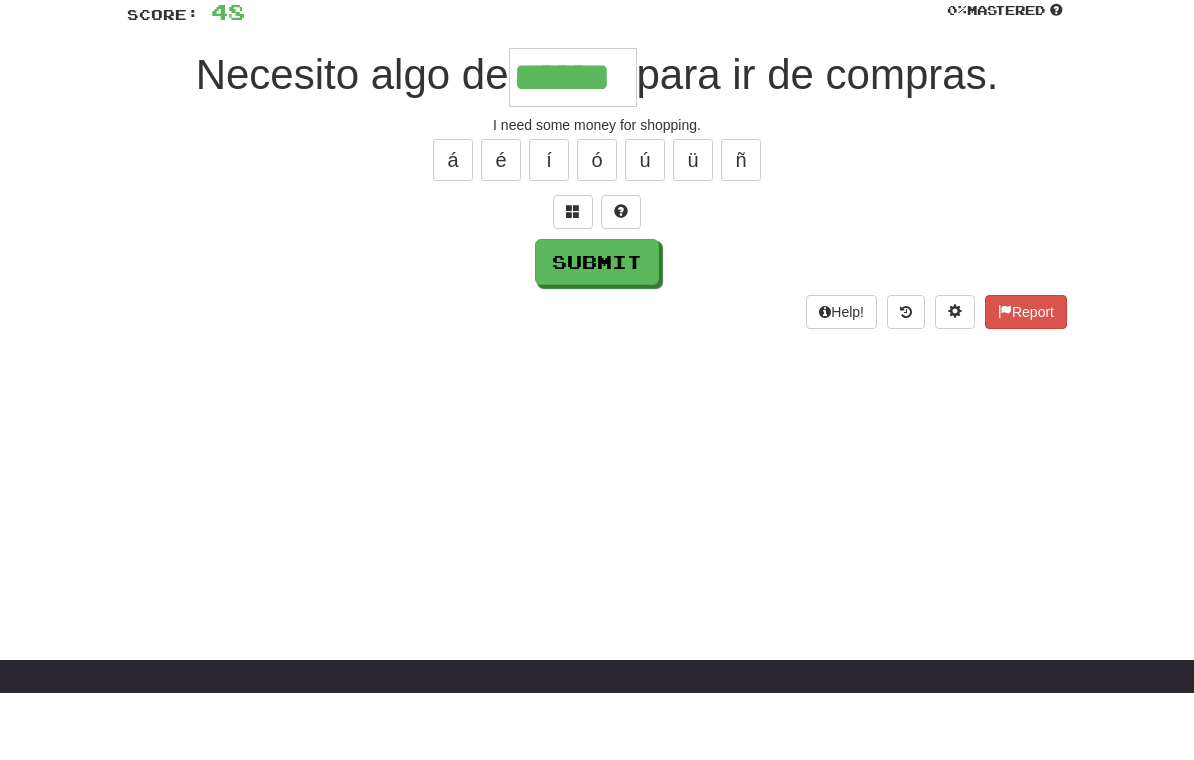 type on "******" 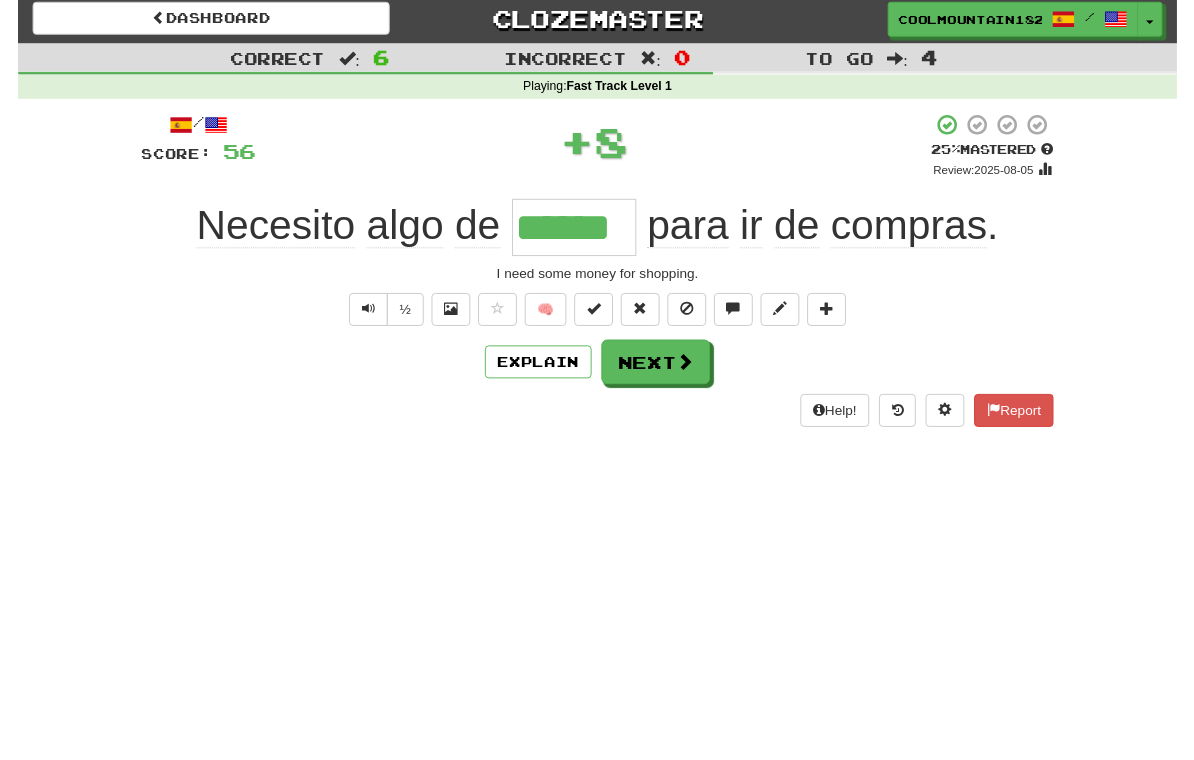 scroll, scrollTop: 0, scrollLeft: 0, axis: both 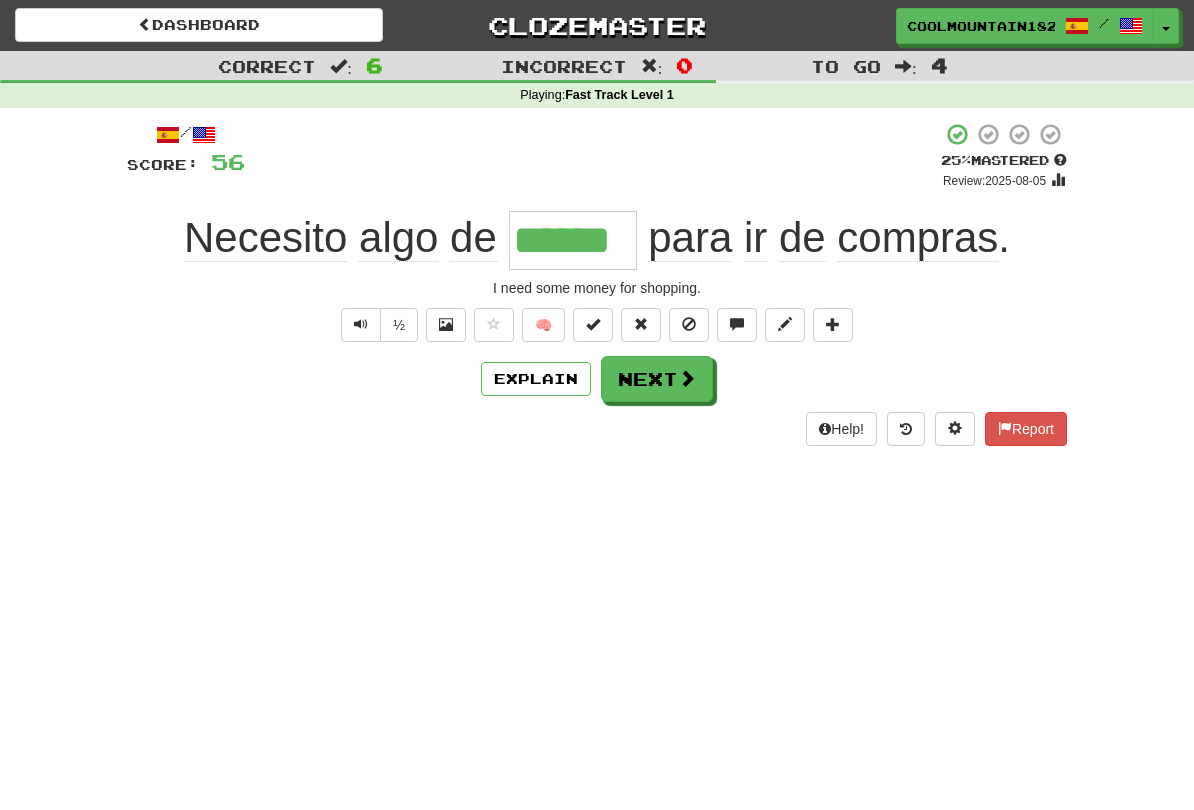 click at bounding box center (687, 378) 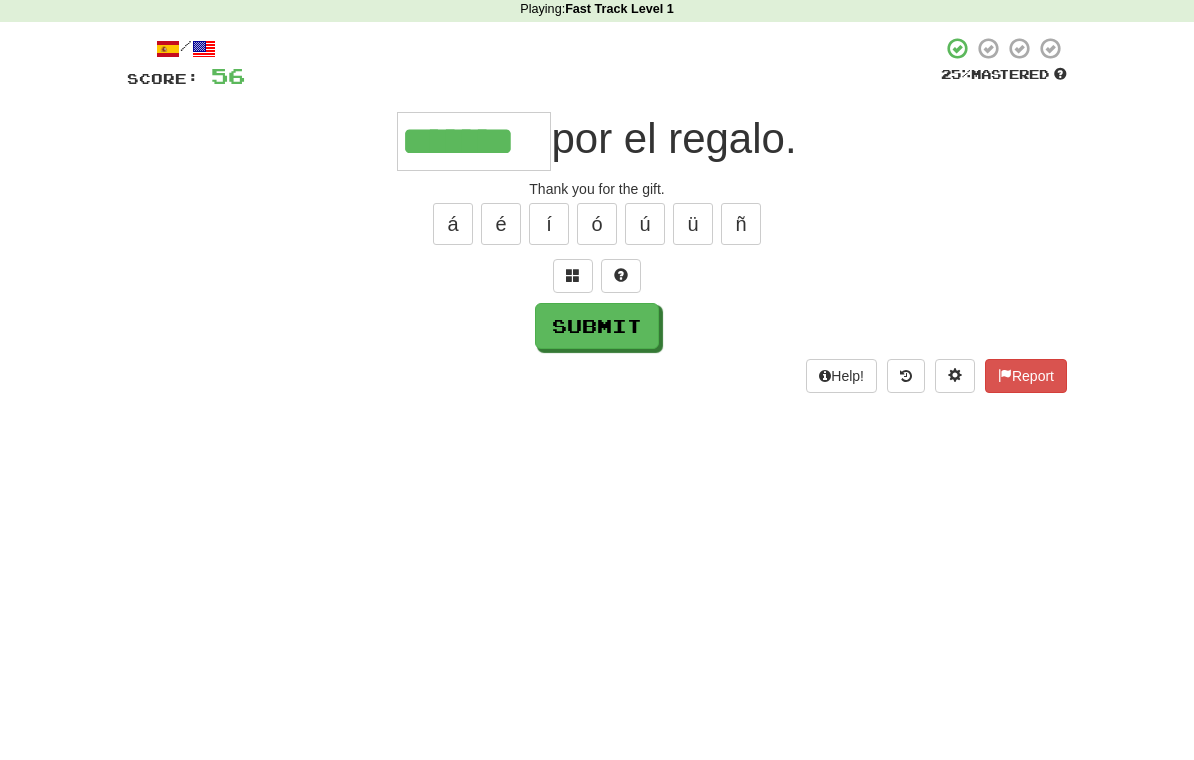 click on "Submit" at bounding box center [597, 412] 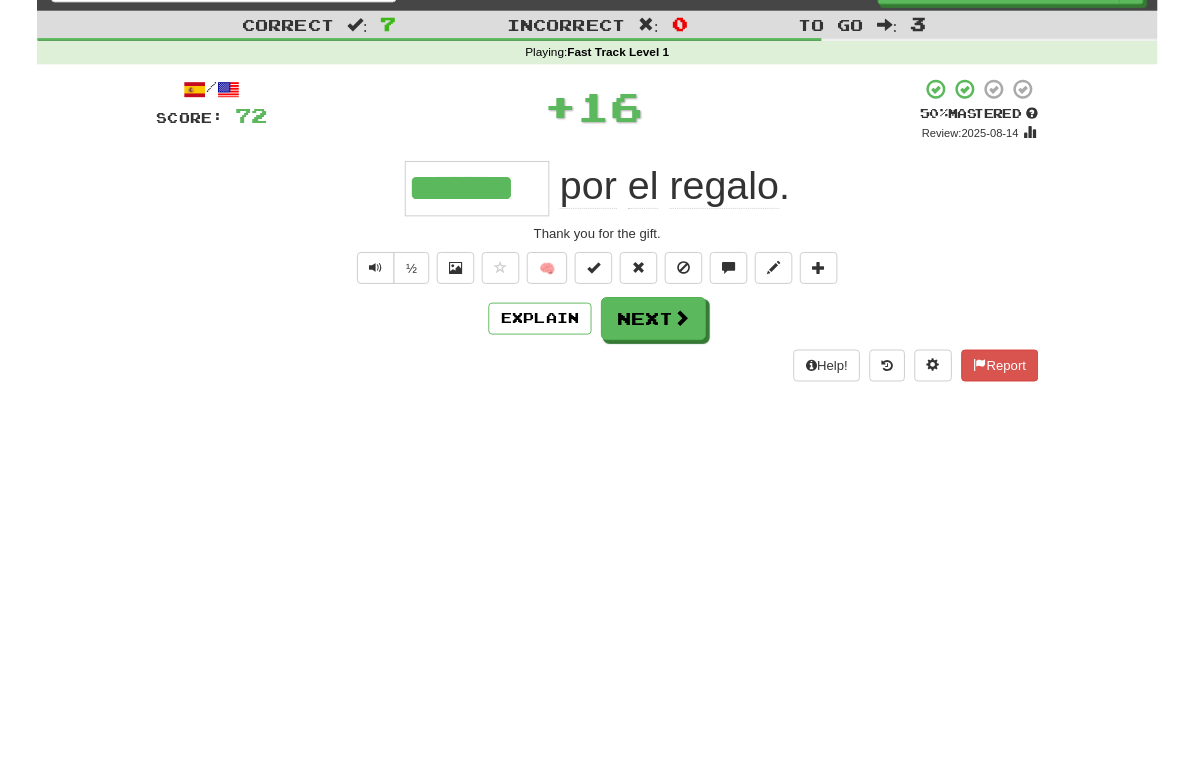 scroll, scrollTop: 30, scrollLeft: 0, axis: vertical 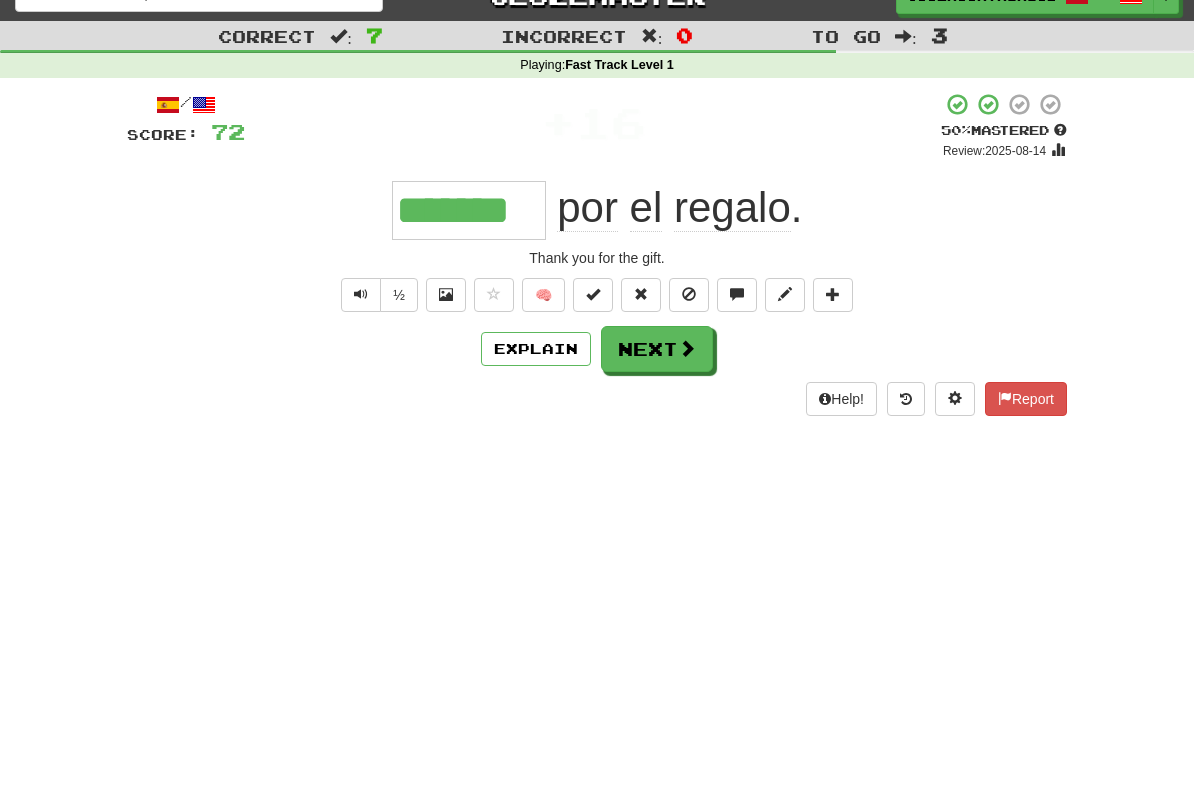 click on "Next" at bounding box center (657, 349) 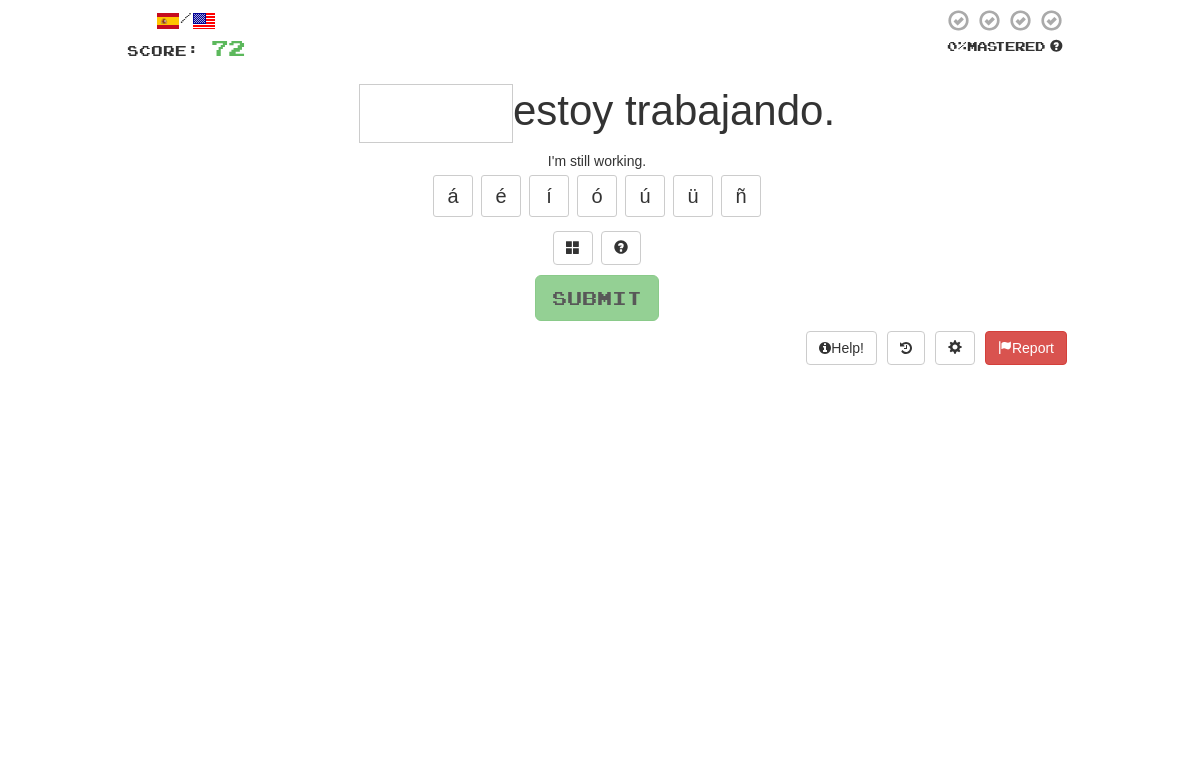 click at bounding box center [573, 331] 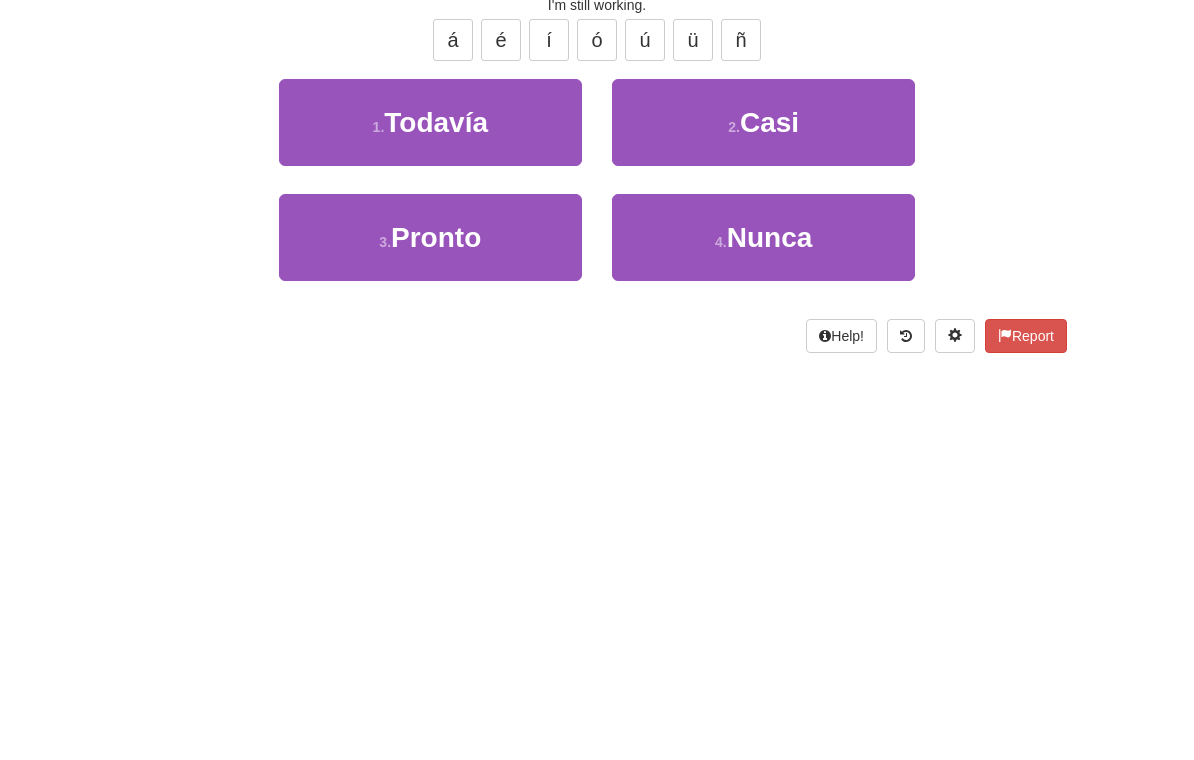 click on "Todavía" at bounding box center [436, 362] 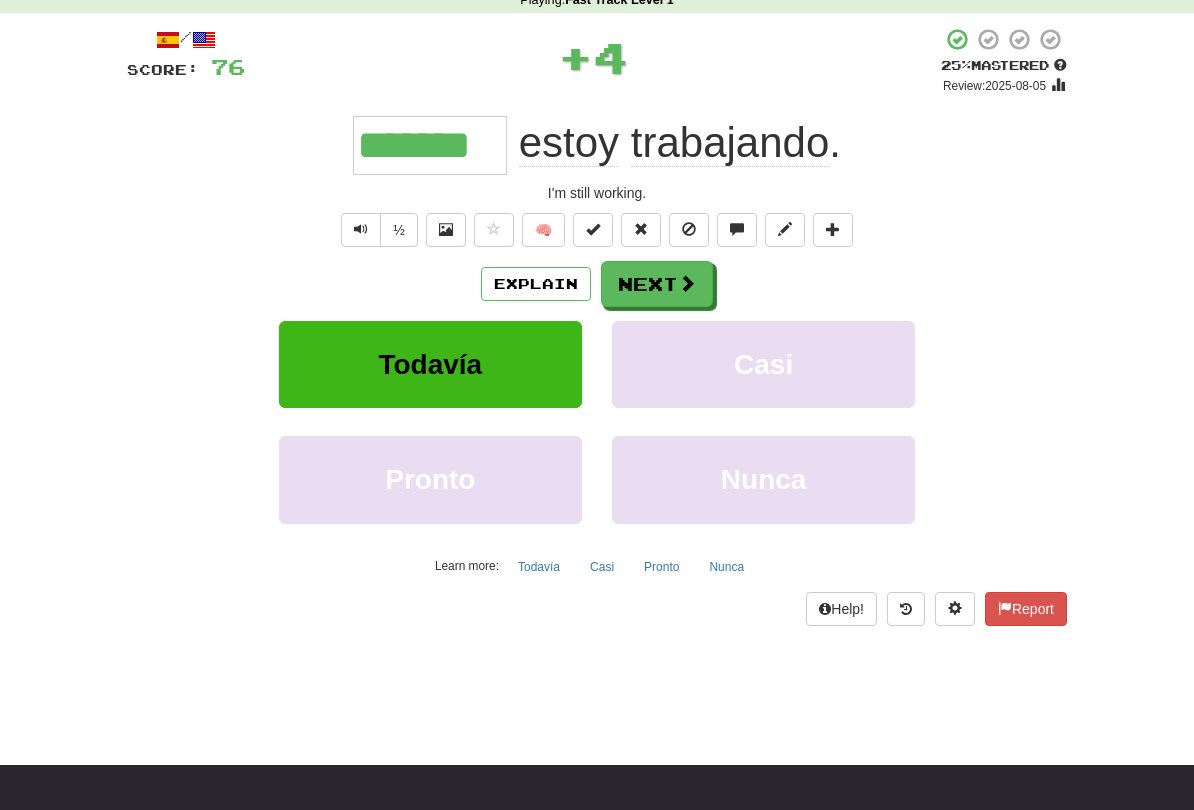scroll, scrollTop: 95, scrollLeft: 0, axis: vertical 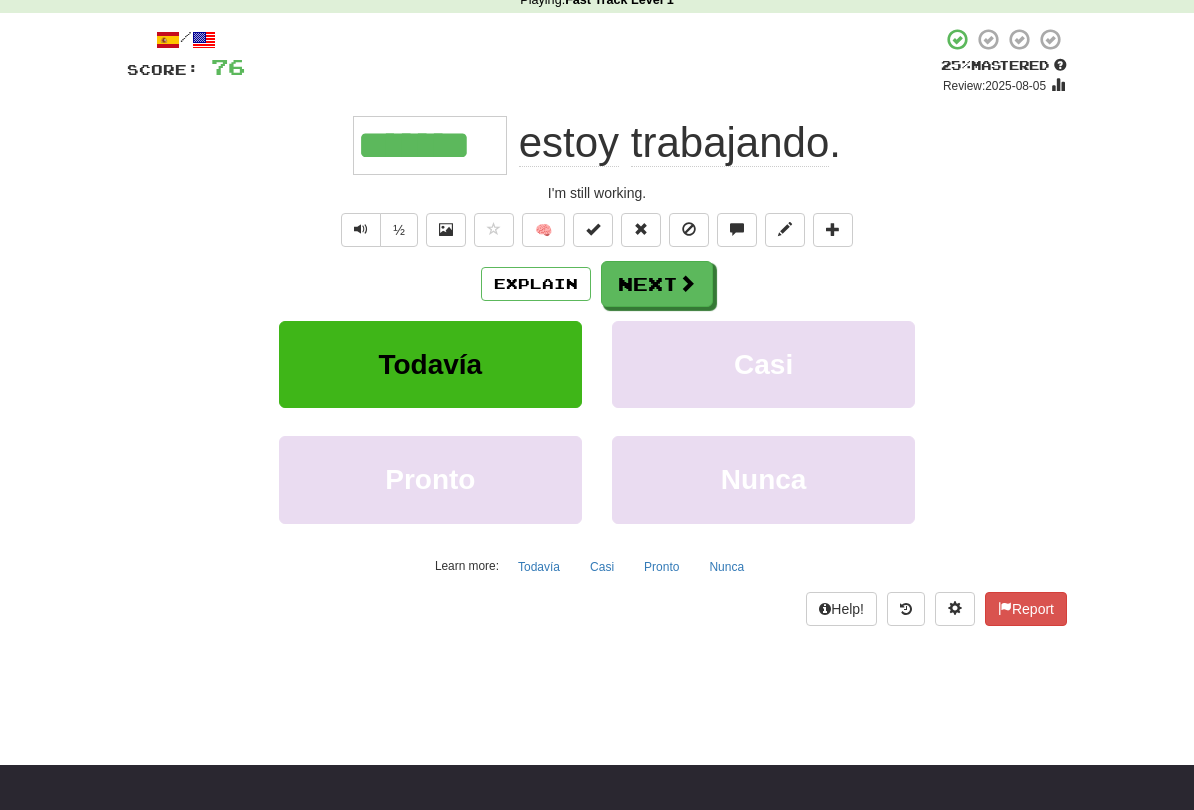 click on "Explain" at bounding box center [536, 284] 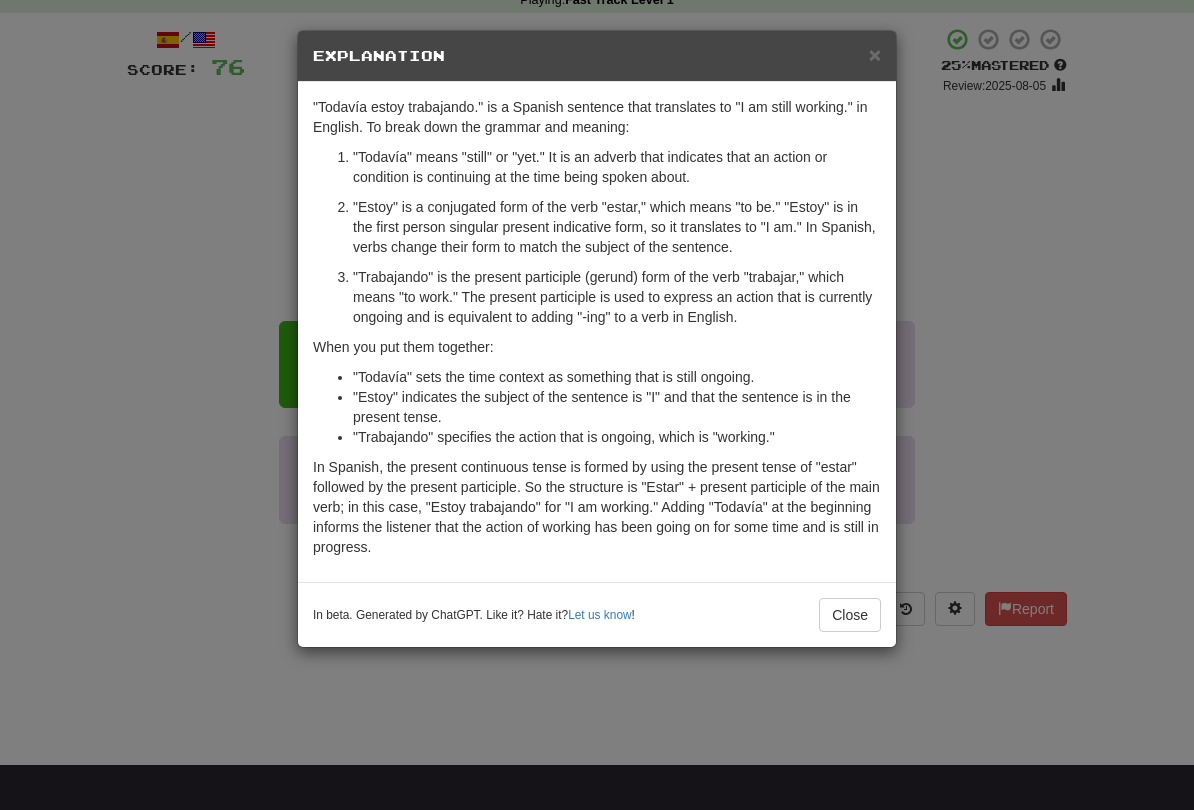 click on "Close" at bounding box center [850, 615] 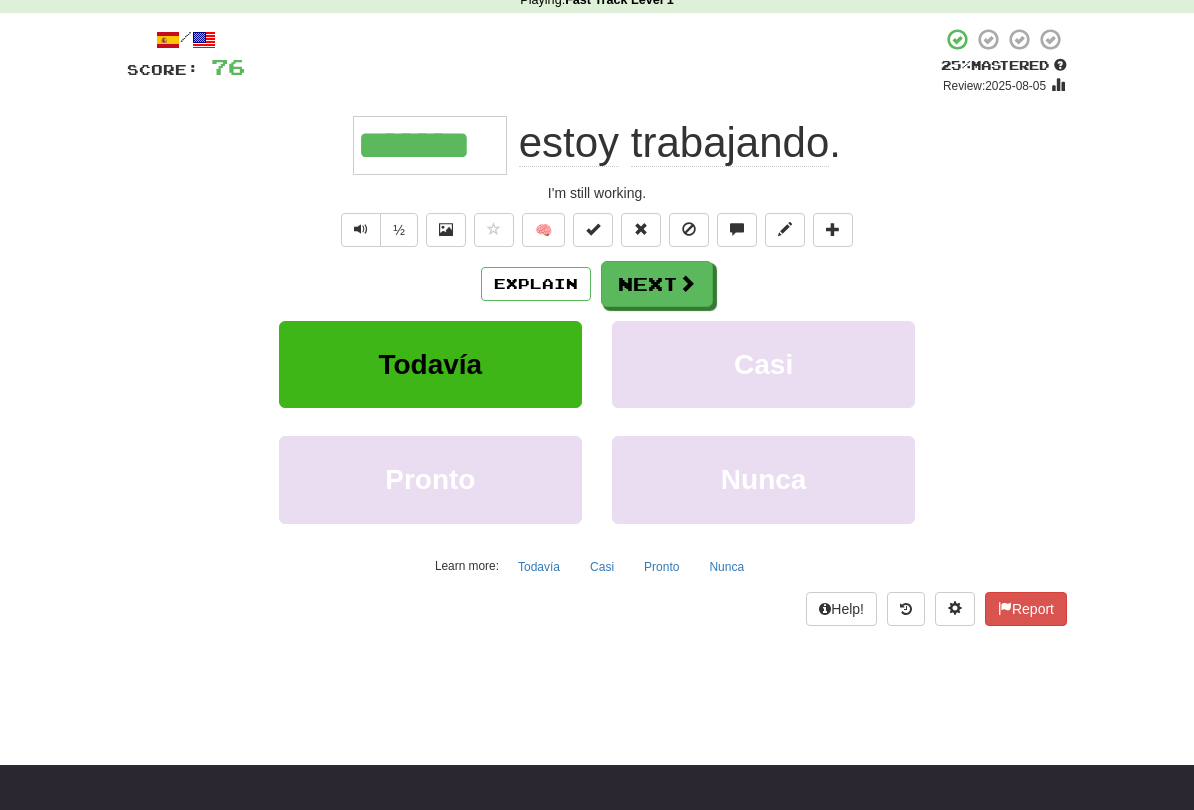 click on "Next" at bounding box center (657, 284) 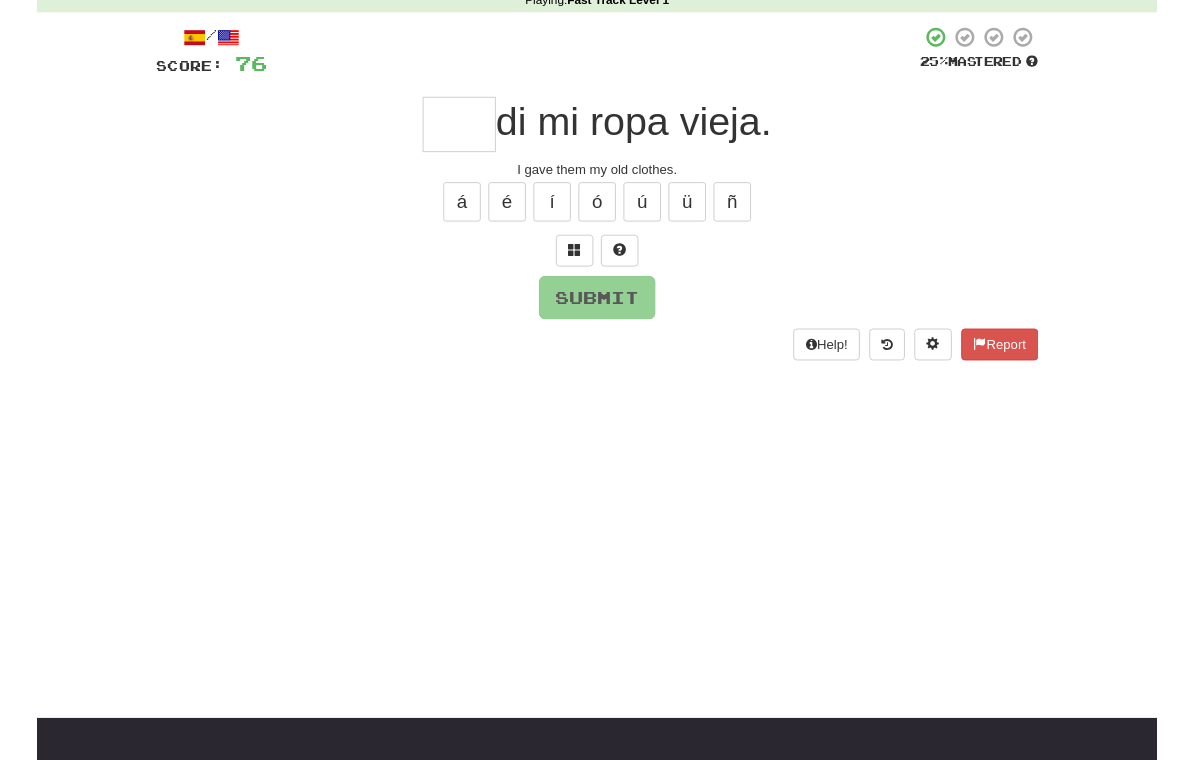 scroll, scrollTop: 94, scrollLeft: 0, axis: vertical 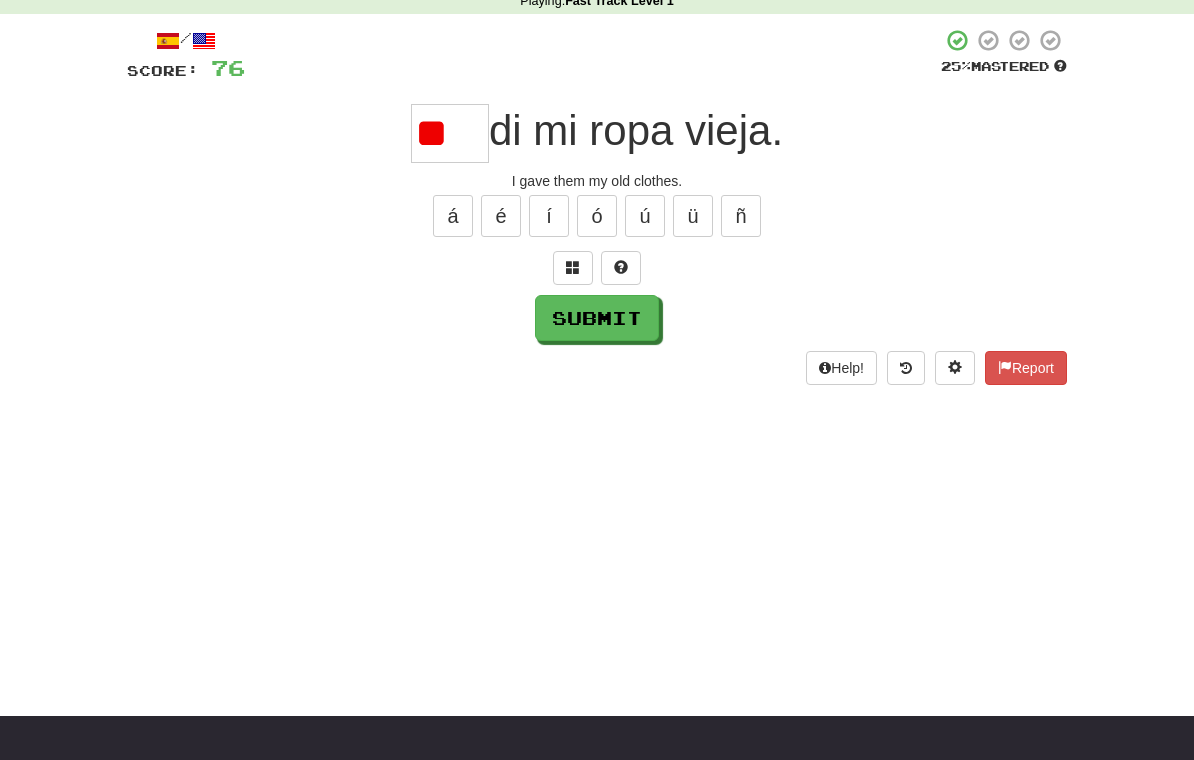 type on "*" 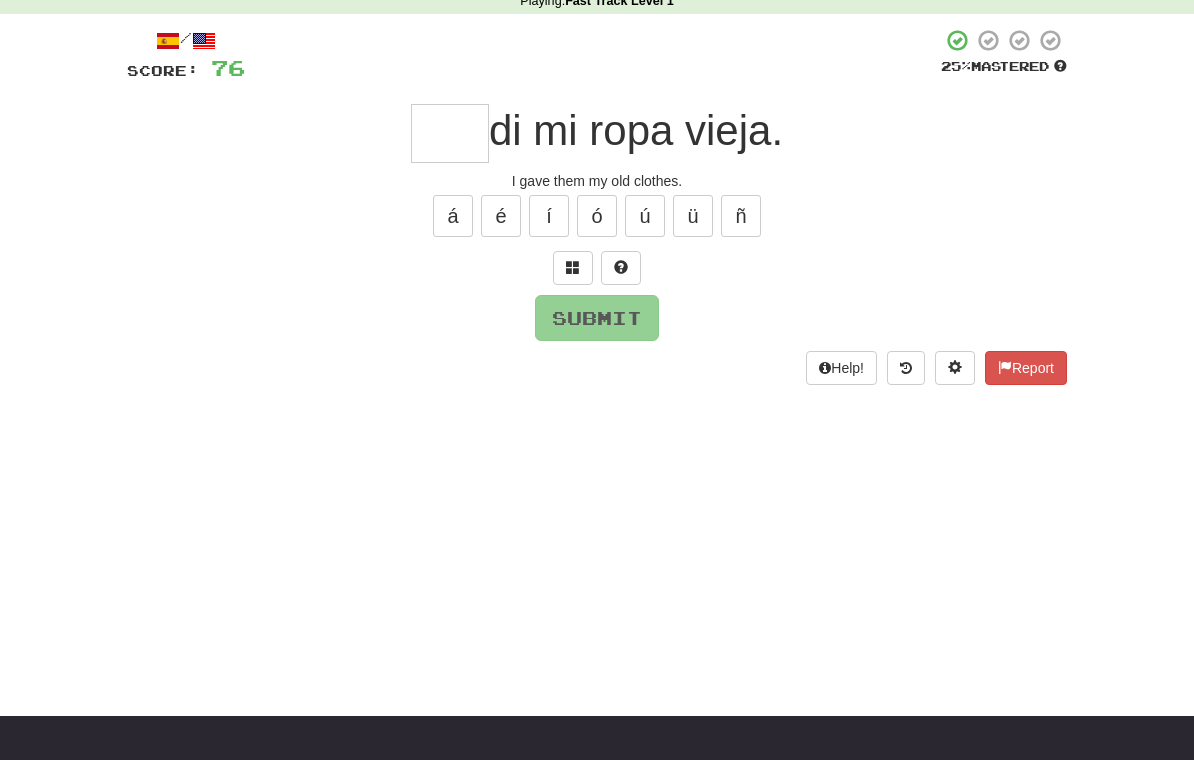 click at bounding box center (573, 267) 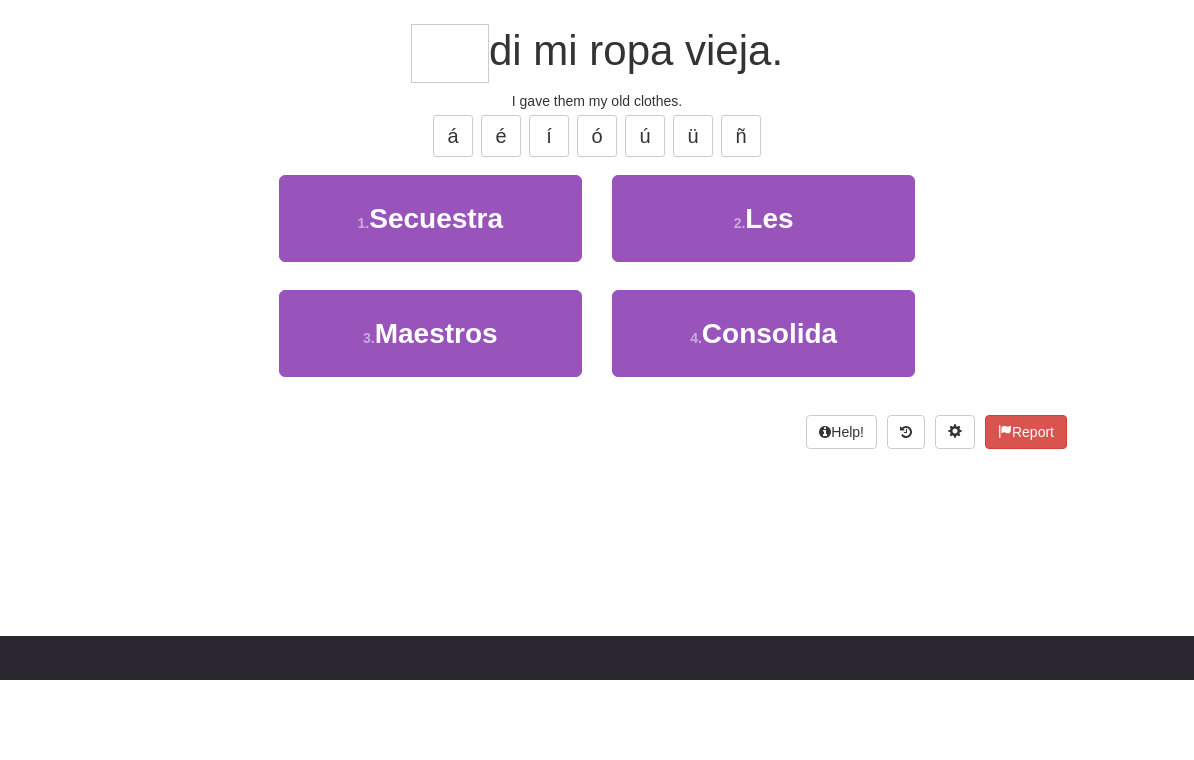 click on "2 .  Les" at bounding box center [763, 298] 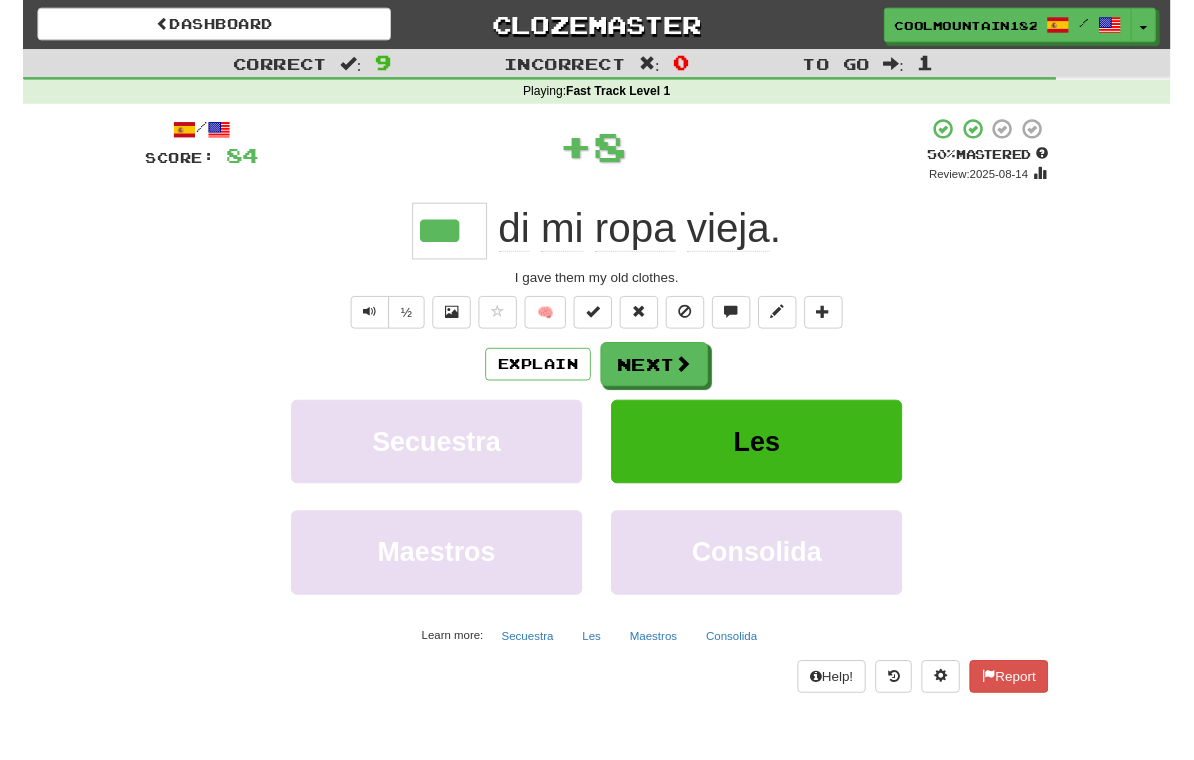 scroll, scrollTop: 0, scrollLeft: 0, axis: both 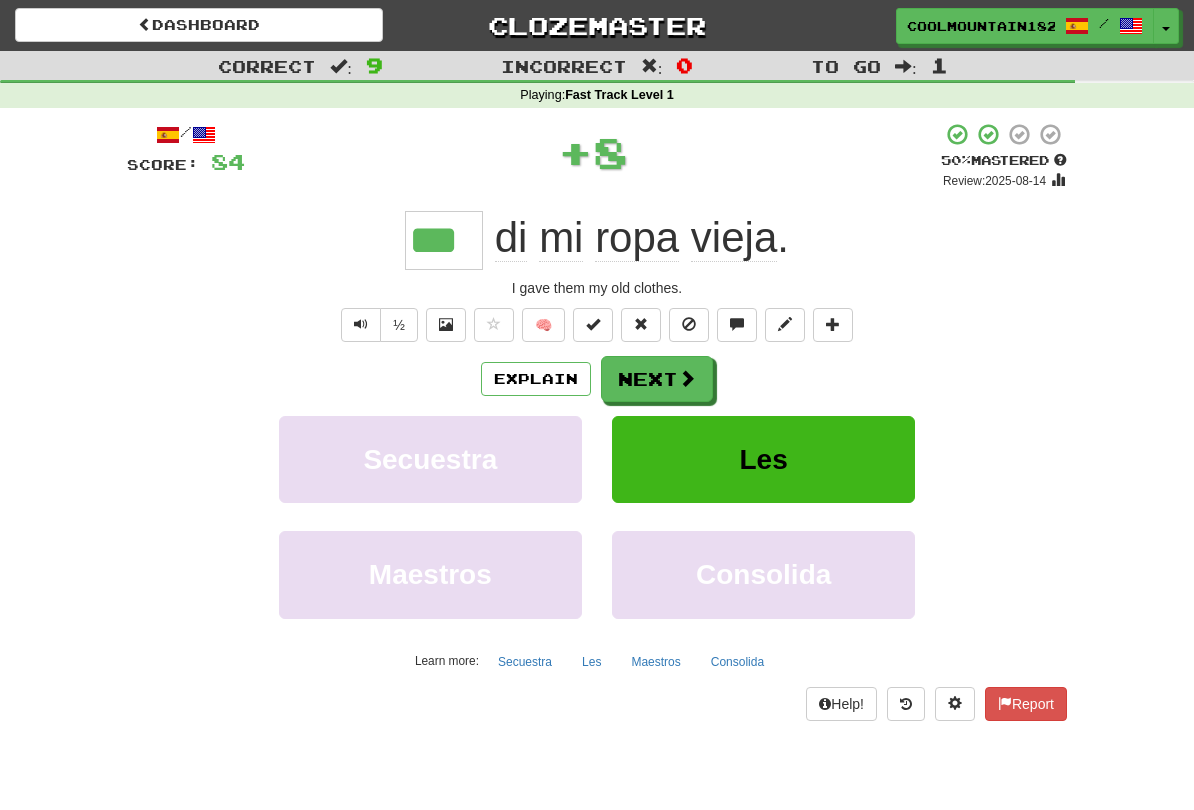 click on "Next" at bounding box center (657, 379) 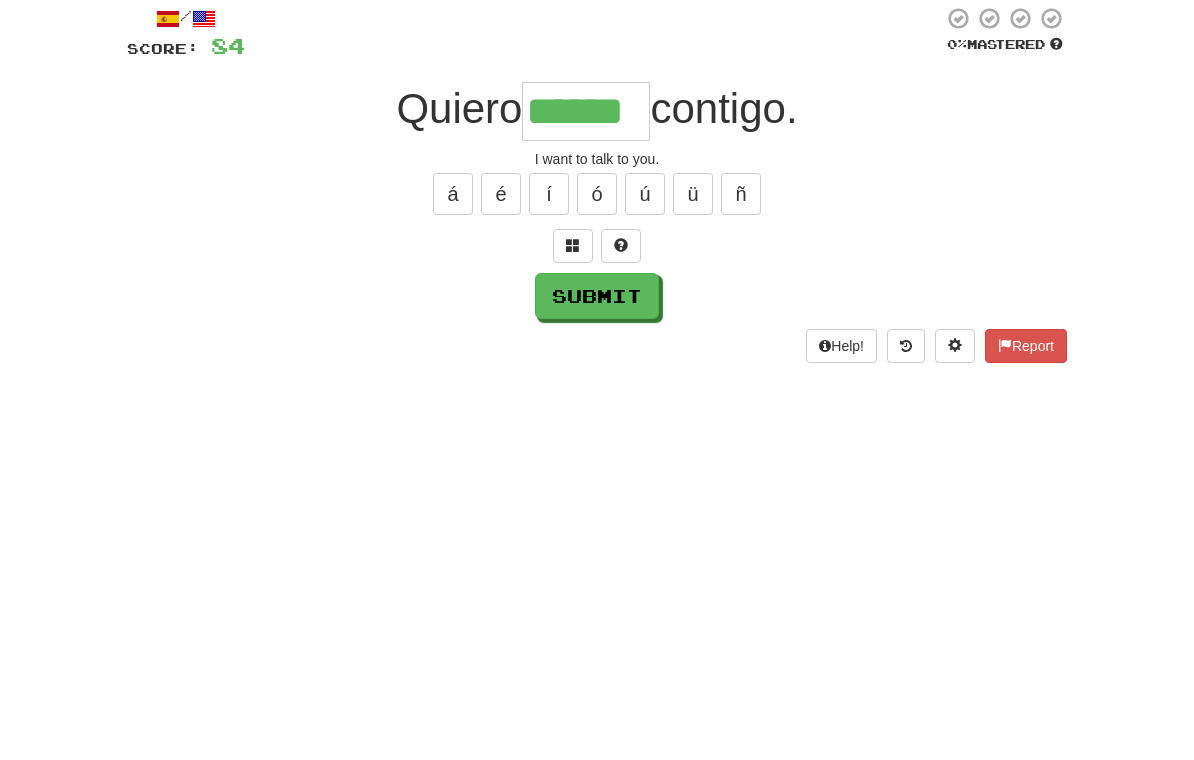 type on "******" 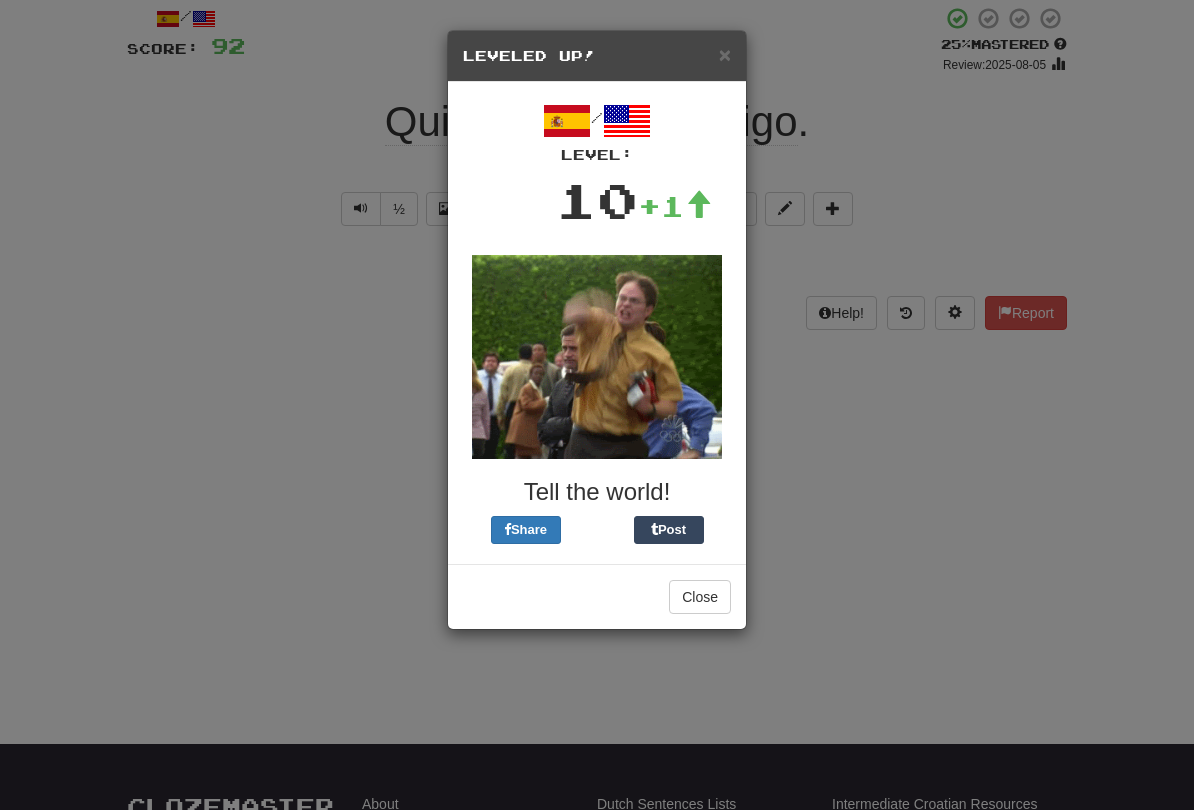 click on "× Leveled Up!" at bounding box center (597, 56) 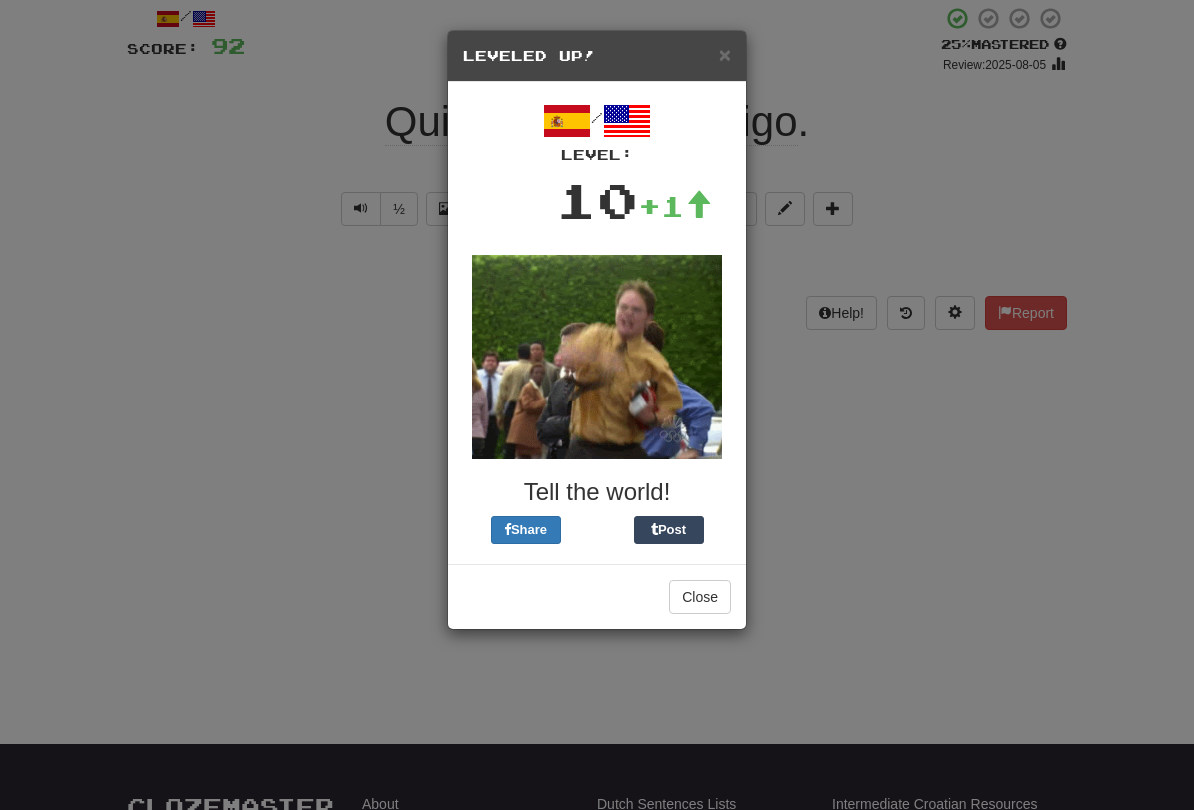 click on "× Leveled Up!  /  Level: 10 +1 Tell the world!  Share  Post Close" at bounding box center (597, 330) 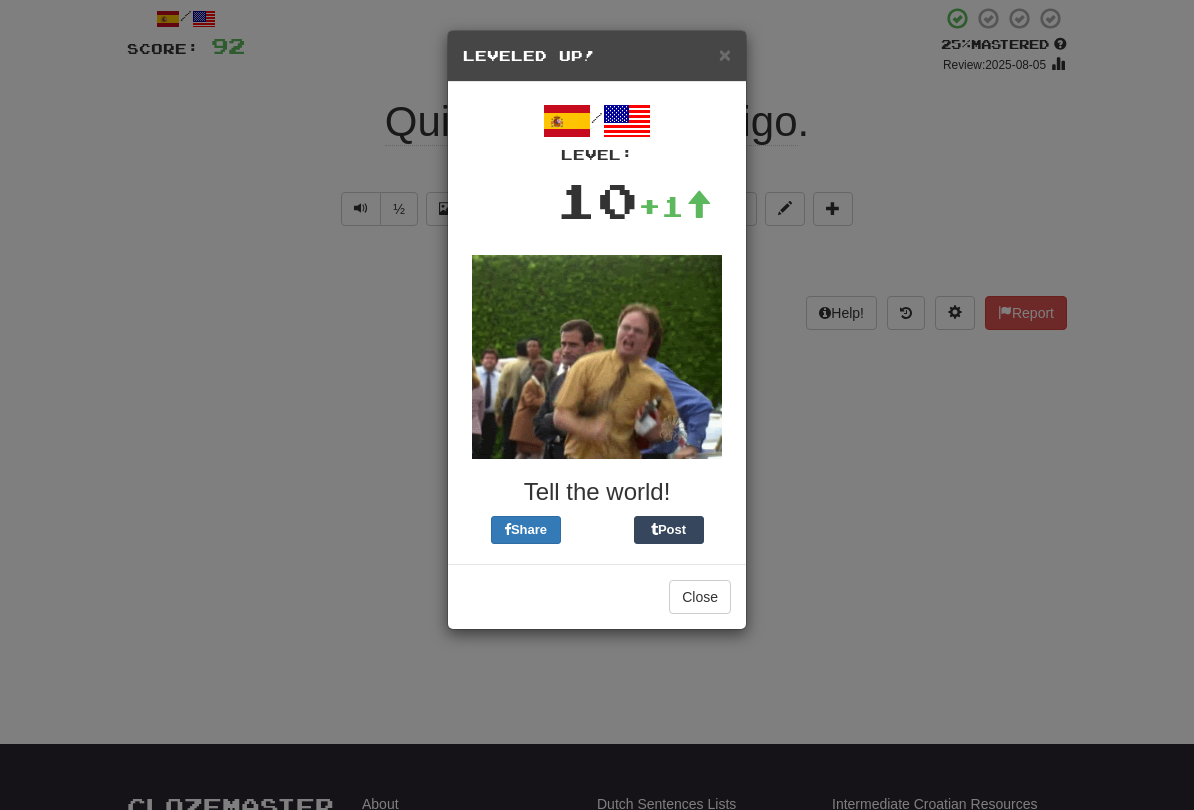 click on "×" at bounding box center [725, 54] 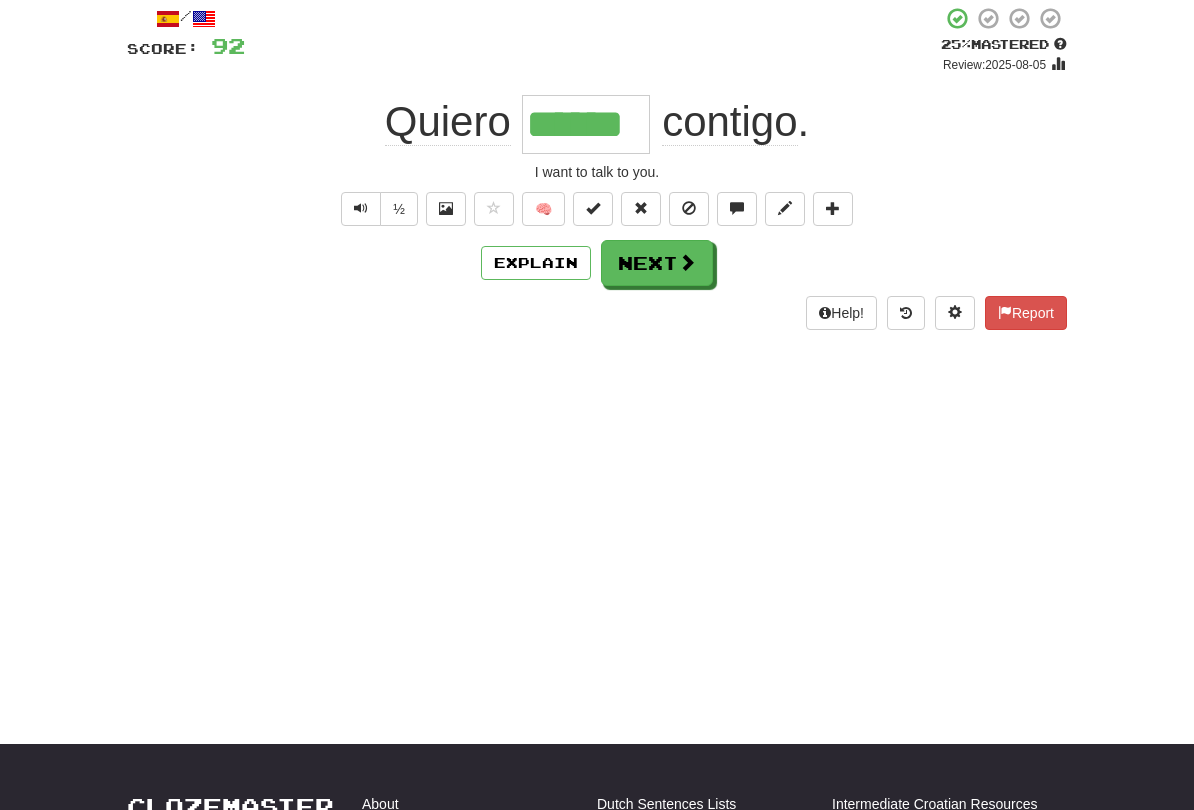 click at bounding box center (687, 262) 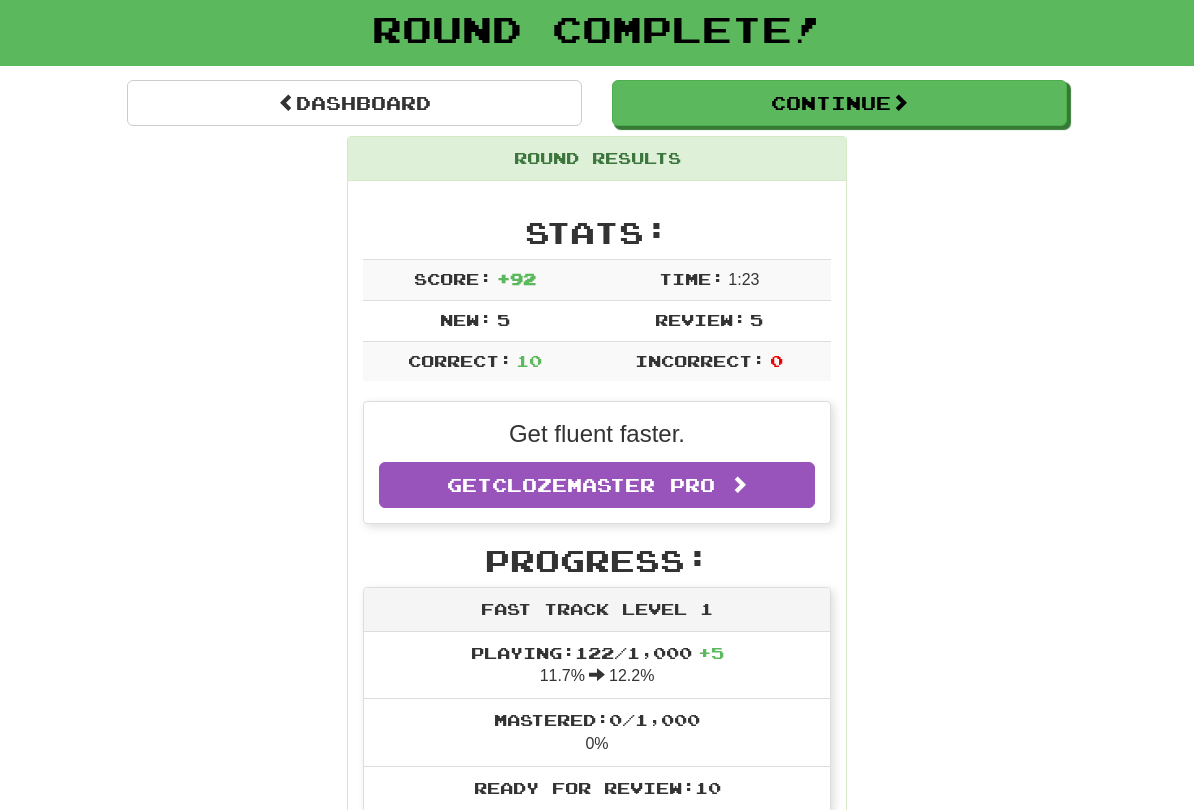click on "Continue" at bounding box center (839, 103) 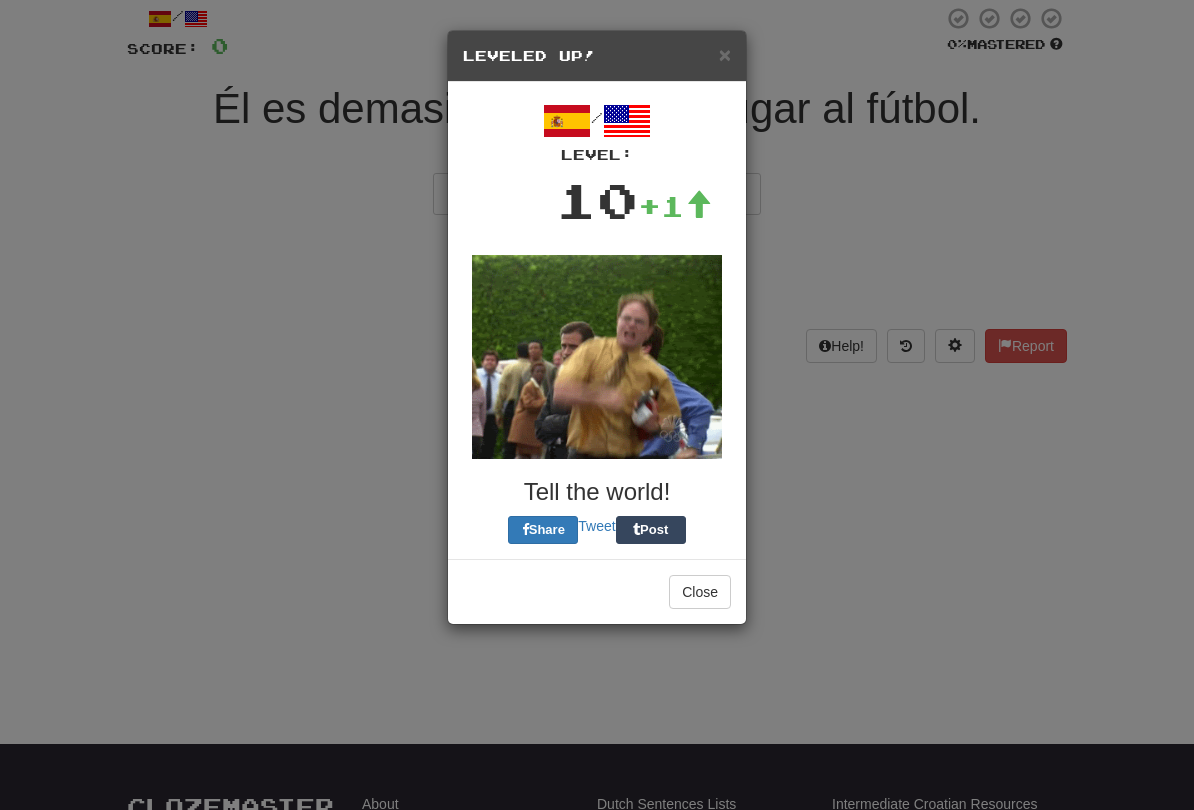 click on "×" at bounding box center (725, 54) 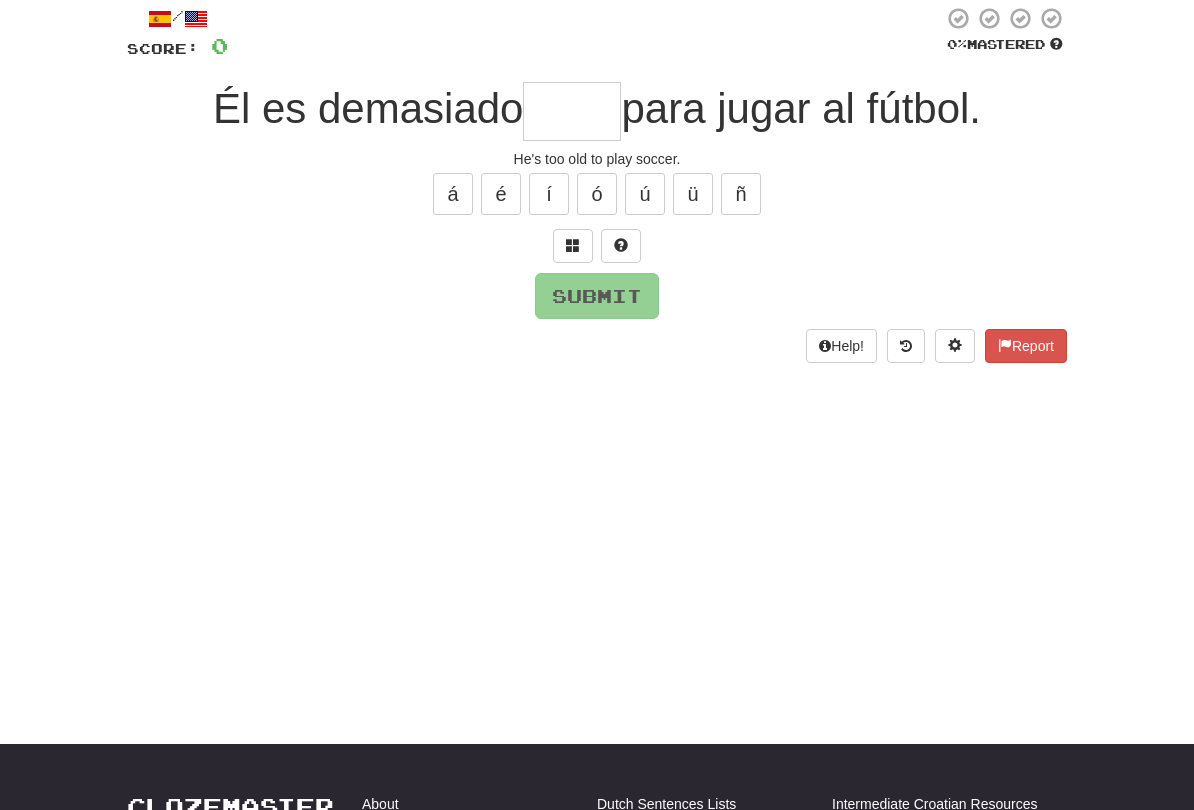 click at bounding box center (572, 111) 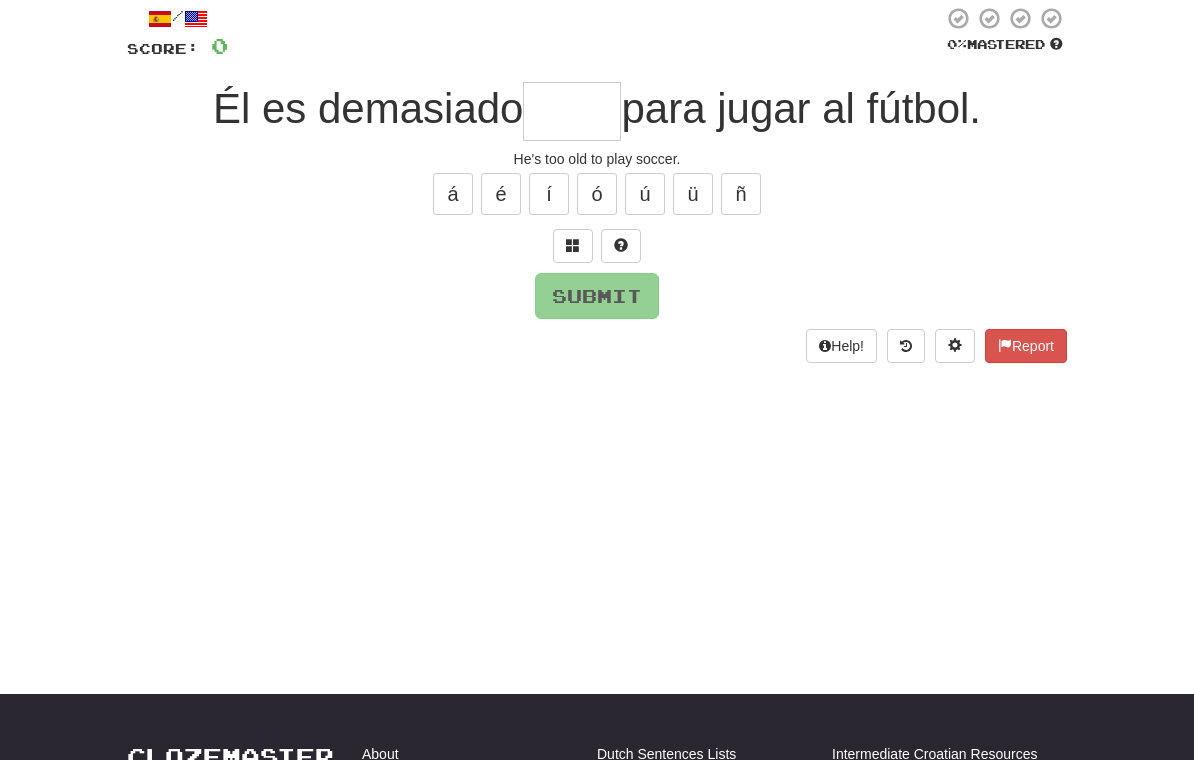 type on "*" 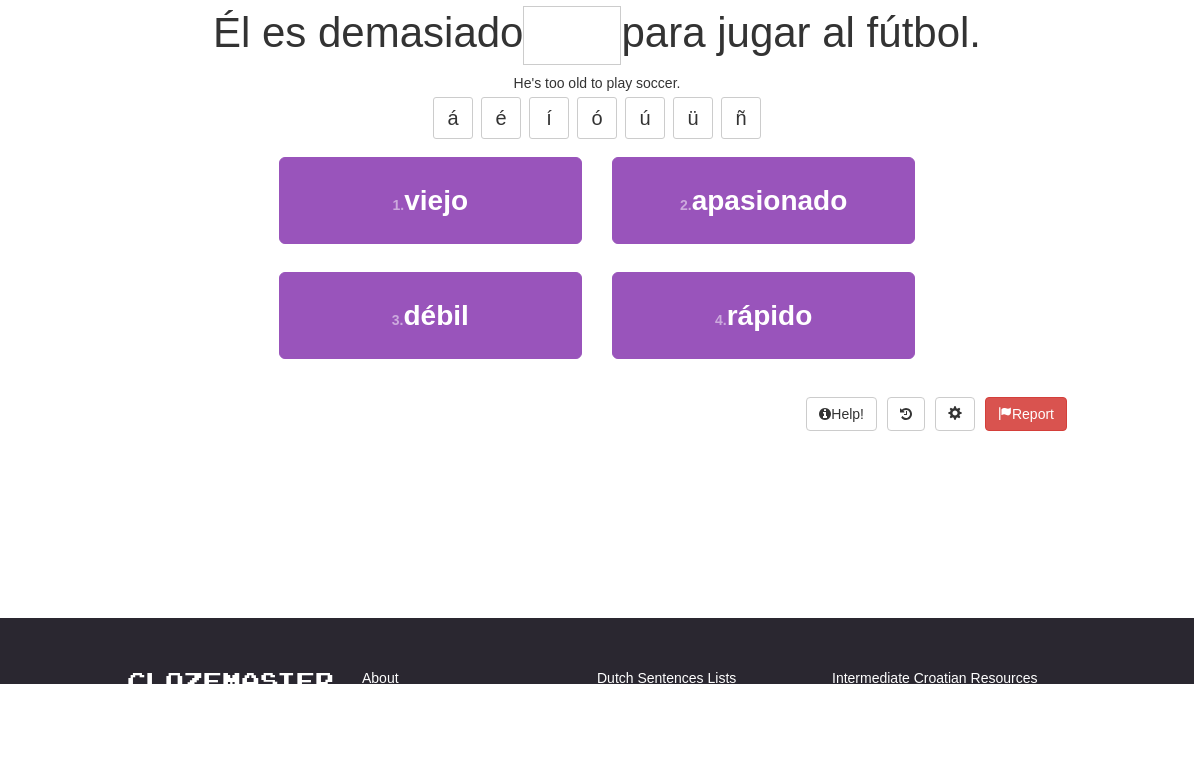 click on "1 .  viejo" at bounding box center [430, 276] 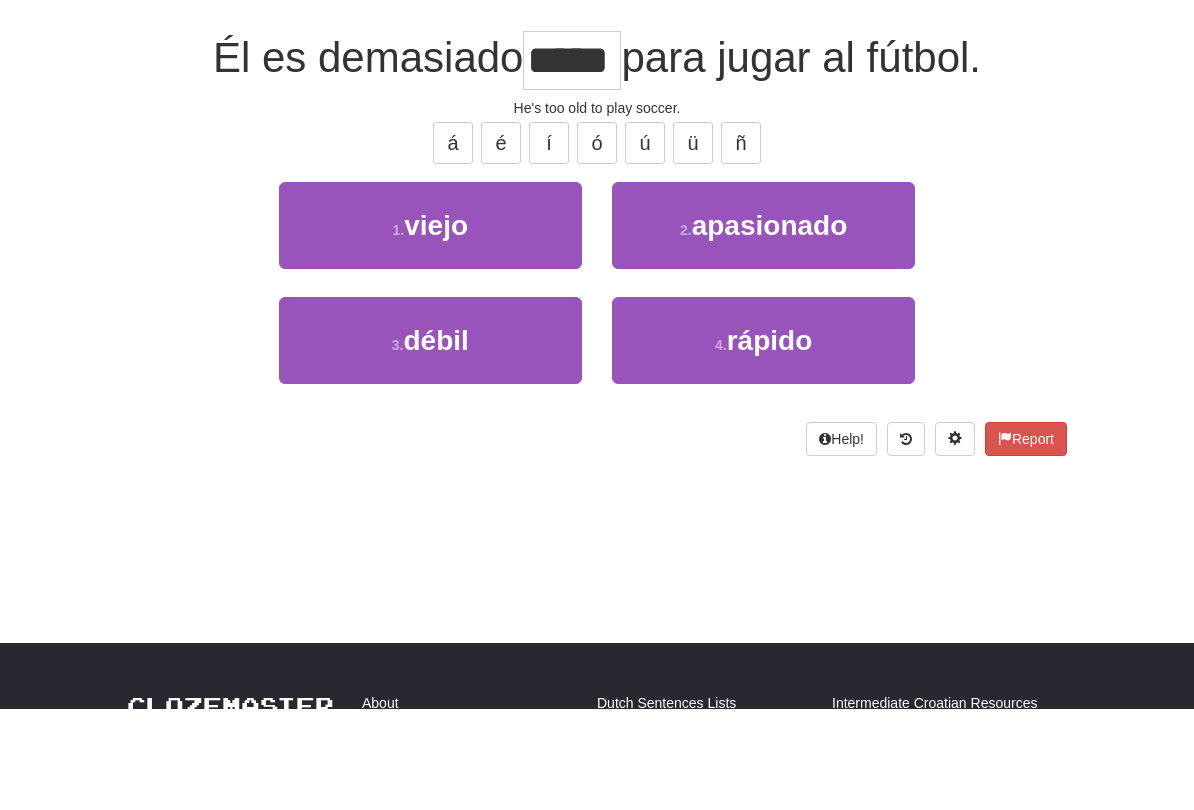 scroll, scrollTop: 192, scrollLeft: 0, axis: vertical 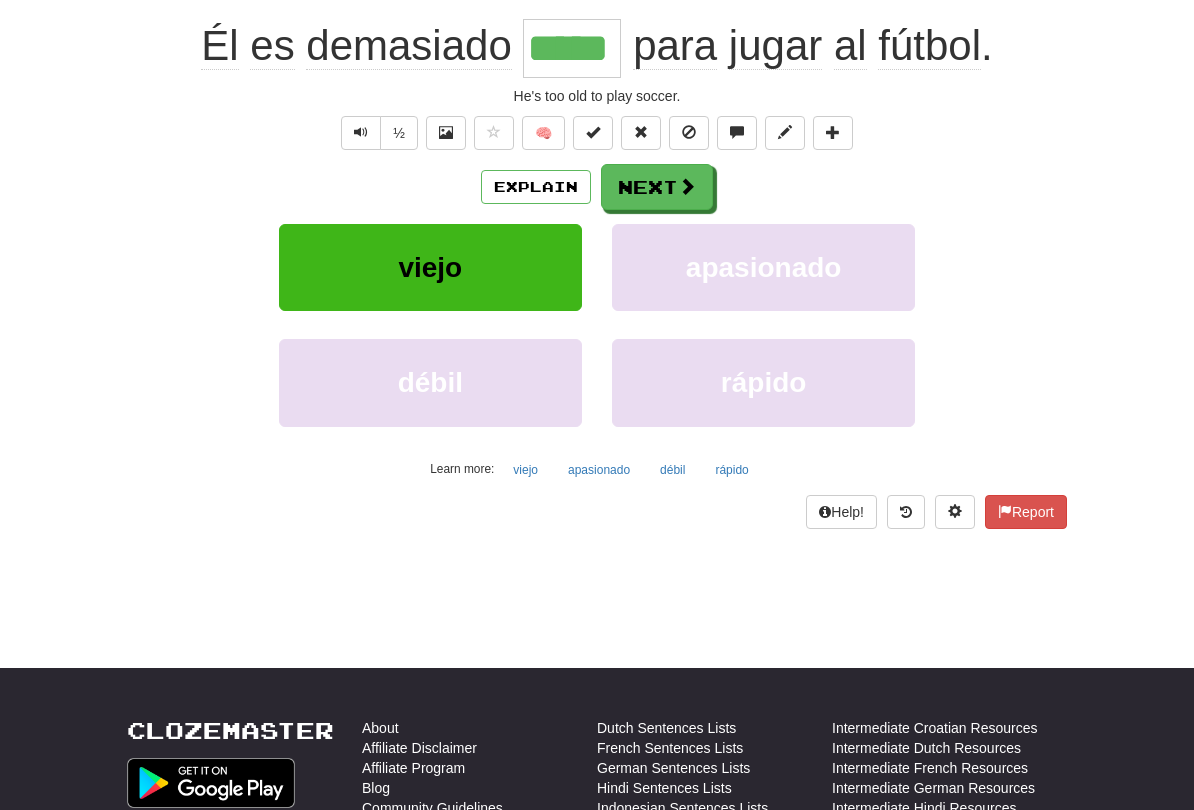 click on "Next" at bounding box center (657, 187) 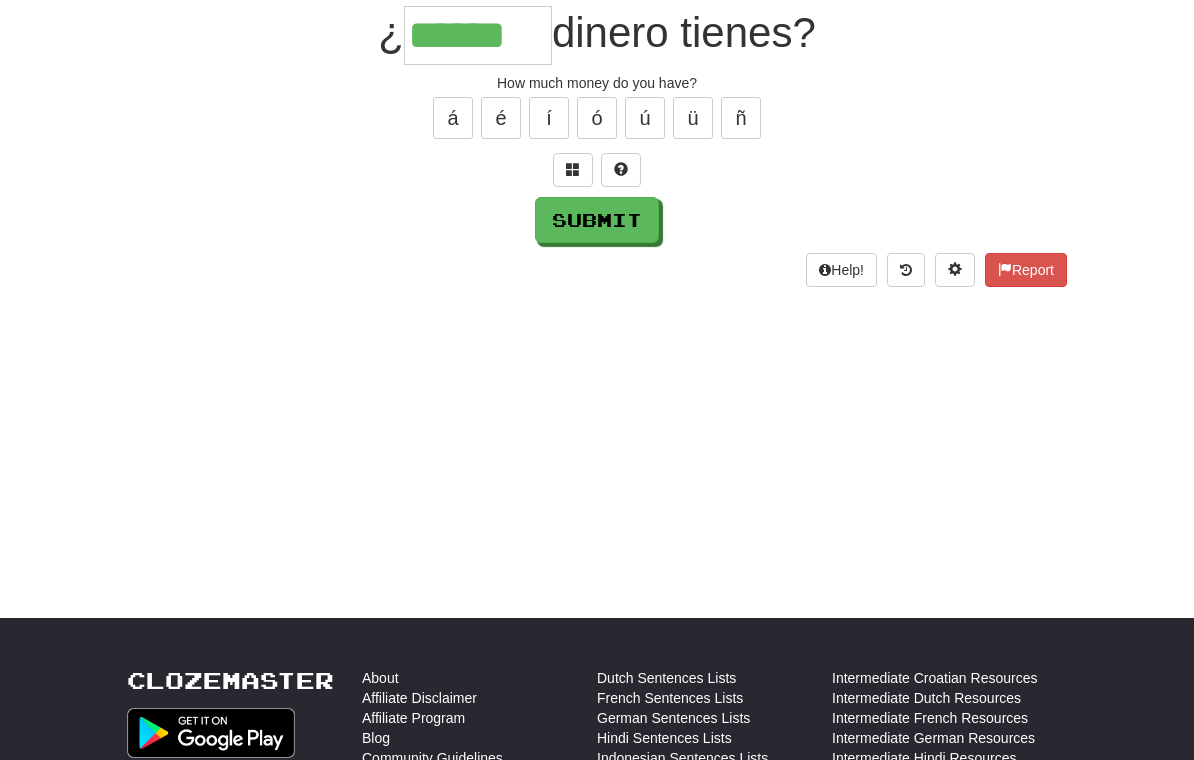 click on "Submit" at bounding box center (597, 220) 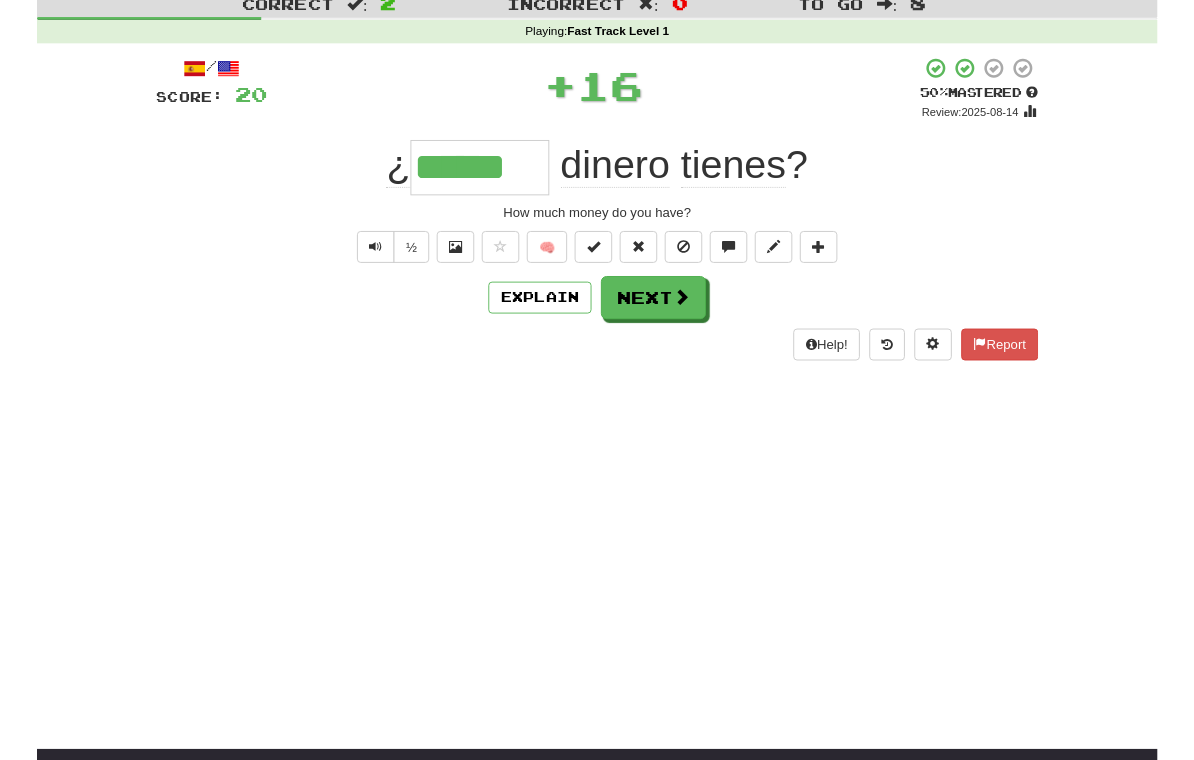scroll, scrollTop: 61, scrollLeft: 0, axis: vertical 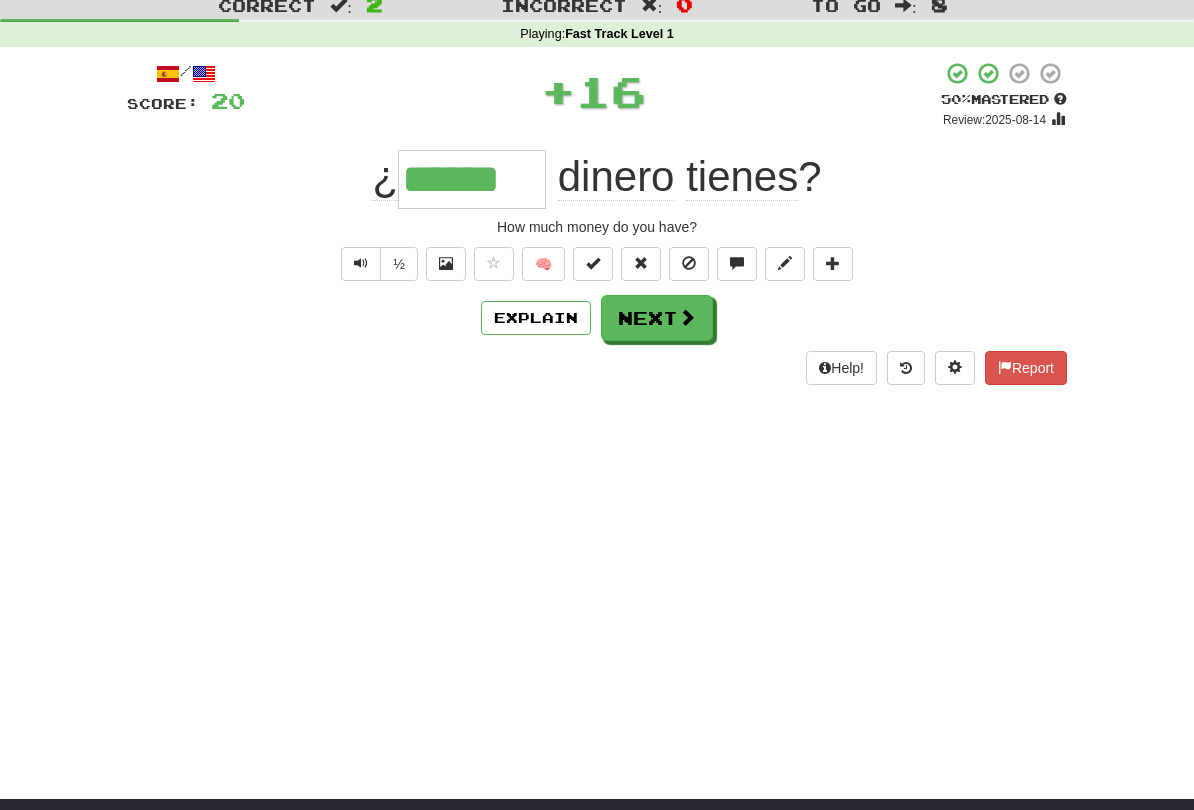click at bounding box center (687, 317) 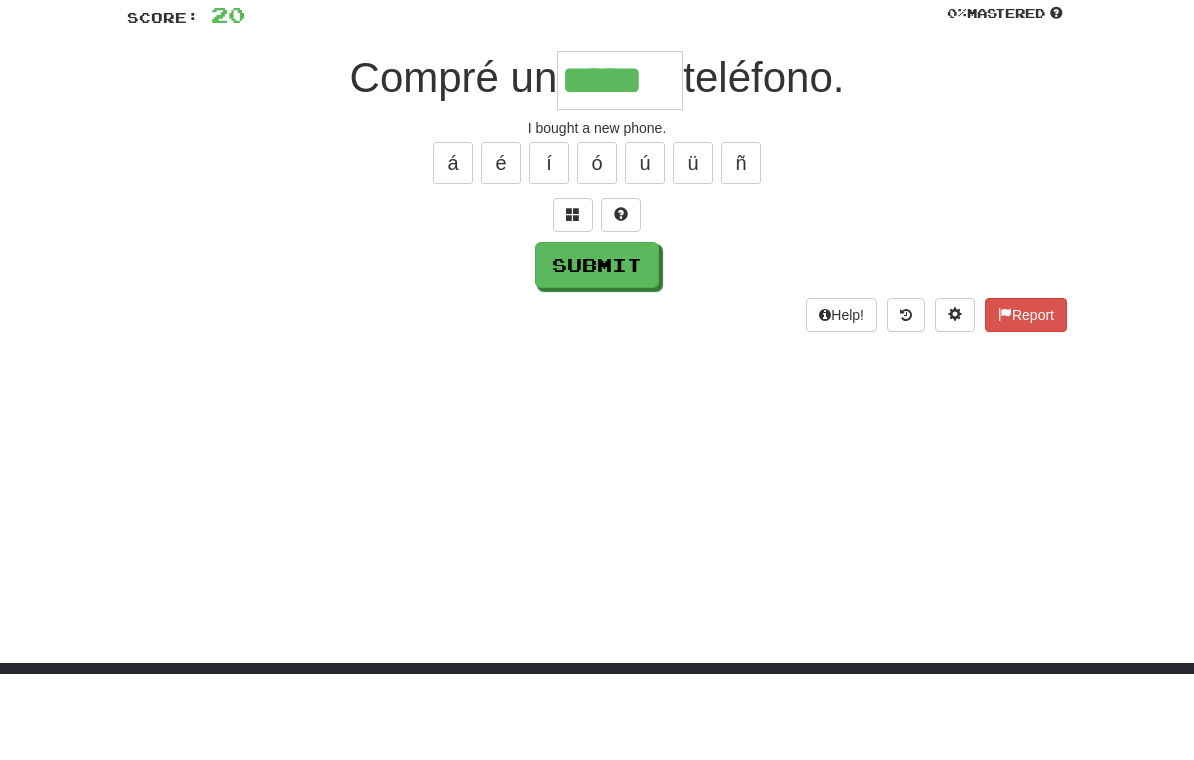 type on "*****" 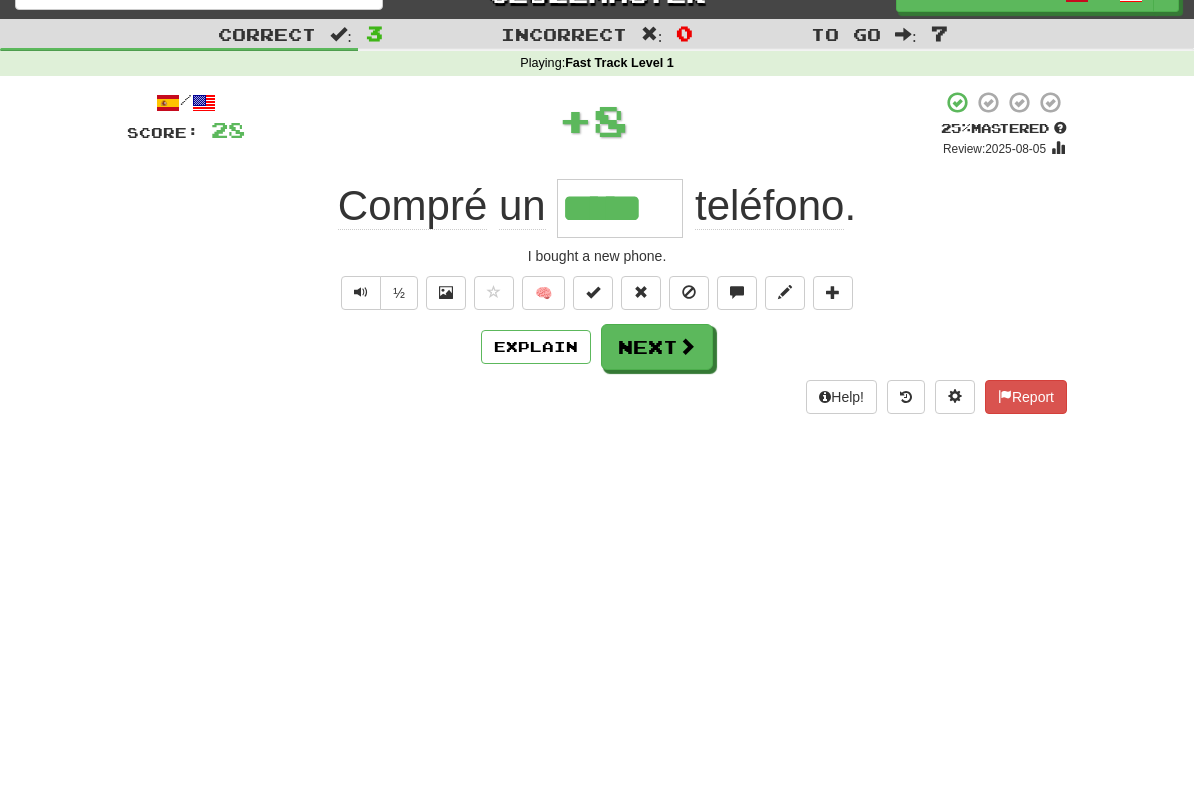 scroll, scrollTop: 31, scrollLeft: 0, axis: vertical 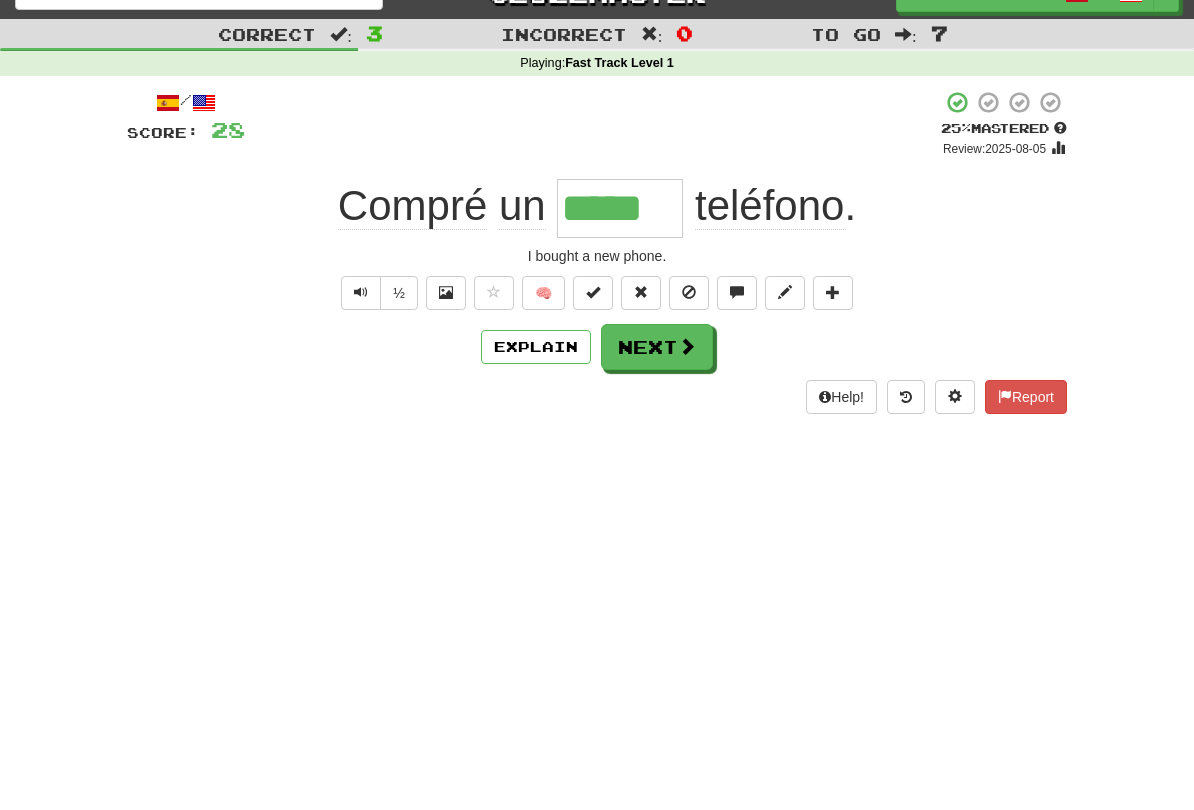 click at bounding box center (687, 346) 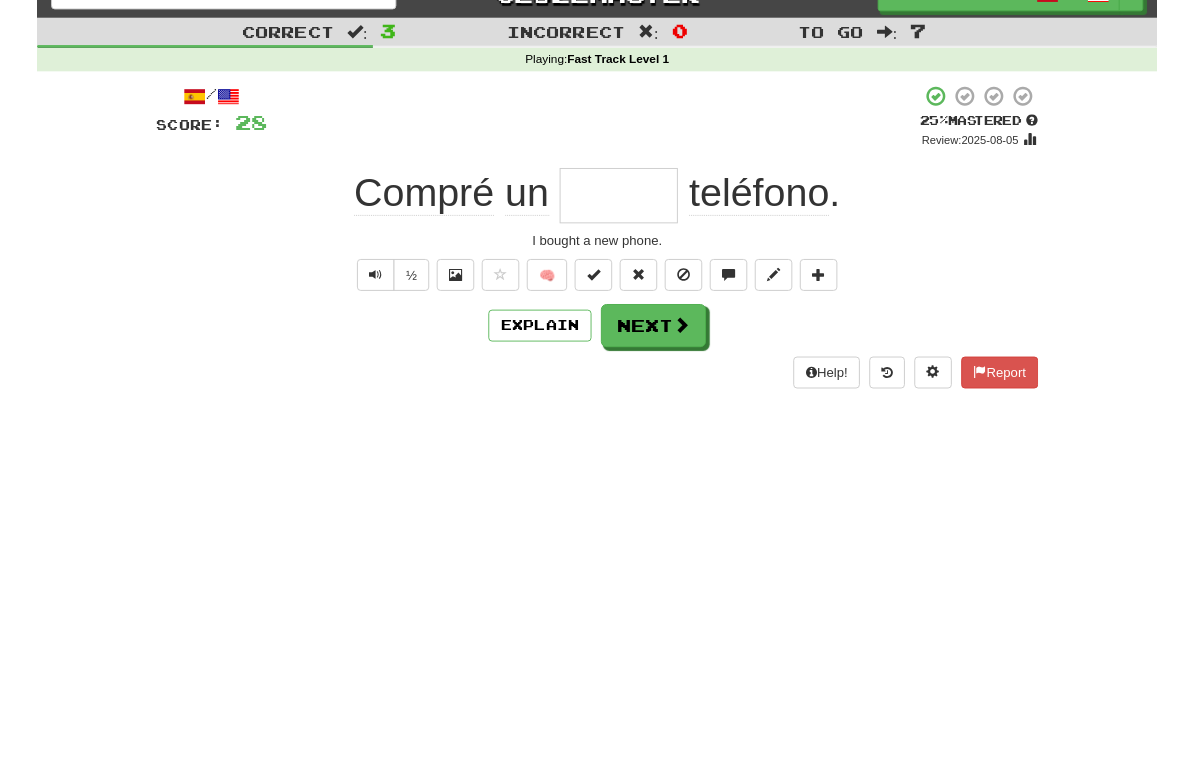 scroll, scrollTop: 31, scrollLeft: 0, axis: vertical 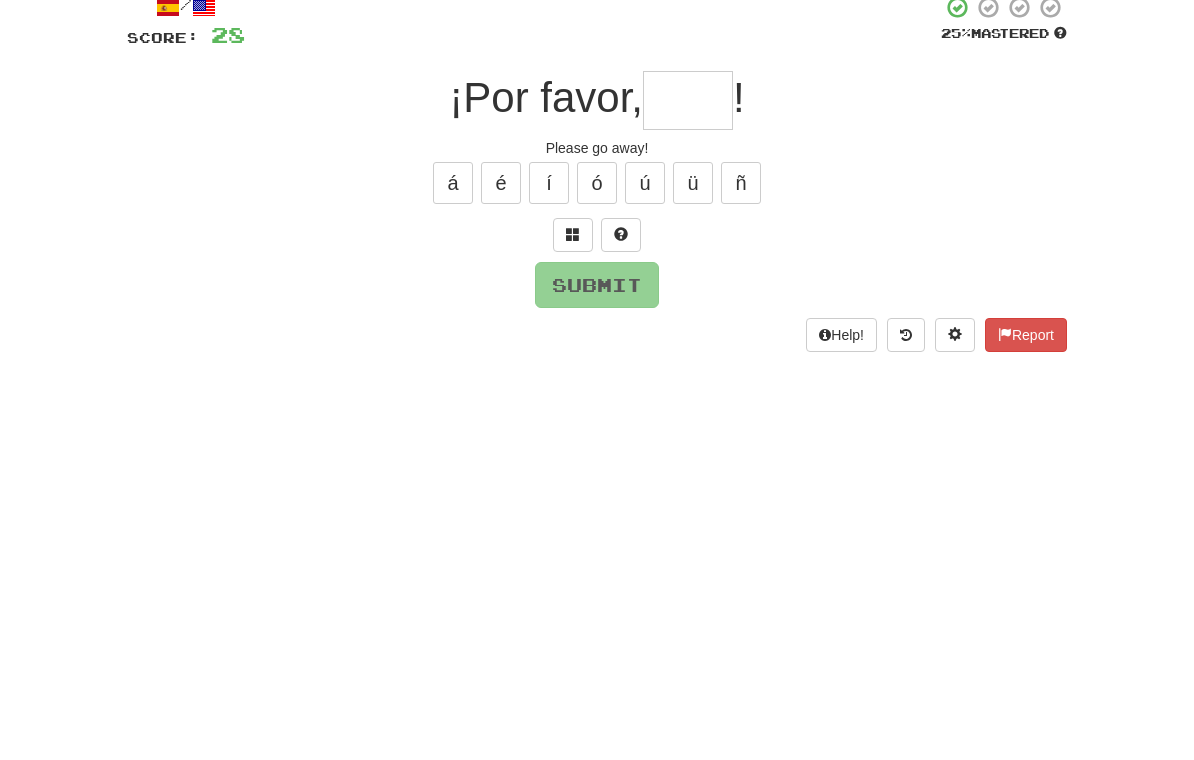 click at bounding box center (573, 331) 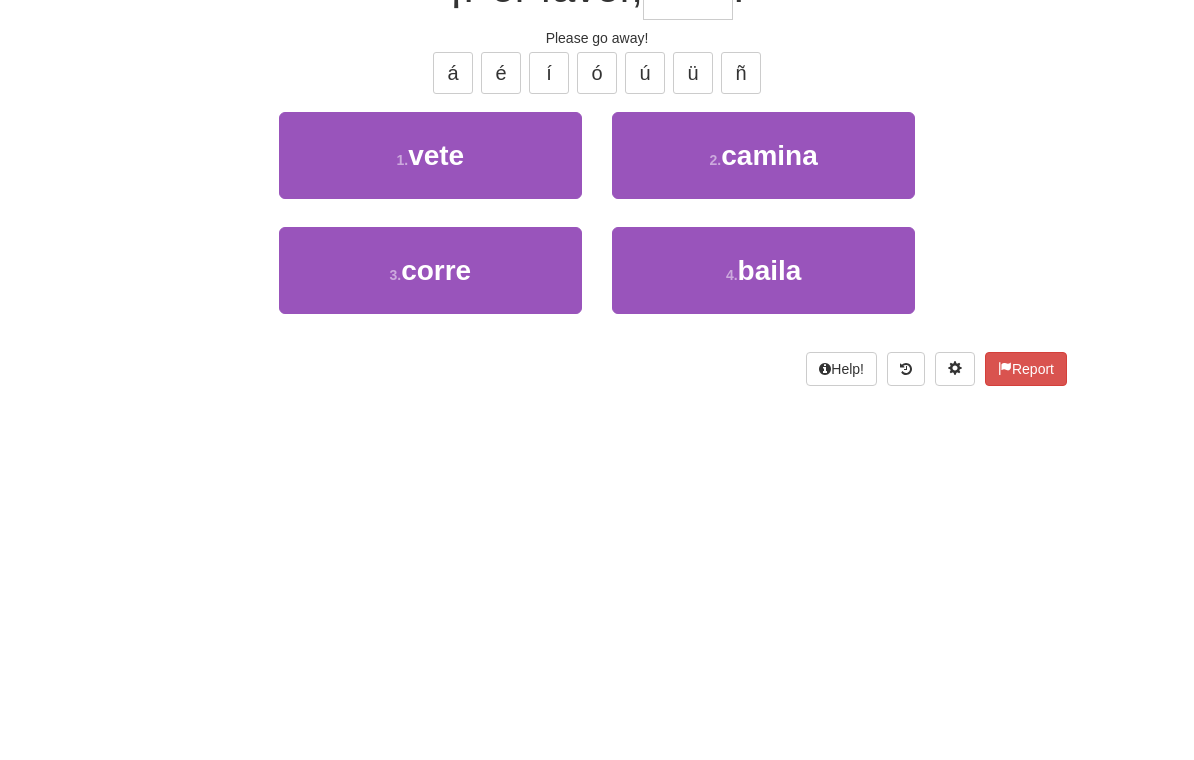click on "1 .  vete" at bounding box center (430, 361) 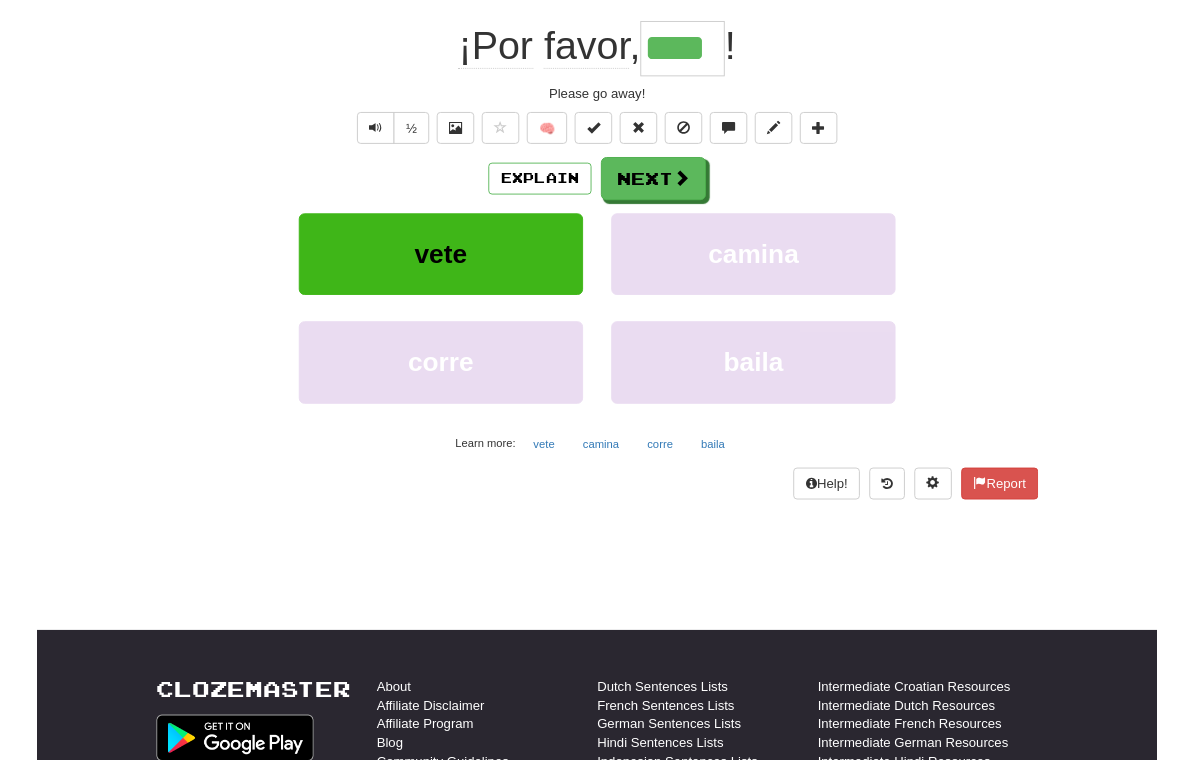 scroll, scrollTop: 164, scrollLeft: 0, axis: vertical 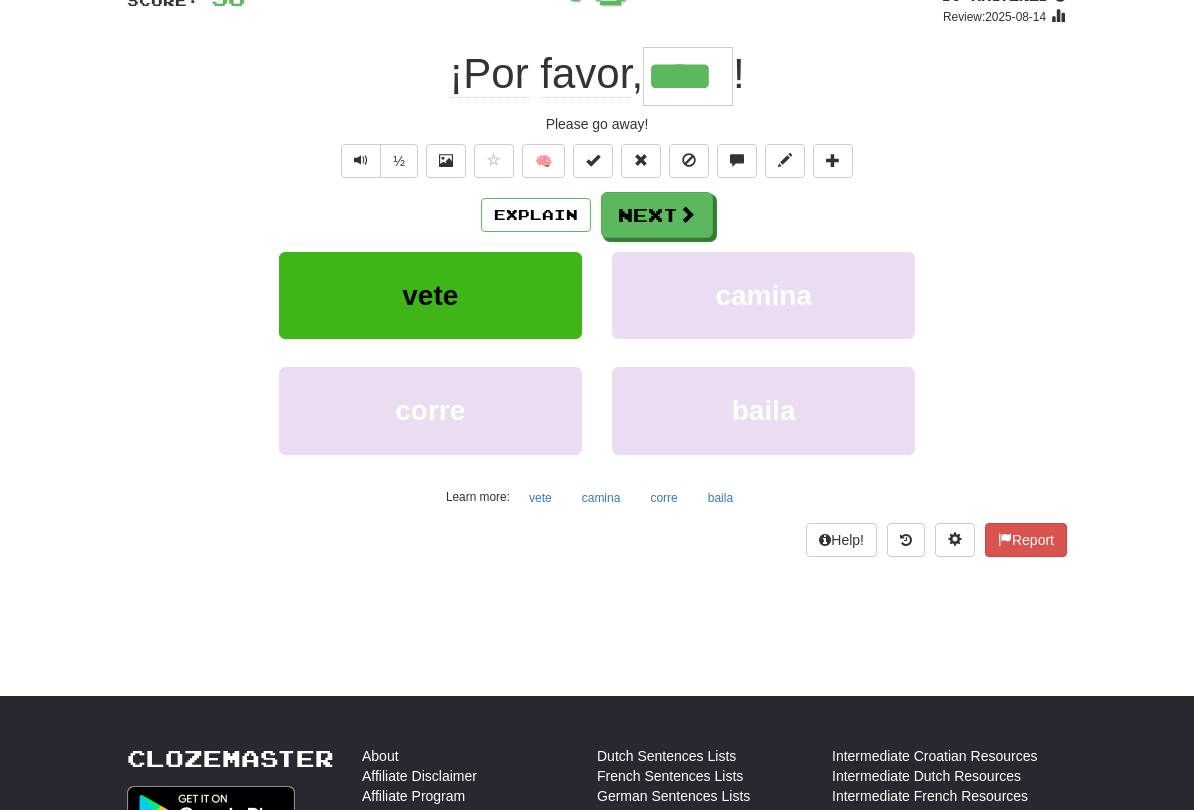 click on "Next" at bounding box center [657, 215] 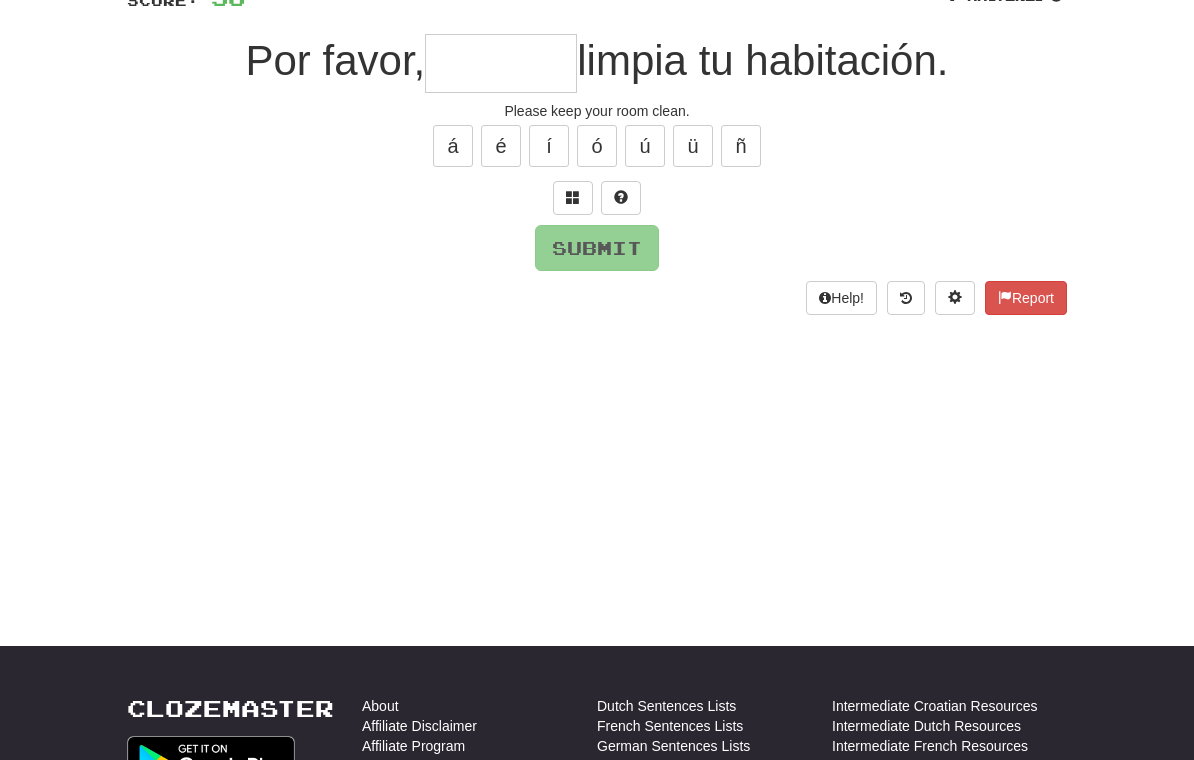 click at bounding box center (573, 197) 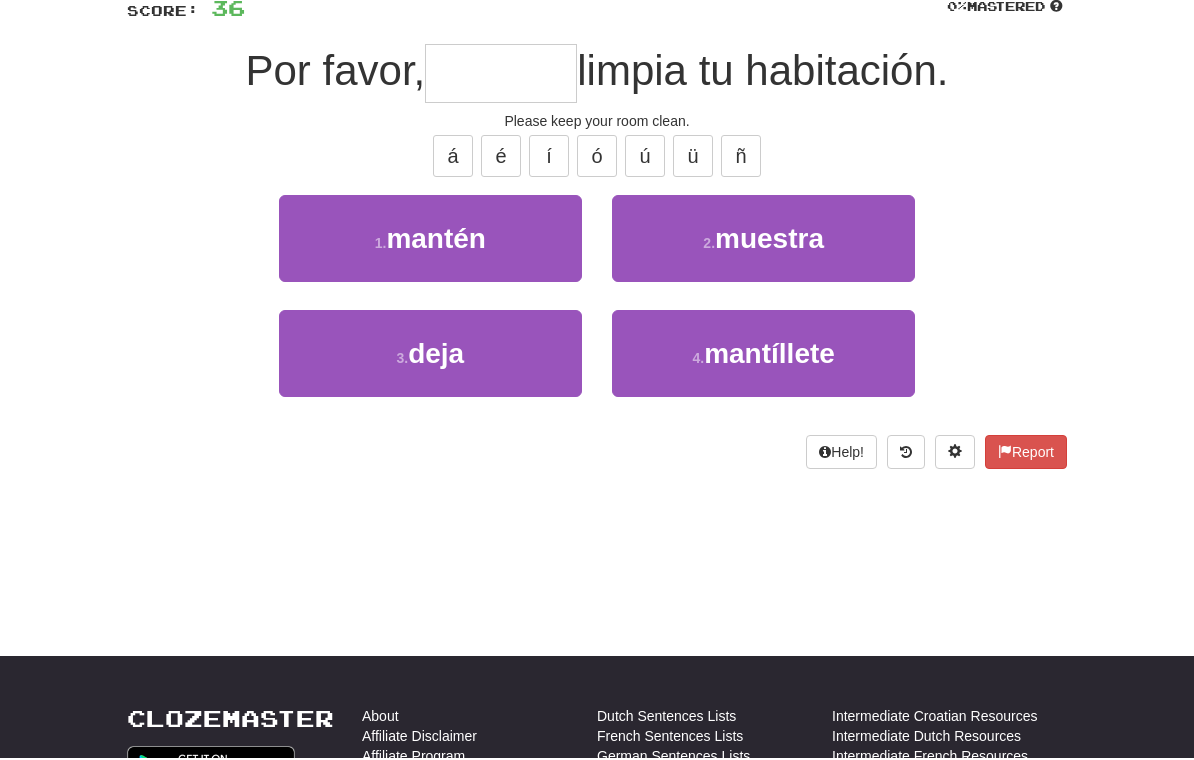 scroll, scrollTop: 150, scrollLeft: 0, axis: vertical 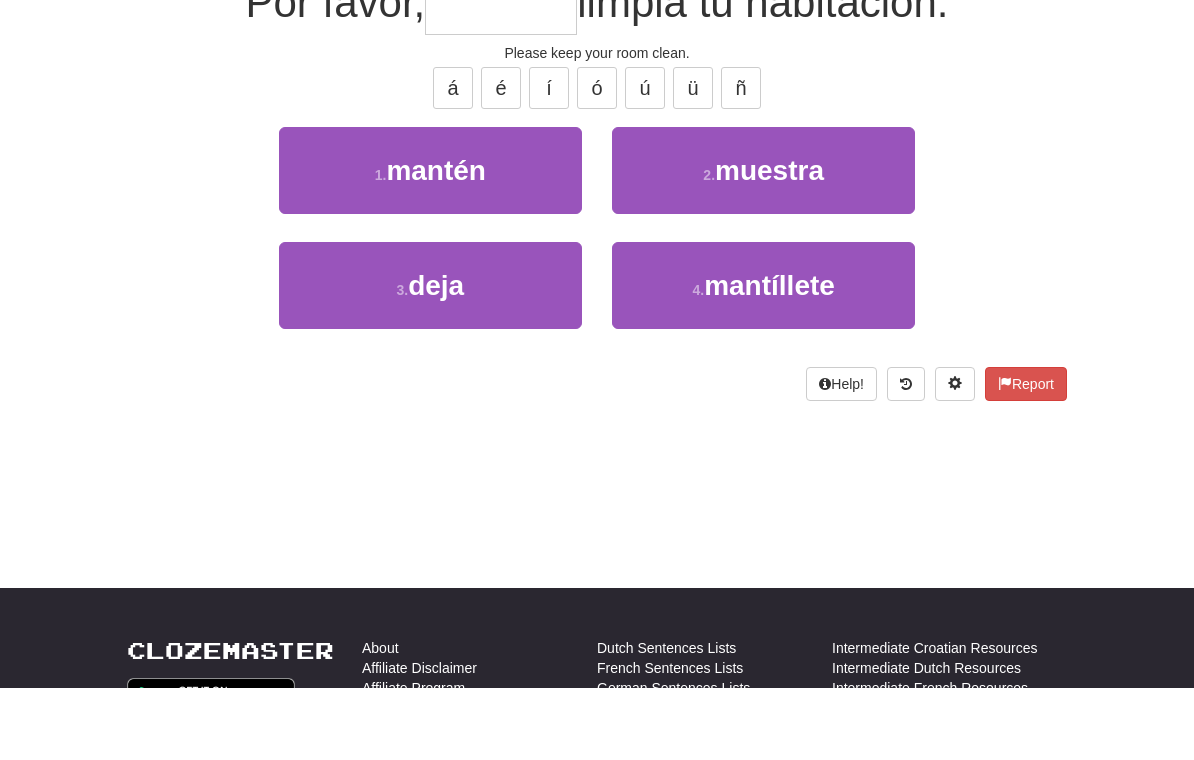 click on "1 .  mantén" at bounding box center [430, 242] 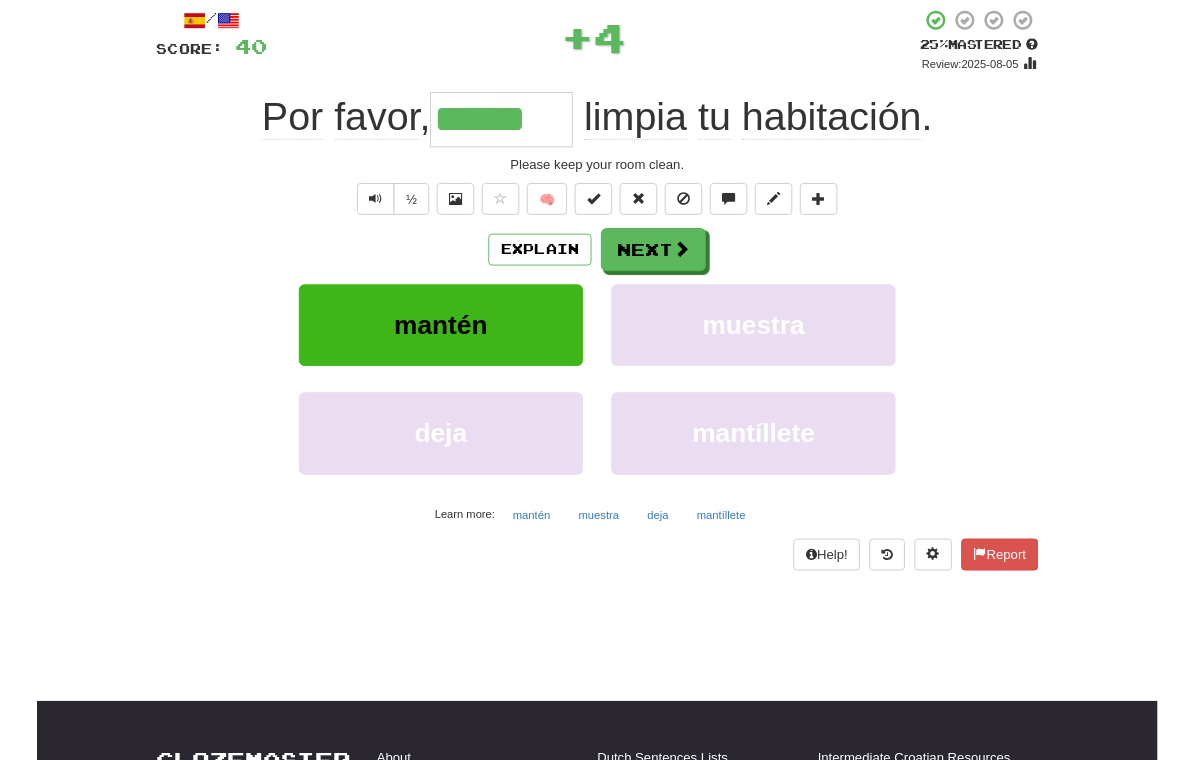 scroll, scrollTop: 113, scrollLeft: 0, axis: vertical 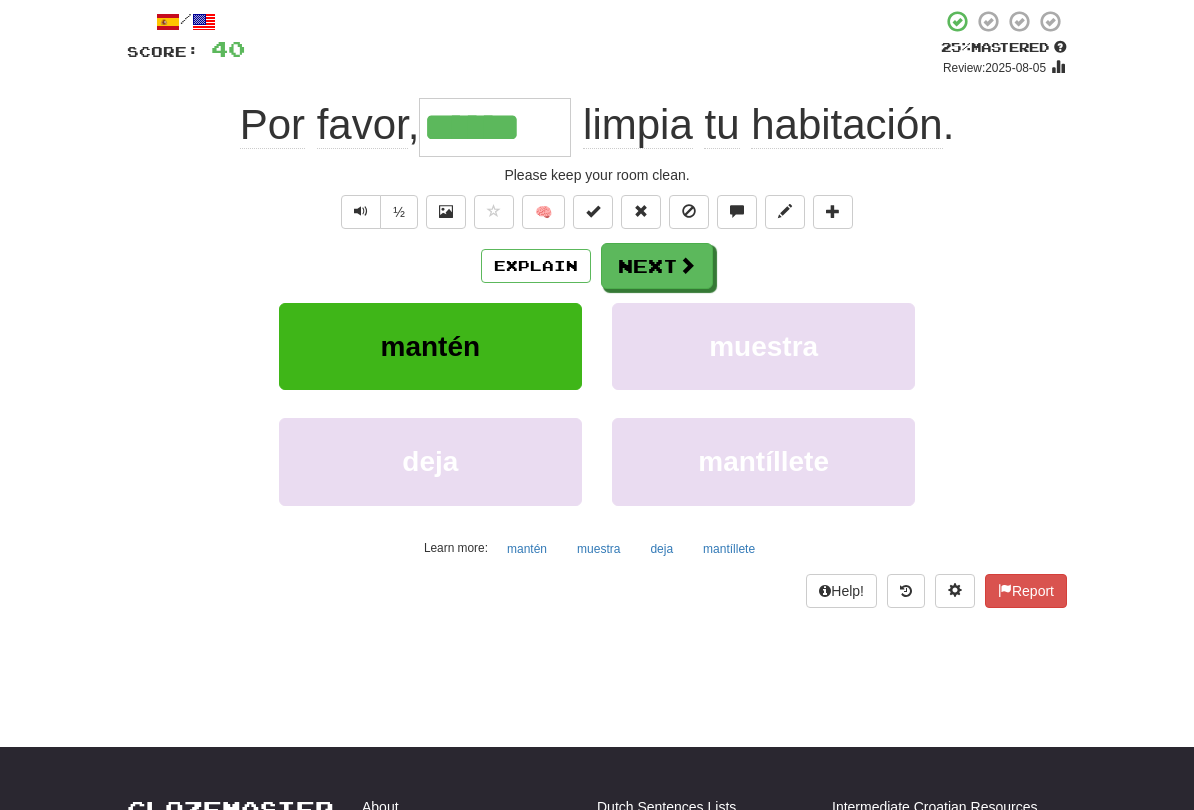 click on "Explain" at bounding box center (536, 266) 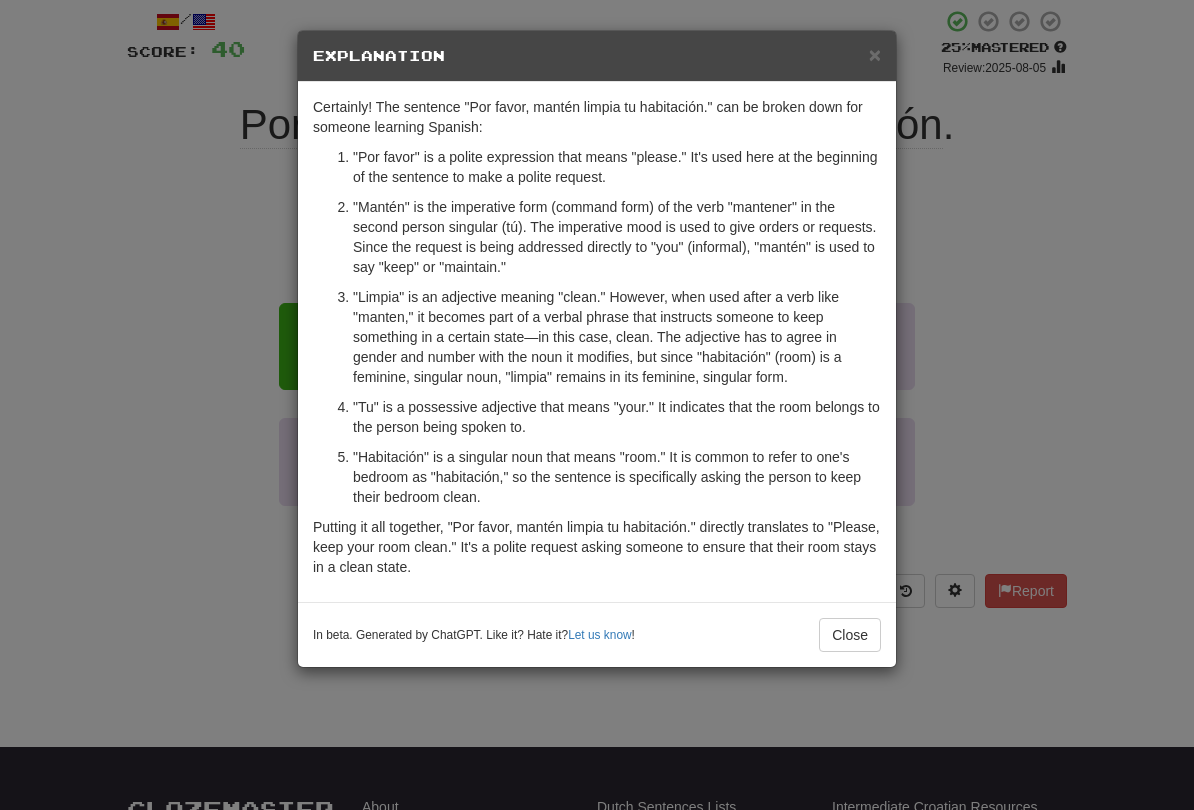 click on "×" at bounding box center (875, 54) 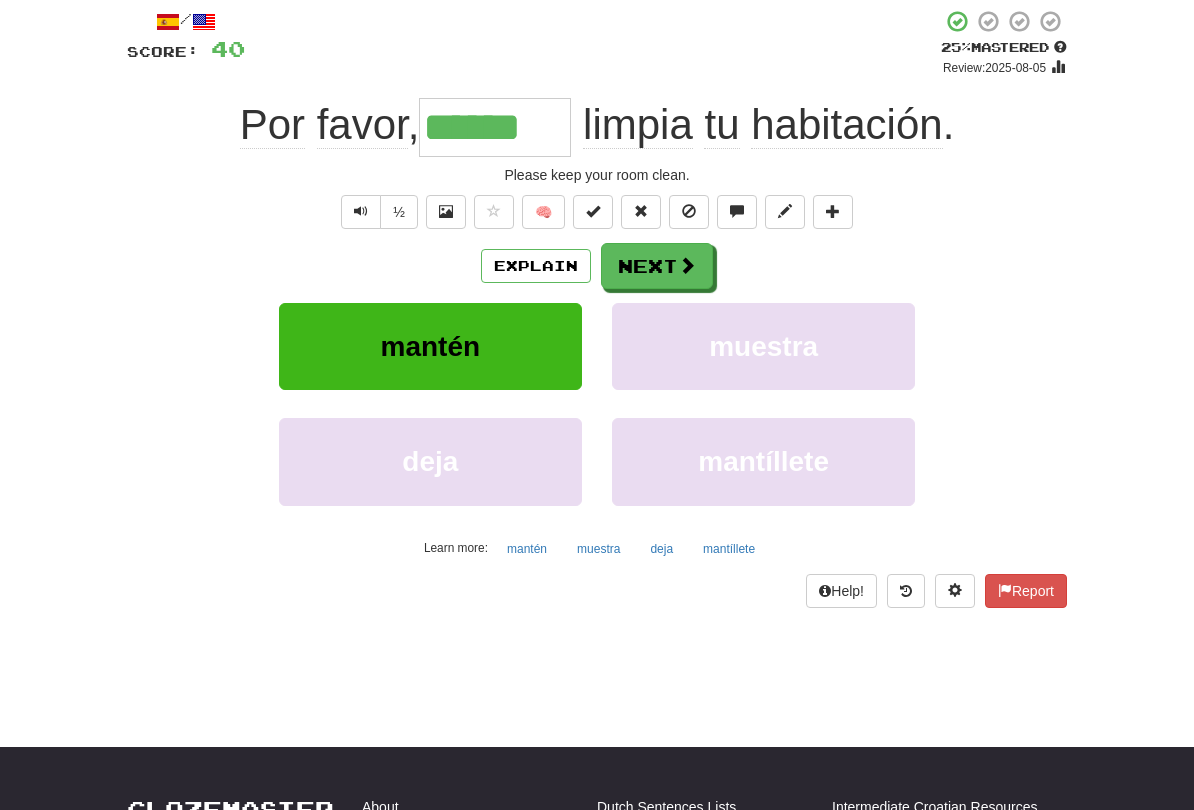 click on "Next" at bounding box center (657, 266) 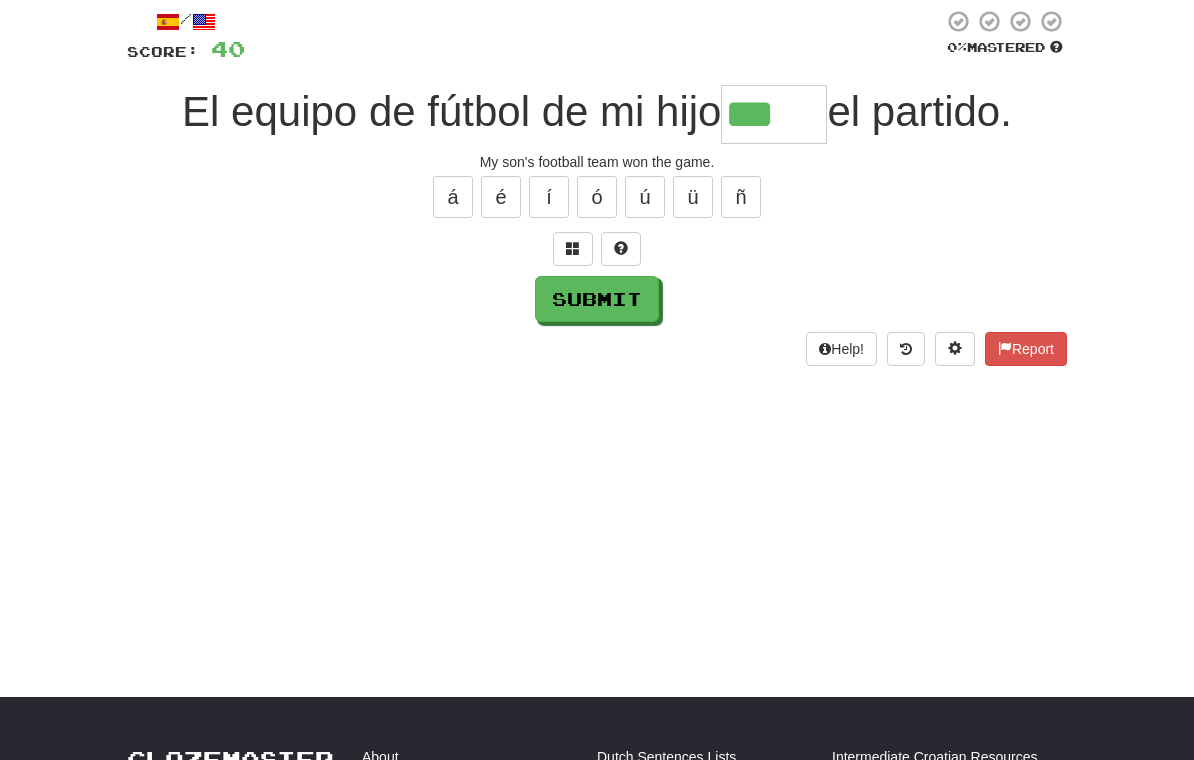 click at bounding box center [573, 248] 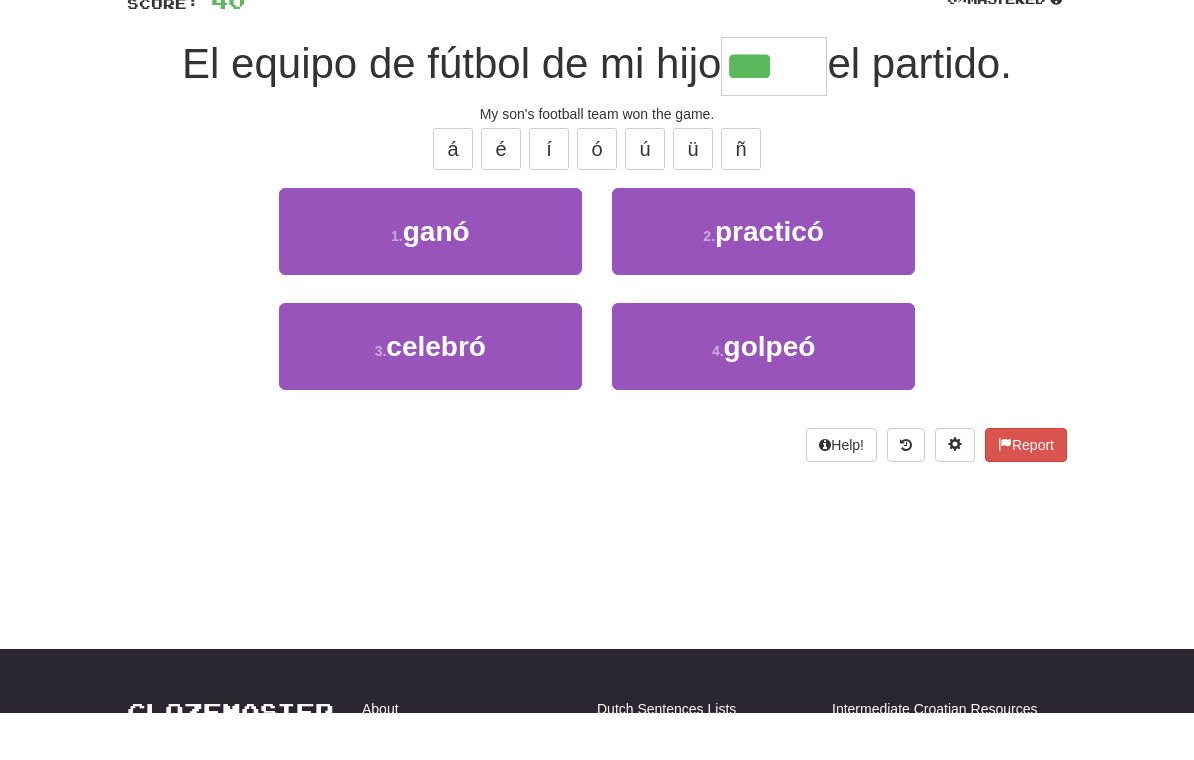 click on "1 .  ganó" at bounding box center [430, 279] 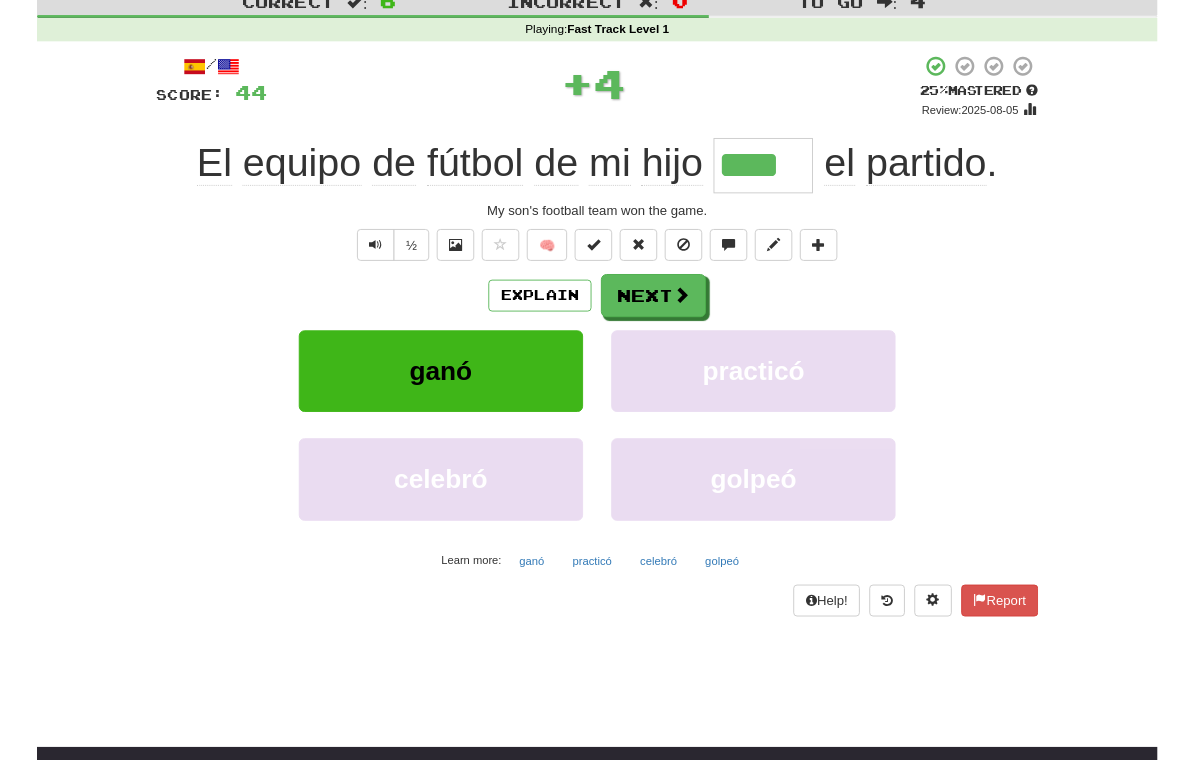 scroll, scrollTop: 62, scrollLeft: 0, axis: vertical 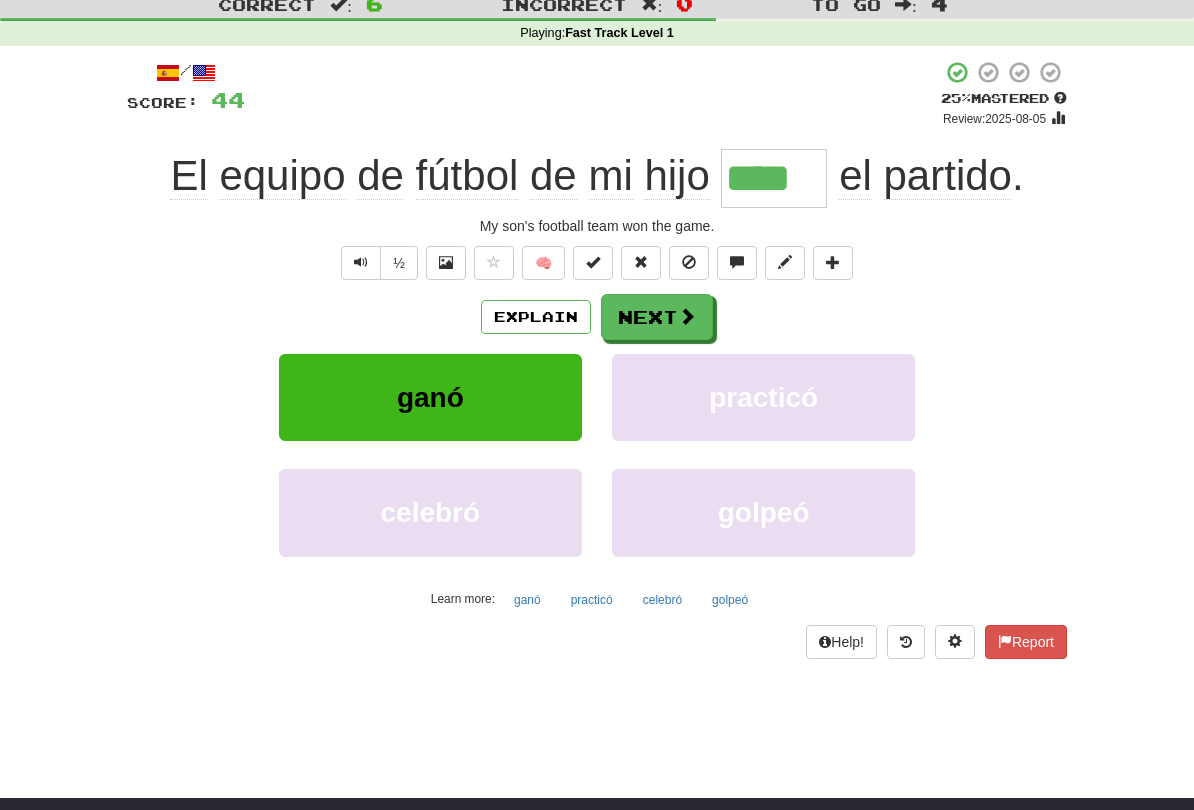 click on "Next" at bounding box center (657, 317) 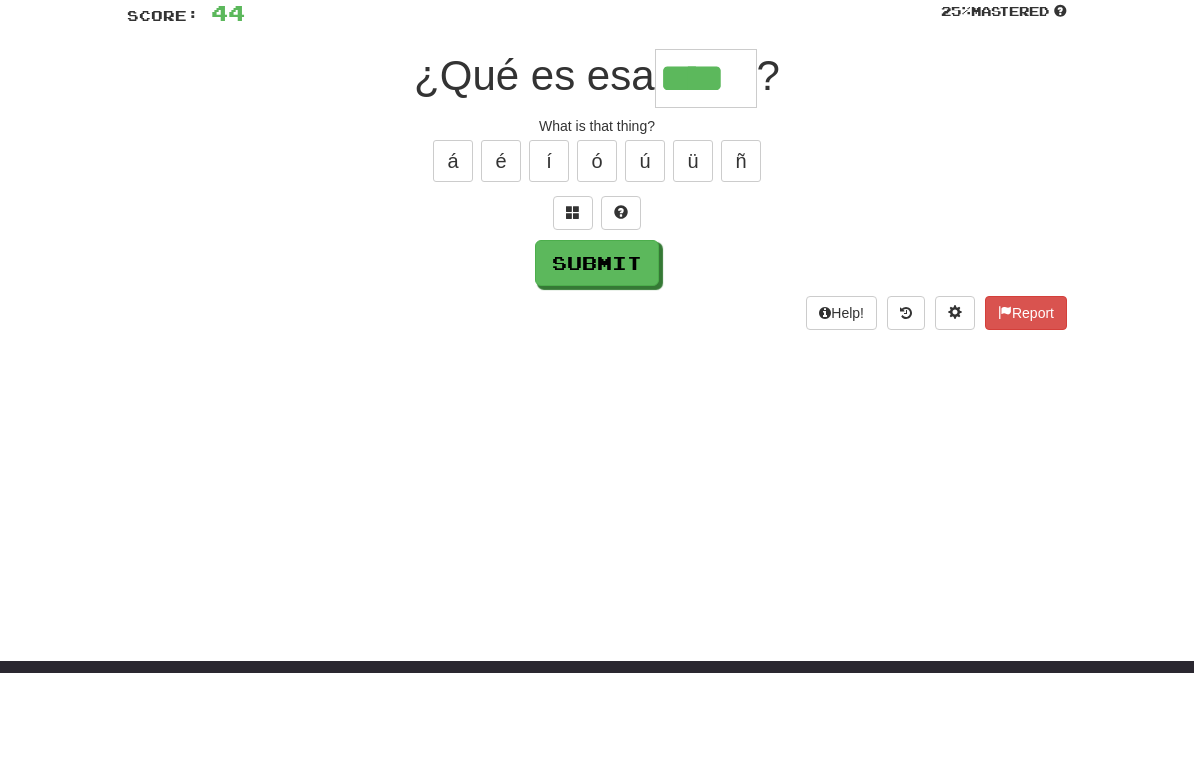 type on "****" 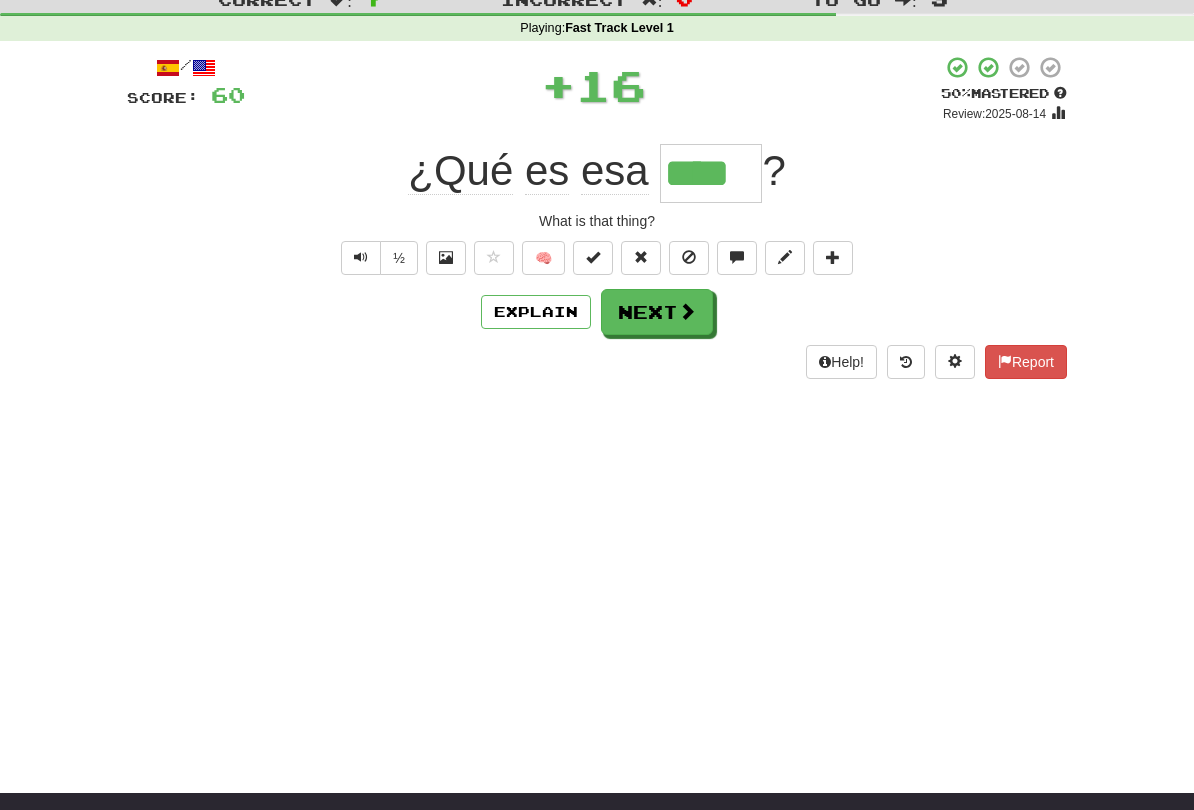 scroll, scrollTop: 72, scrollLeft: 0, axis: vertical 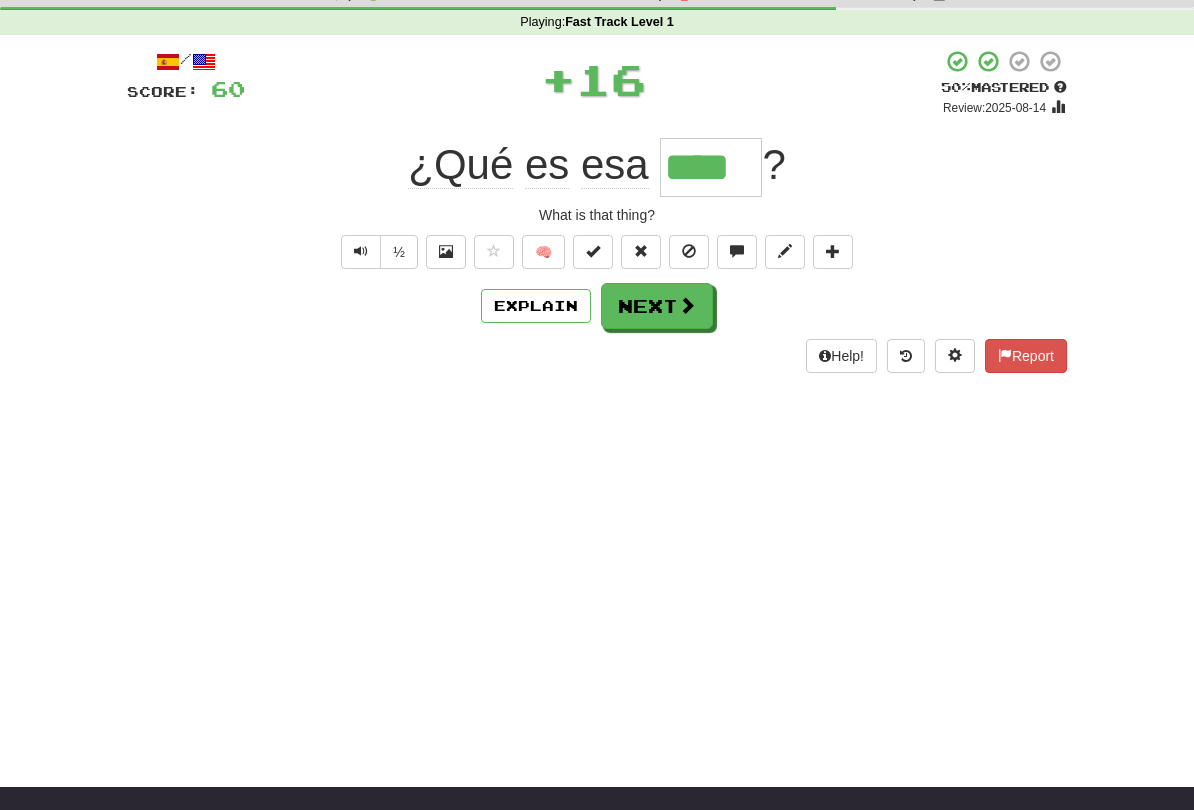 click at bounding box center (687, 306) 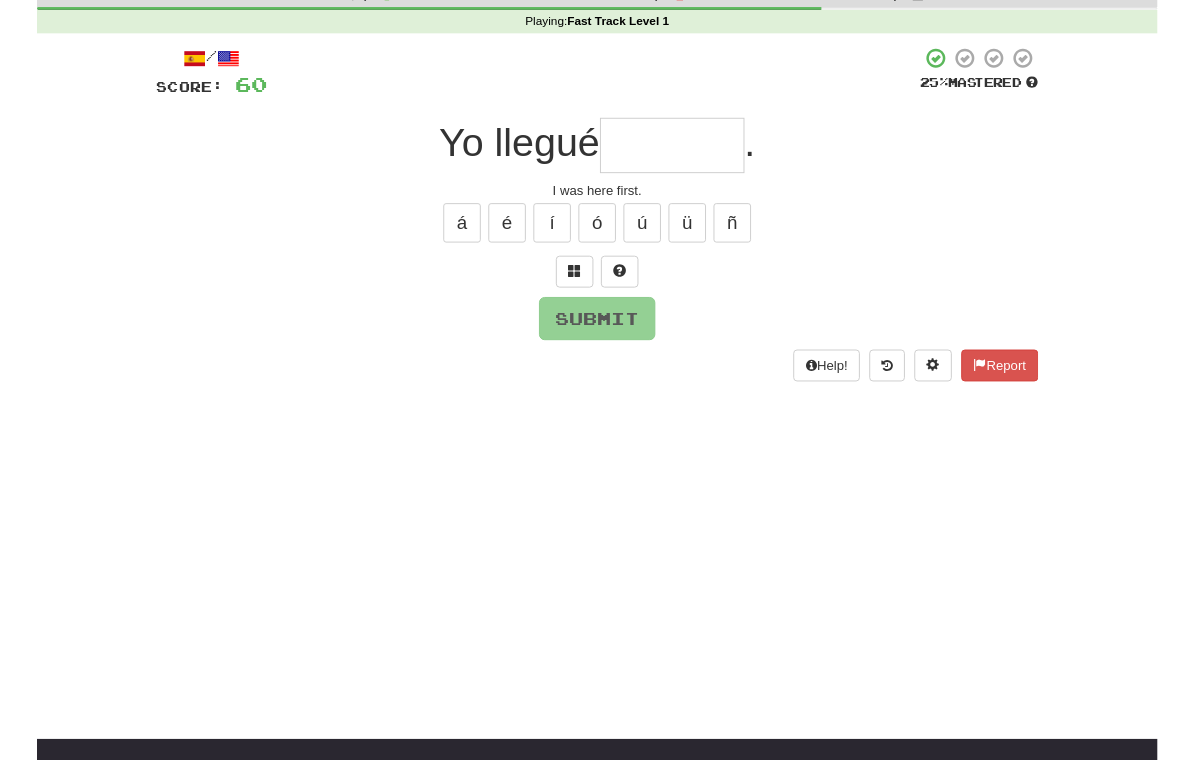 scroll, scrollTop: 72, scrollLeft: 0, axis: vertical 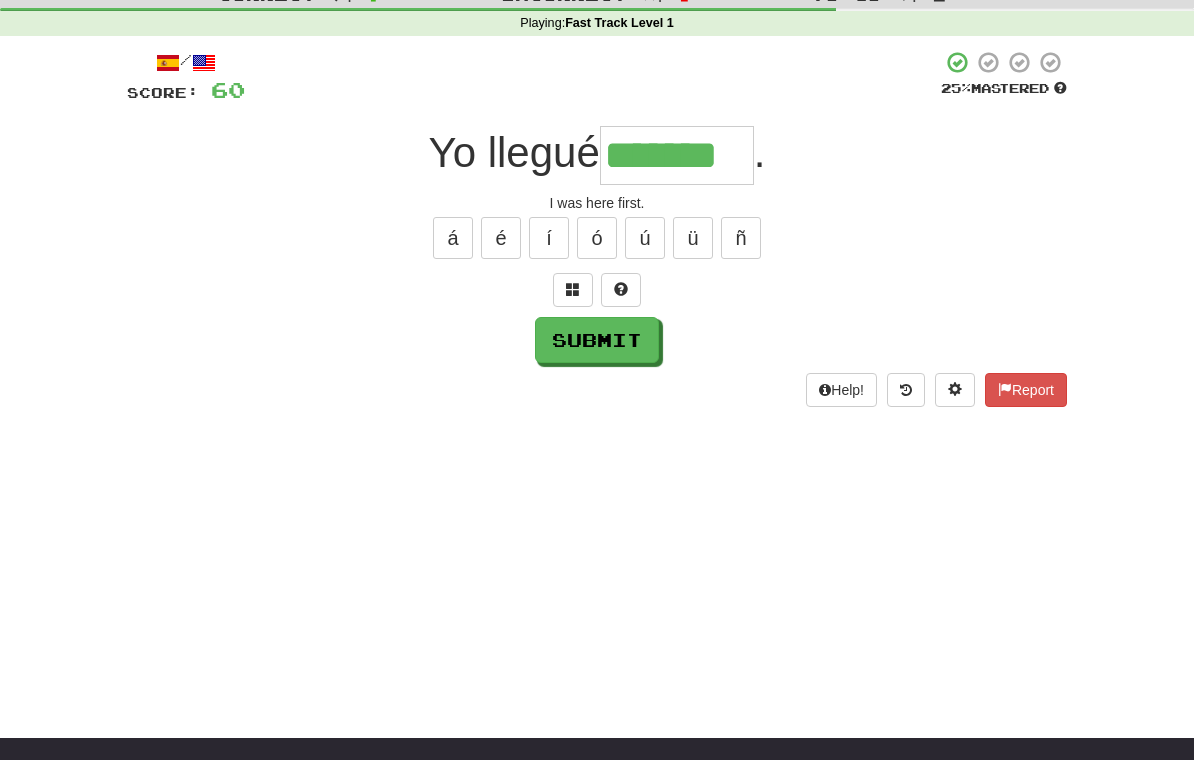 type on "*******" 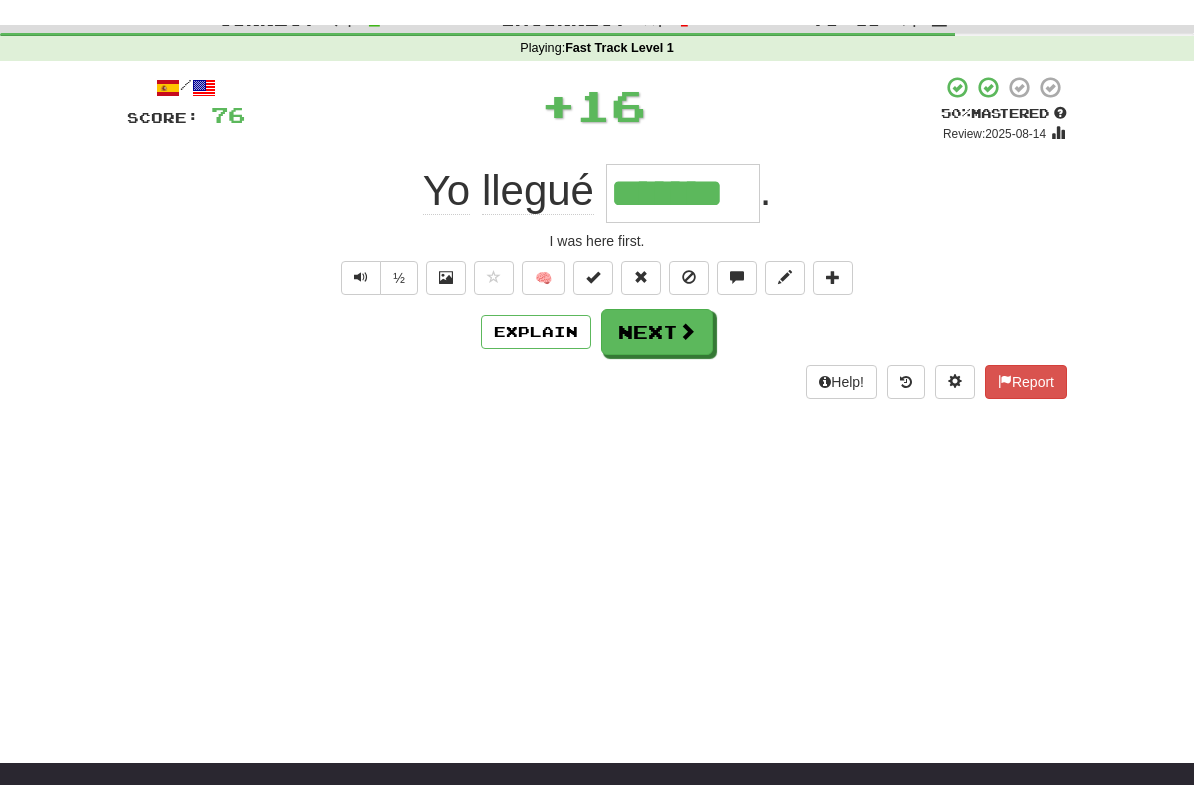scroll, scrollTop: 73, scrollLeft: 0, axis: vertical 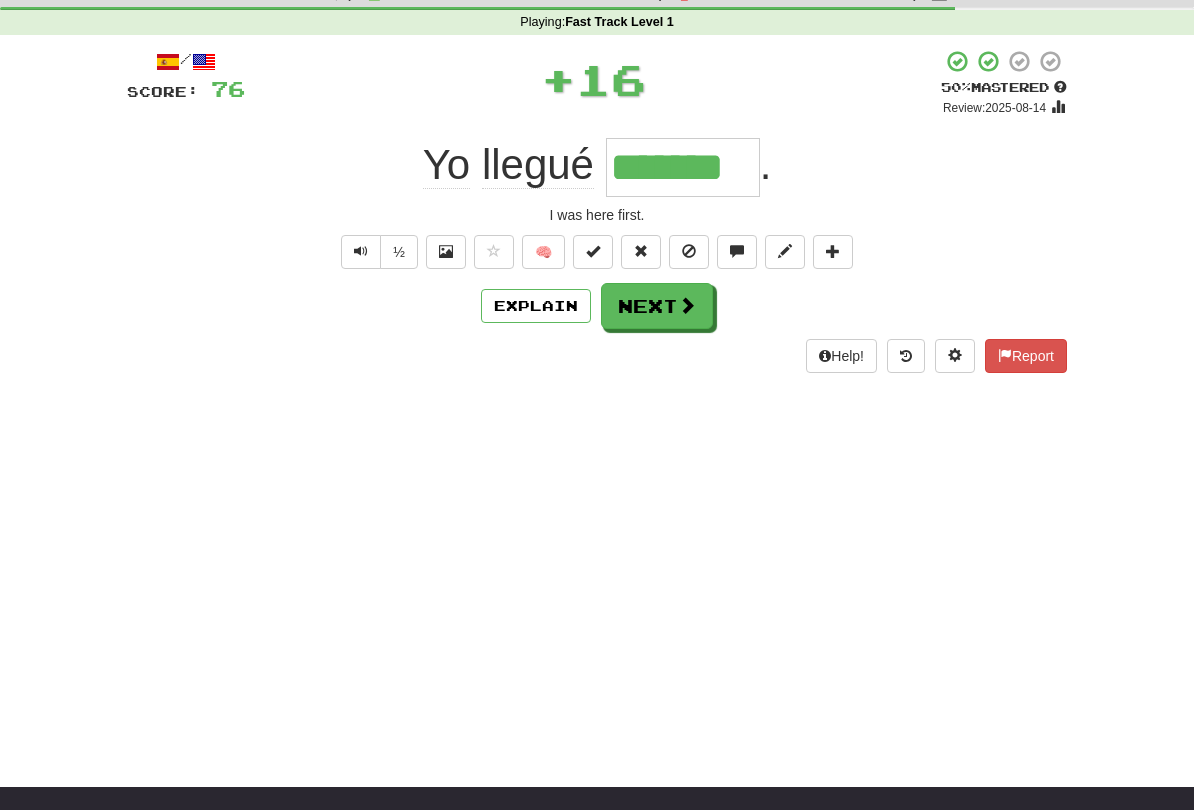 click at bounding box center [687, 305] 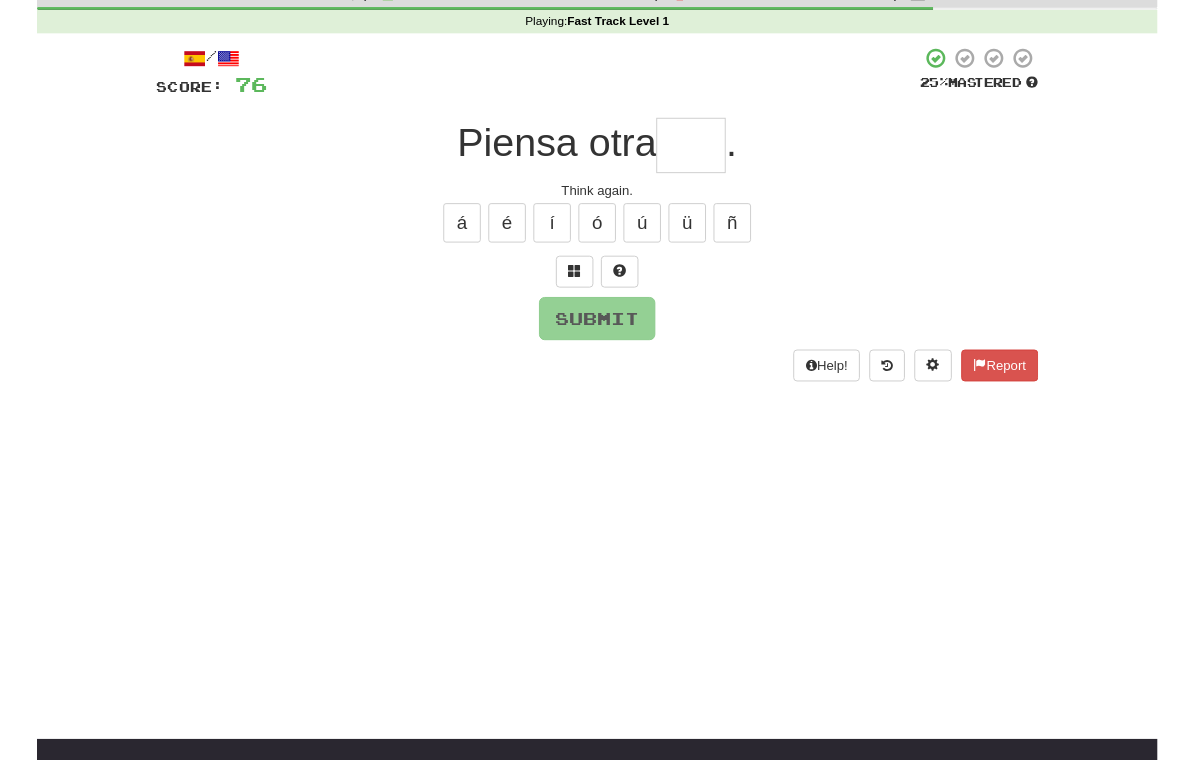 scroll, scrollTop: 72, scrollLeft: 0, axis: vertical 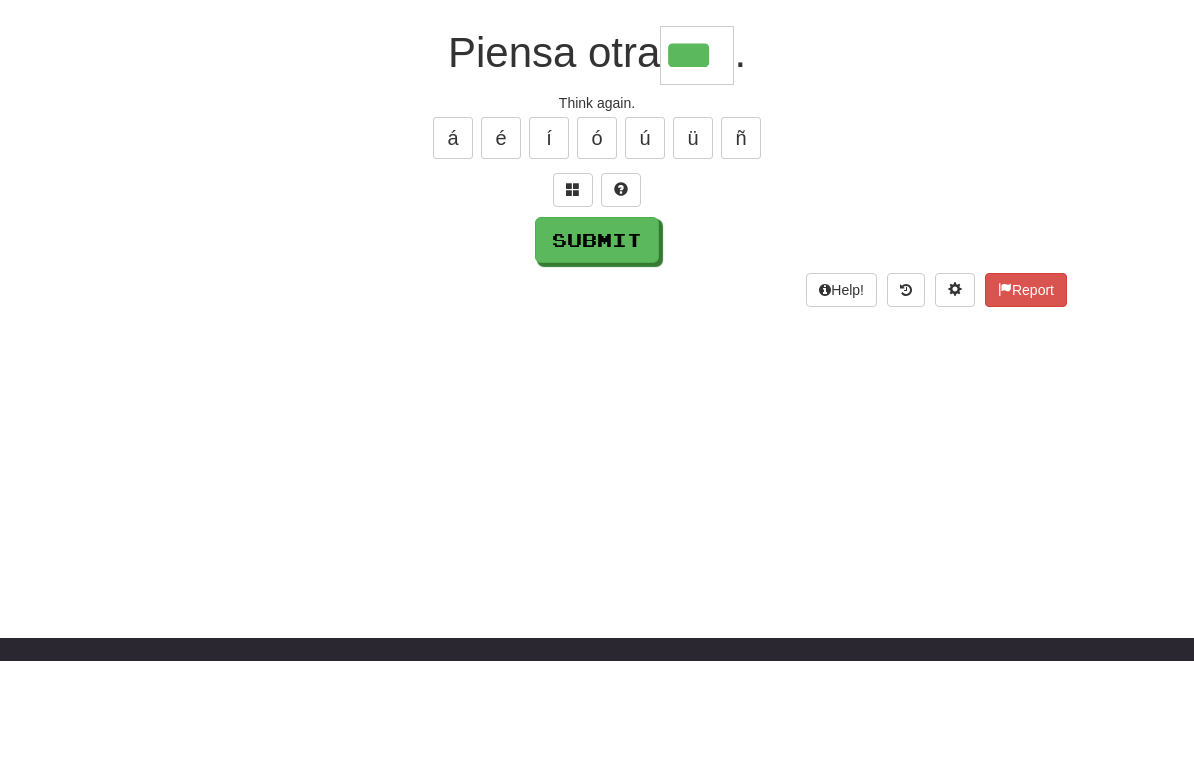 type on "***" 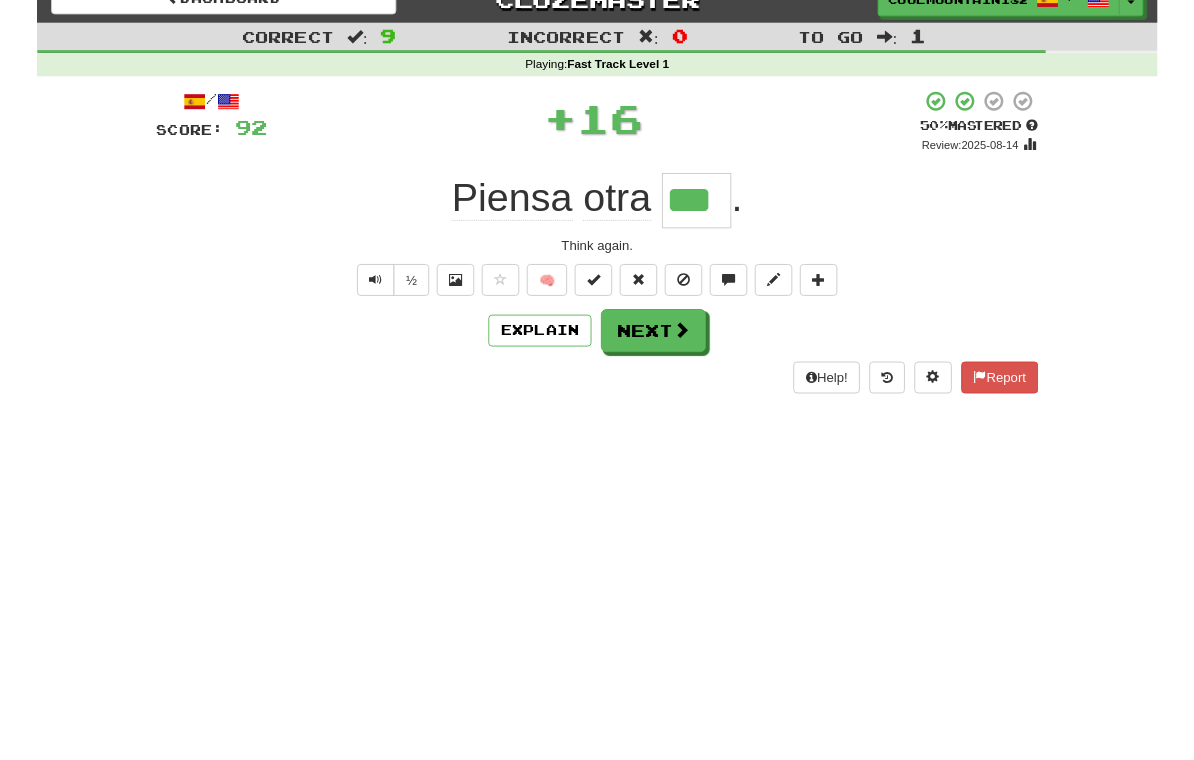 scroll, scrollTop: 26, scrollLeft: 0, axis: vertical 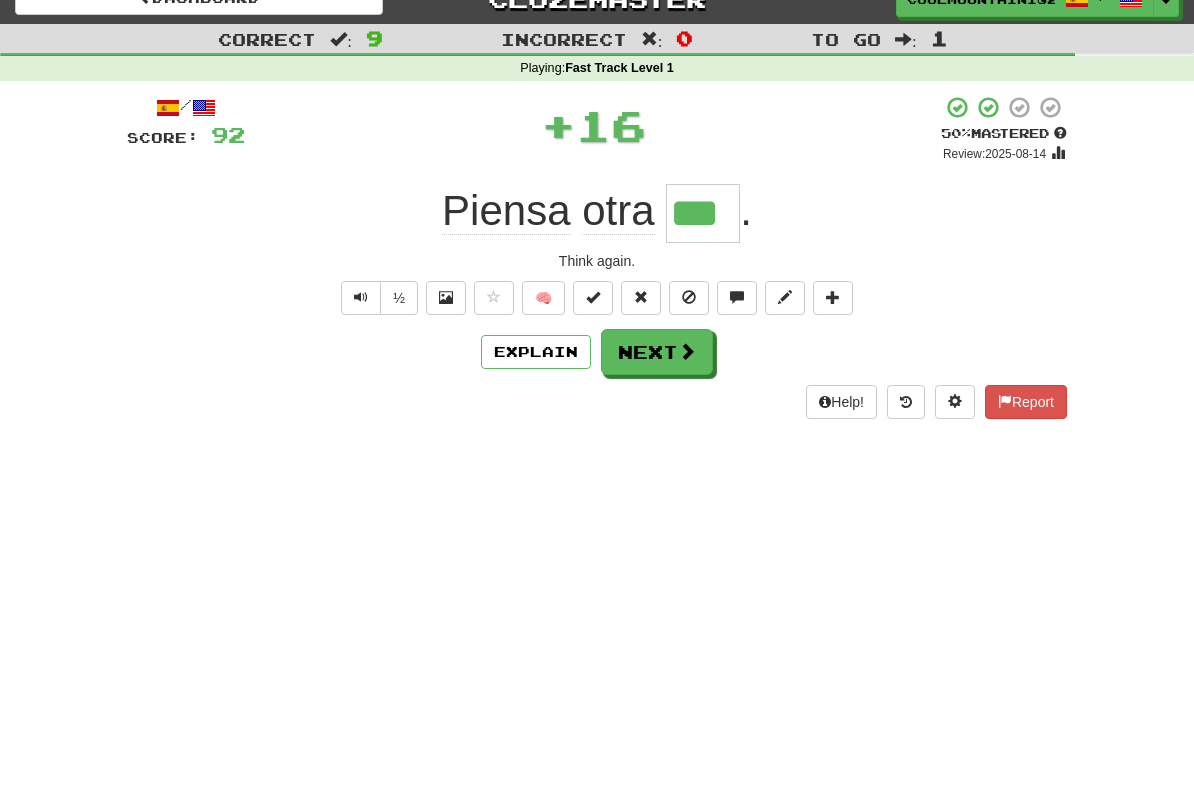 click at bounding box center (687, 352) 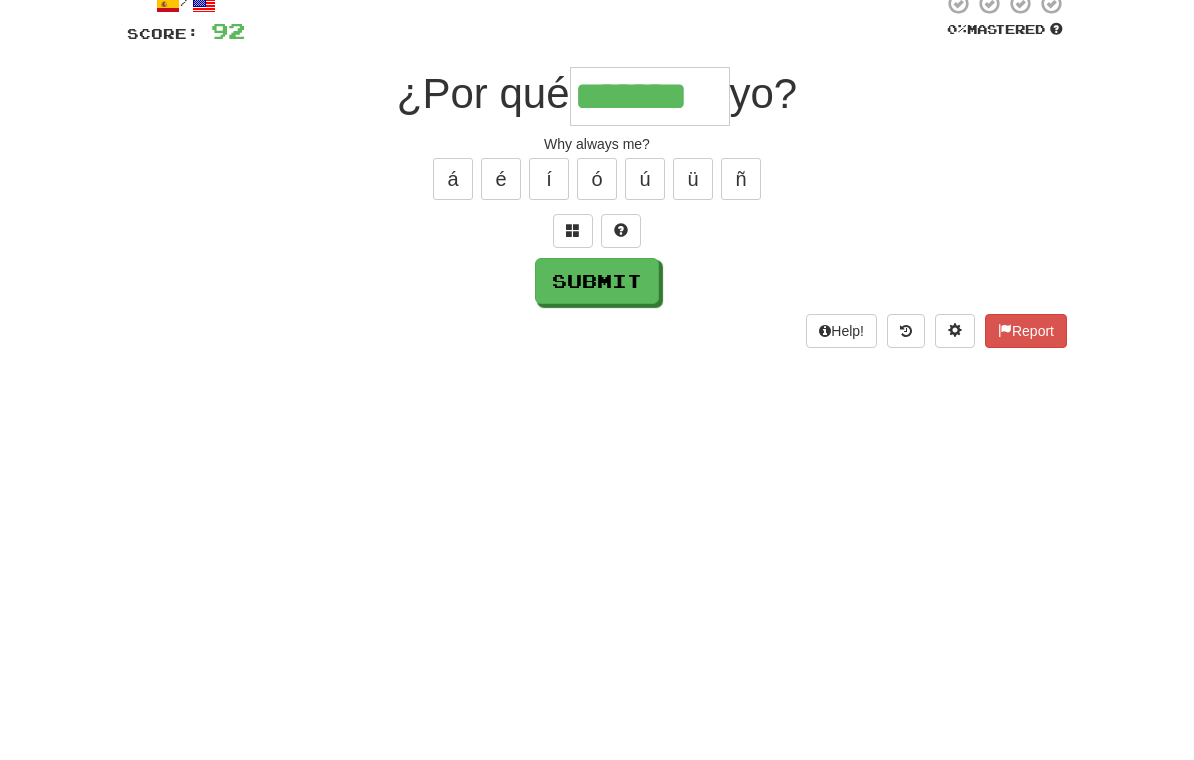 type on "*******" 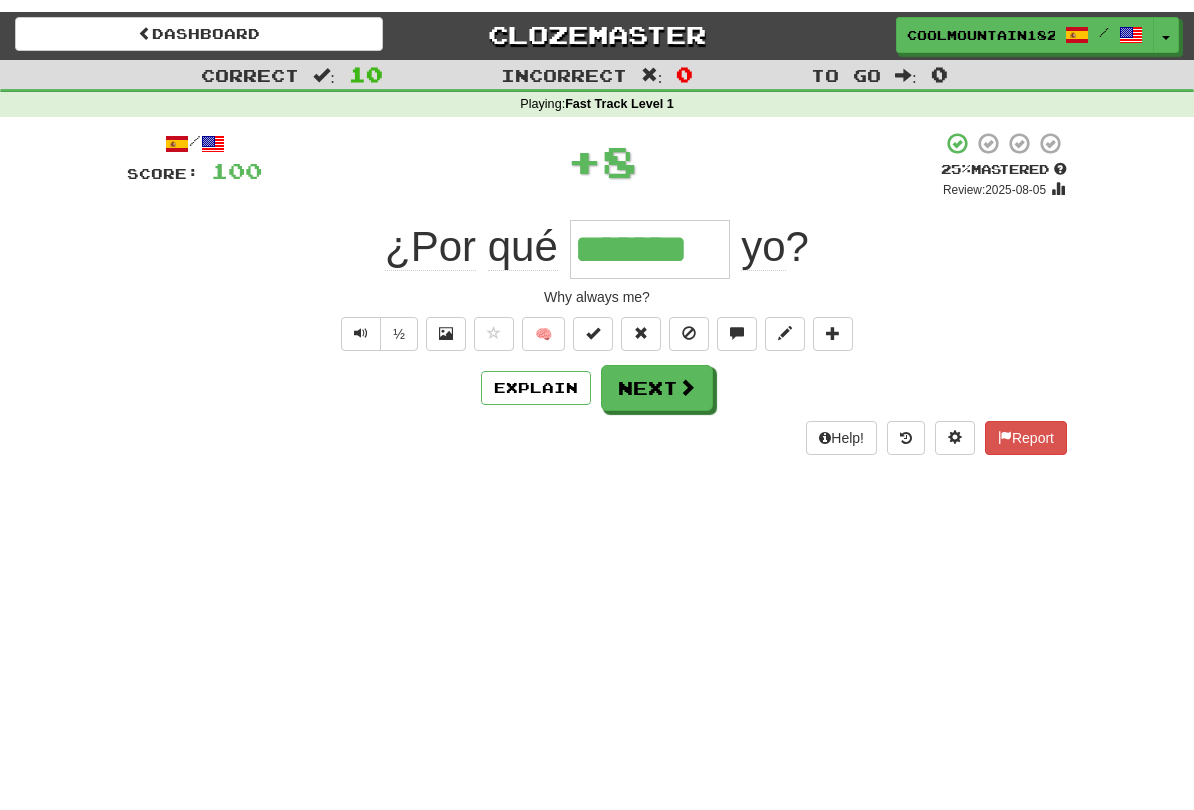 scroll, scrollTop: 0, scrollLeft: 0, axis: both 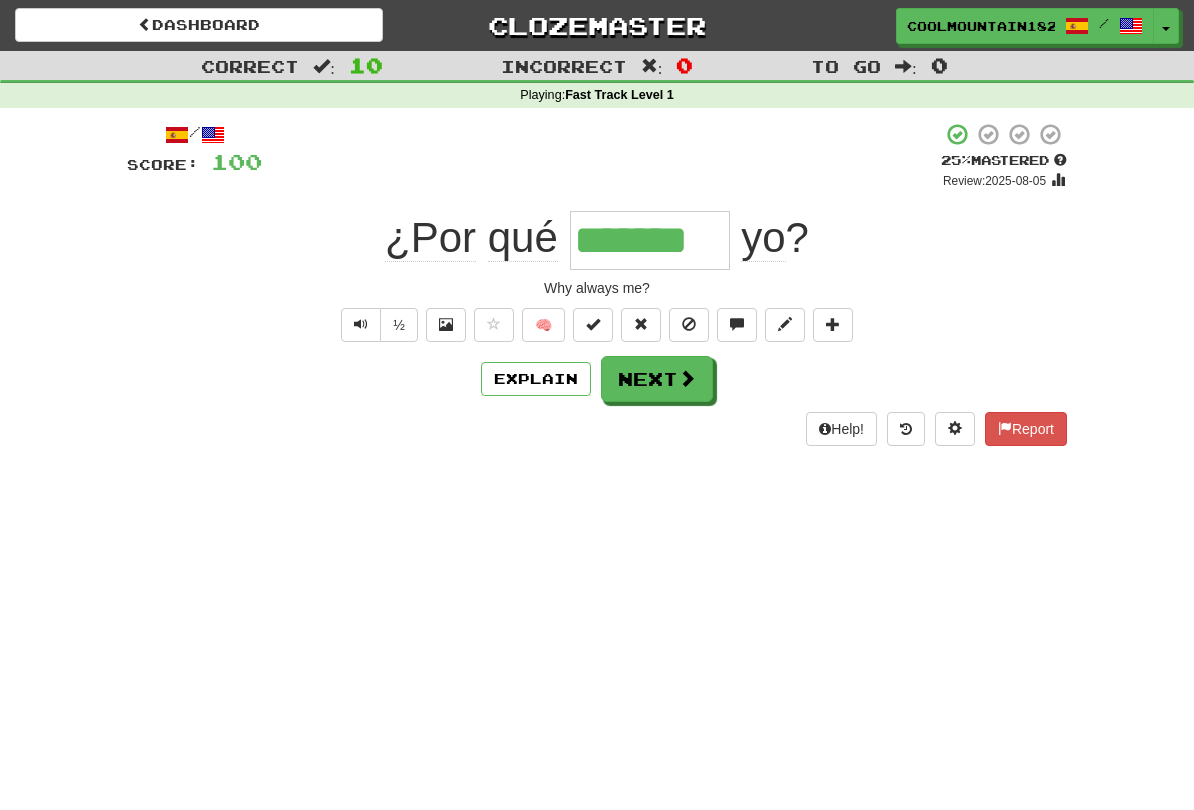 click at bounding box center [687, 378] 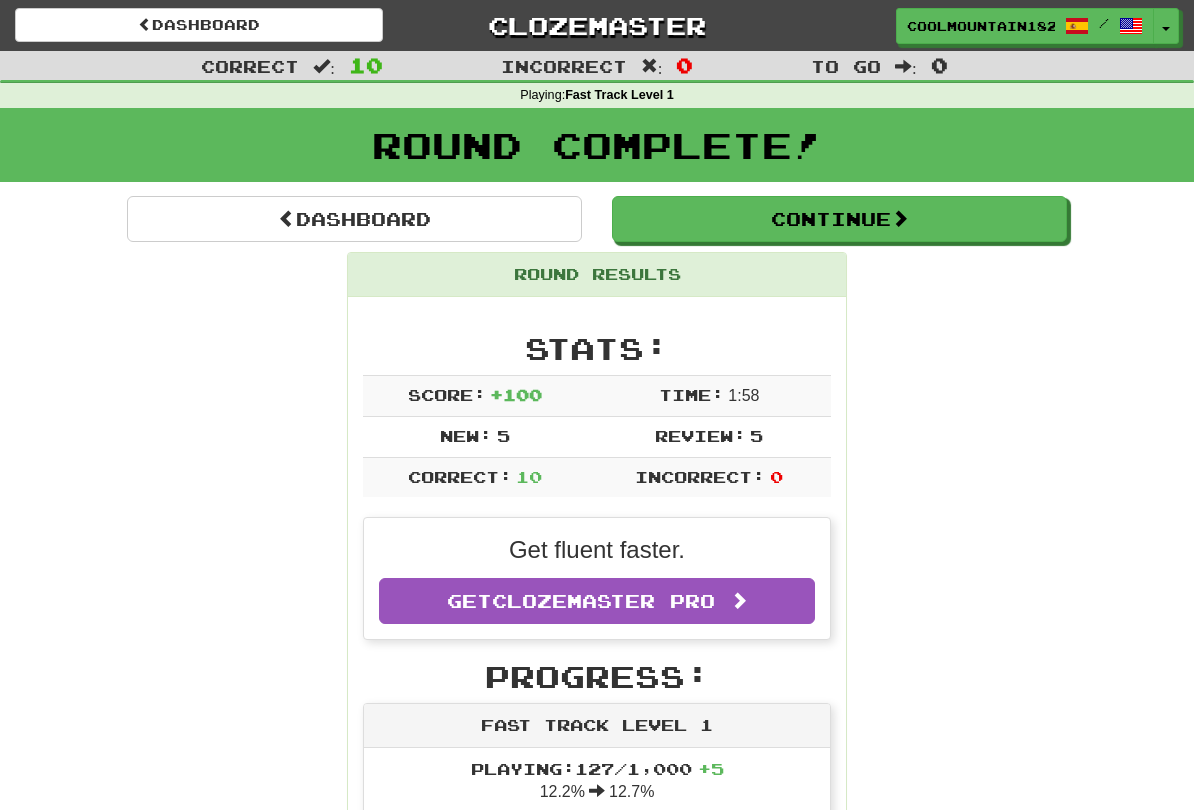 click on "Continue" at bounding box center [839, 219] 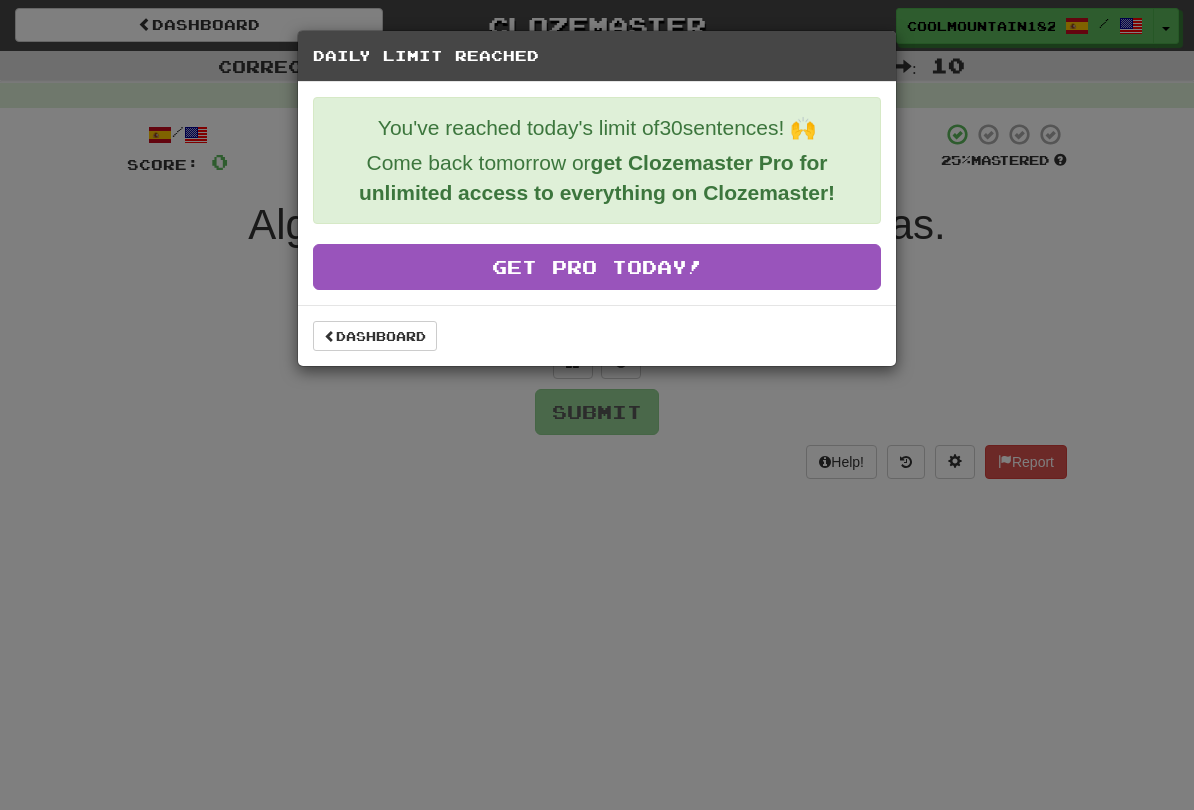 click on "Dashboard" at bounding box center [375, 336] 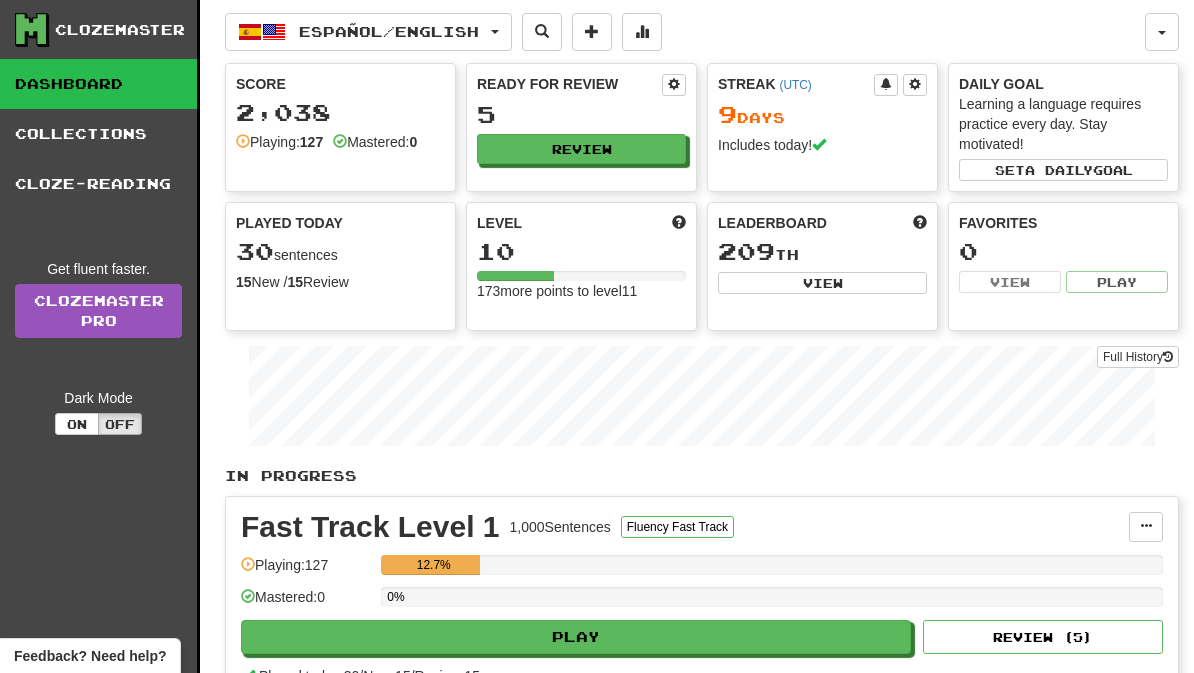 scroll, scrollTop: 0, scrollLeft: 0, axis: both 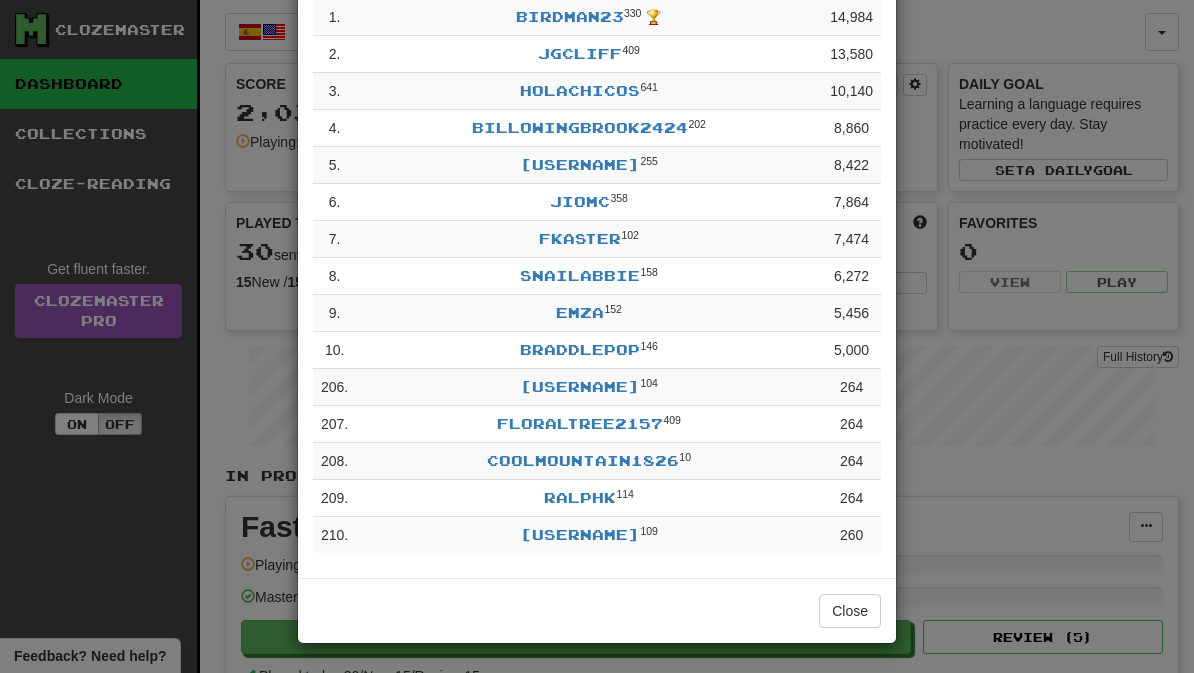 click on "Close" at bounding box center (597, 610) 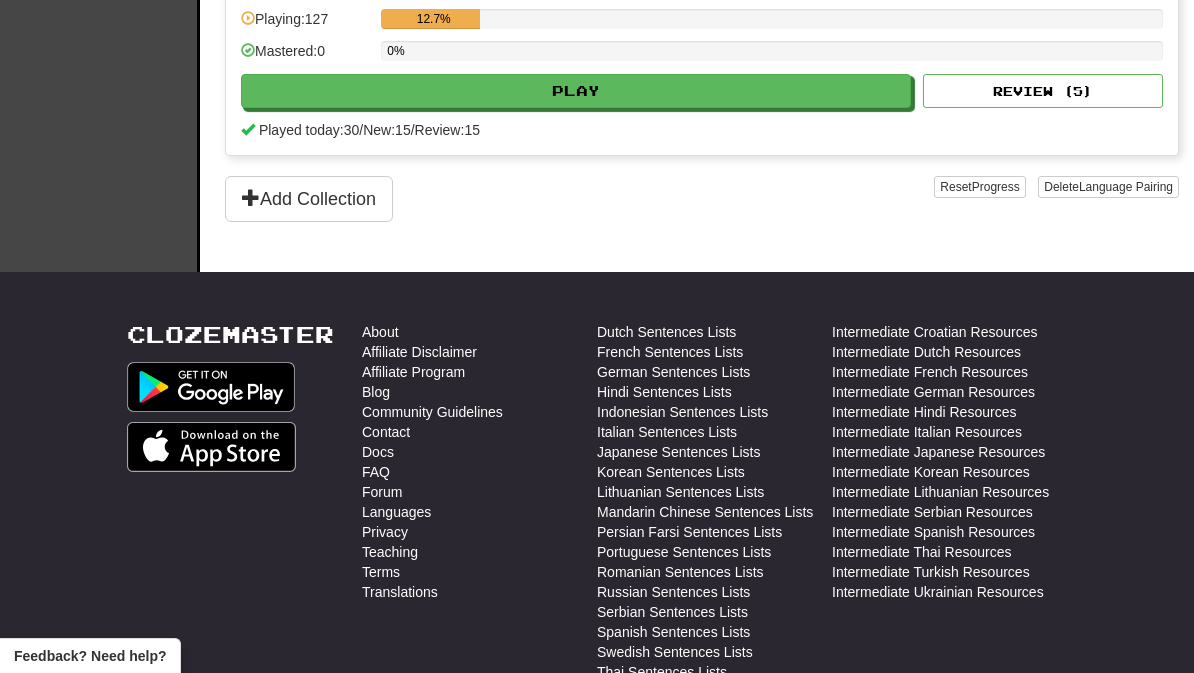 scroll, scrollTop: 0, scrollLeft: 0, axis: both 